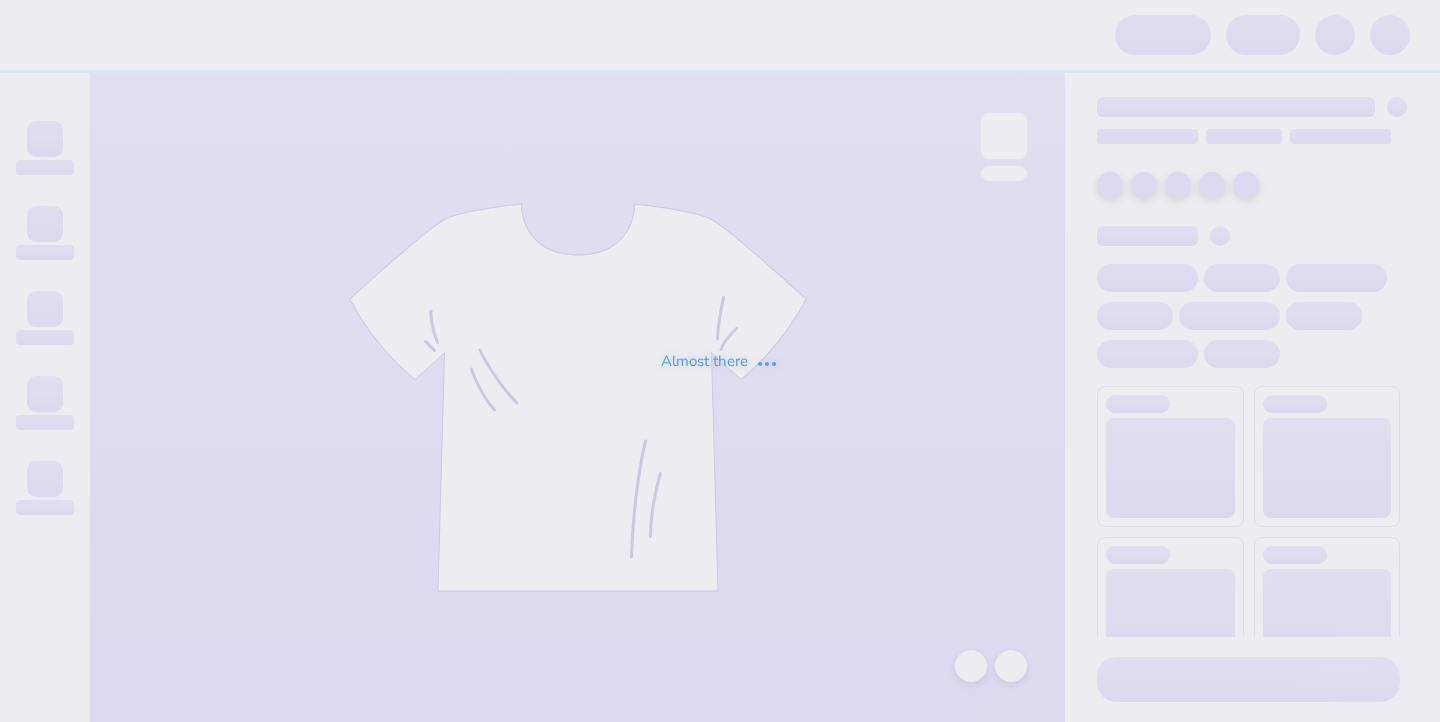 scroll, scrollTop: 0, scrollLeft: 0, axis: both 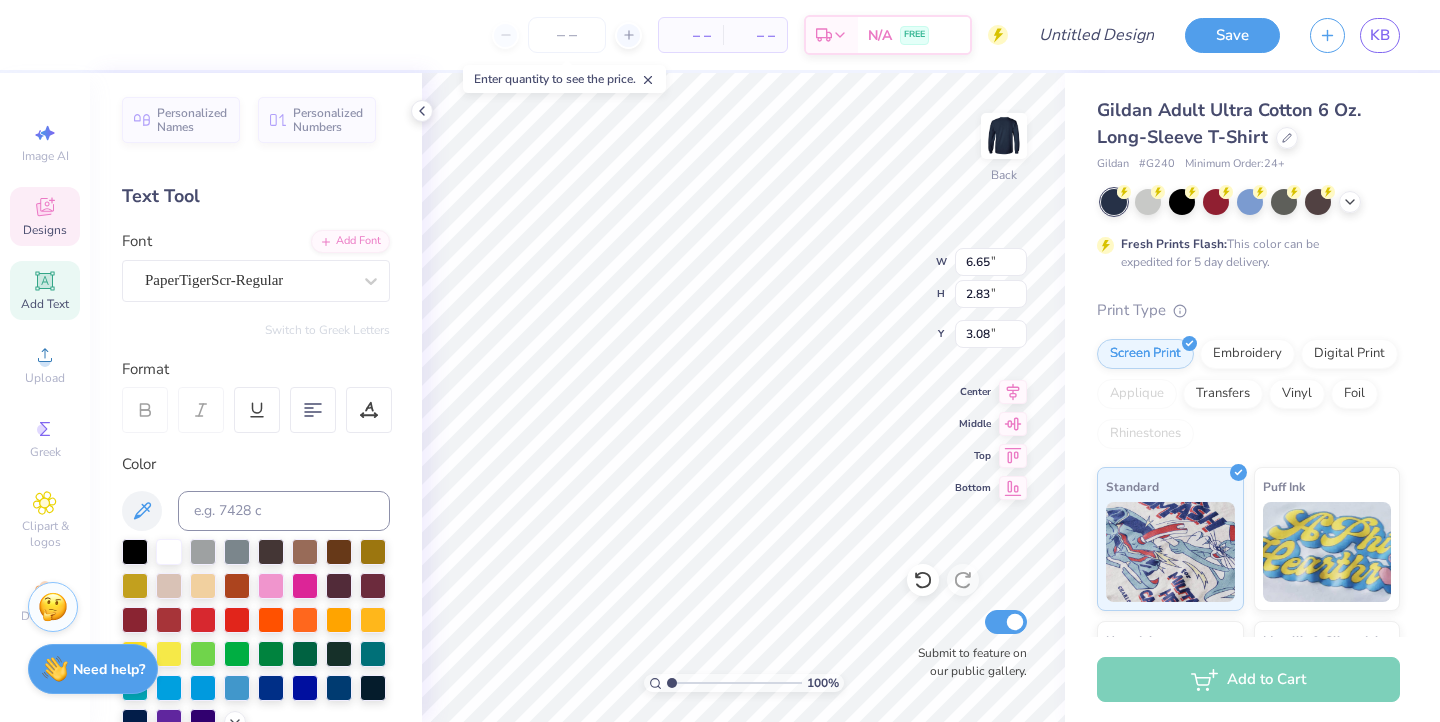 type on "[FIRST] [LAST]
[CITY]" 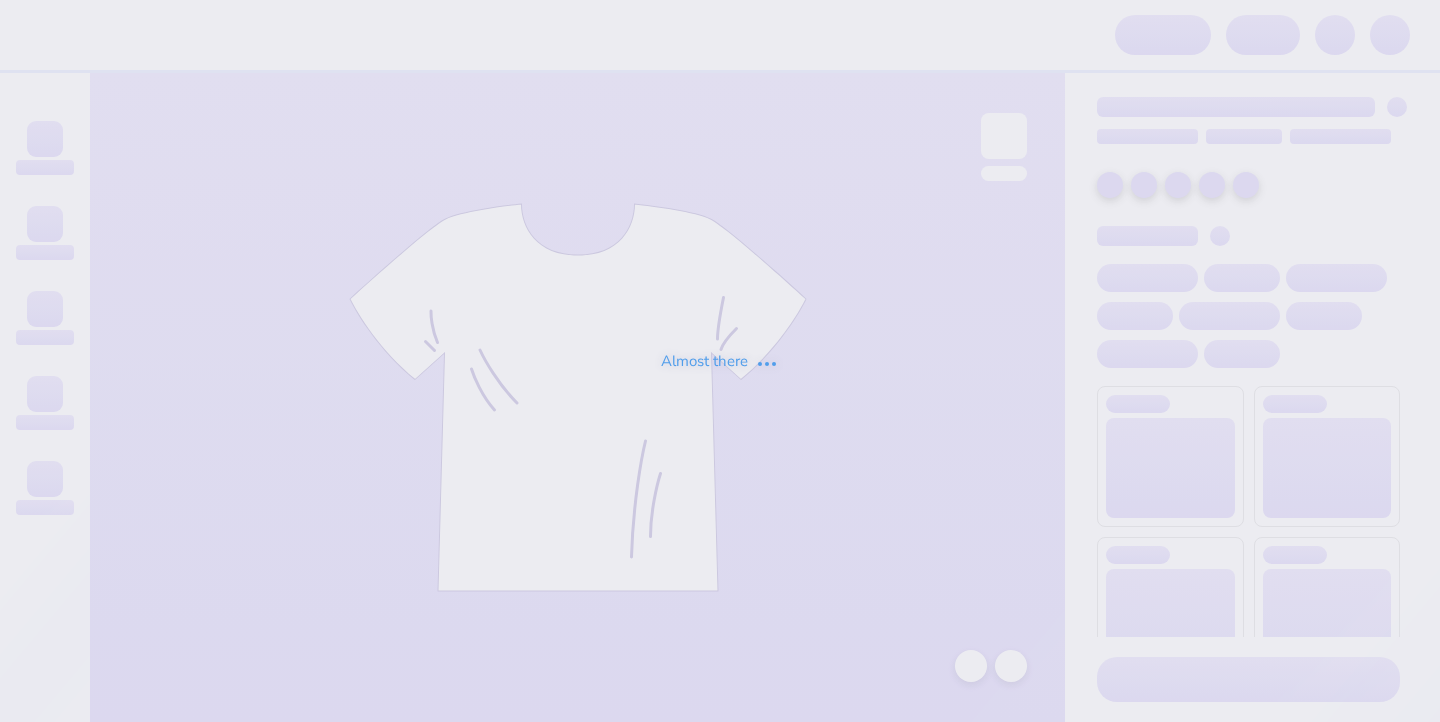 scroll, scrollTop: 0, scrollLeft: 0, axis: both 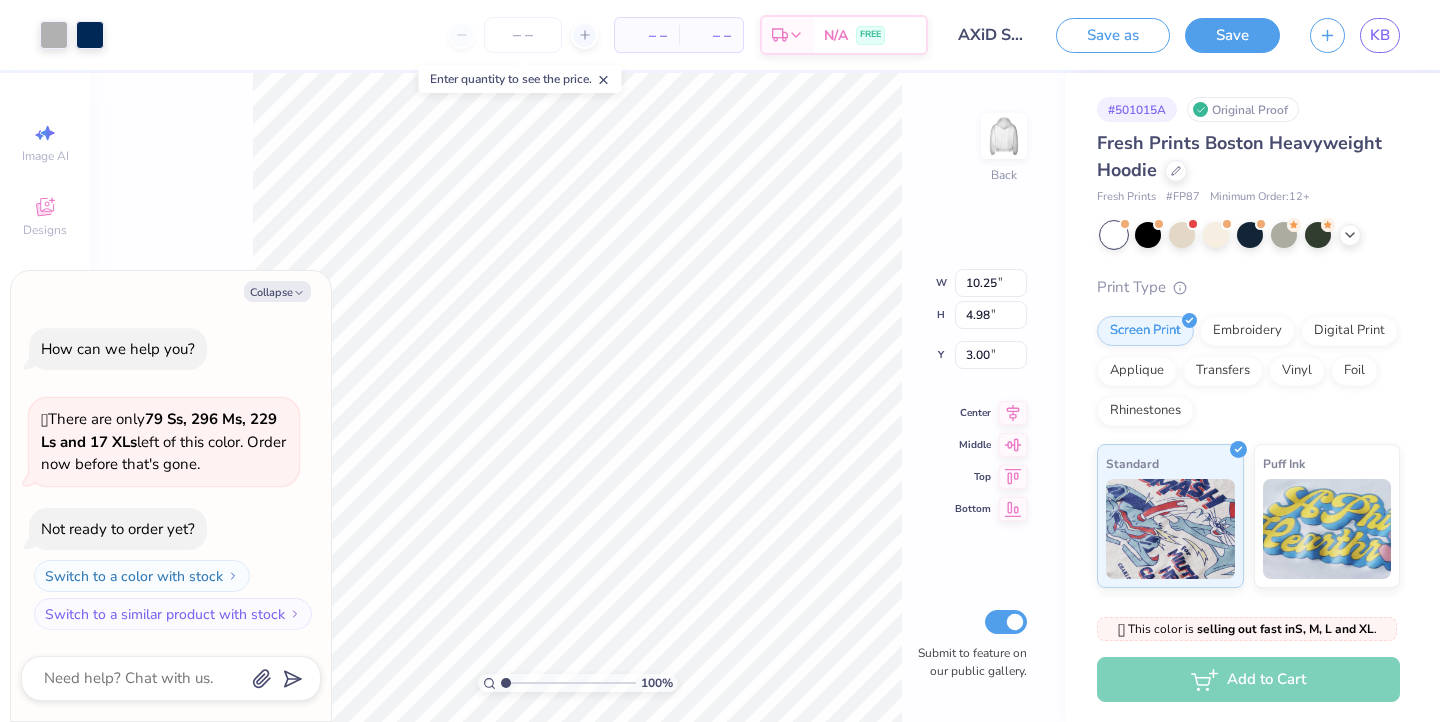 type on "x" 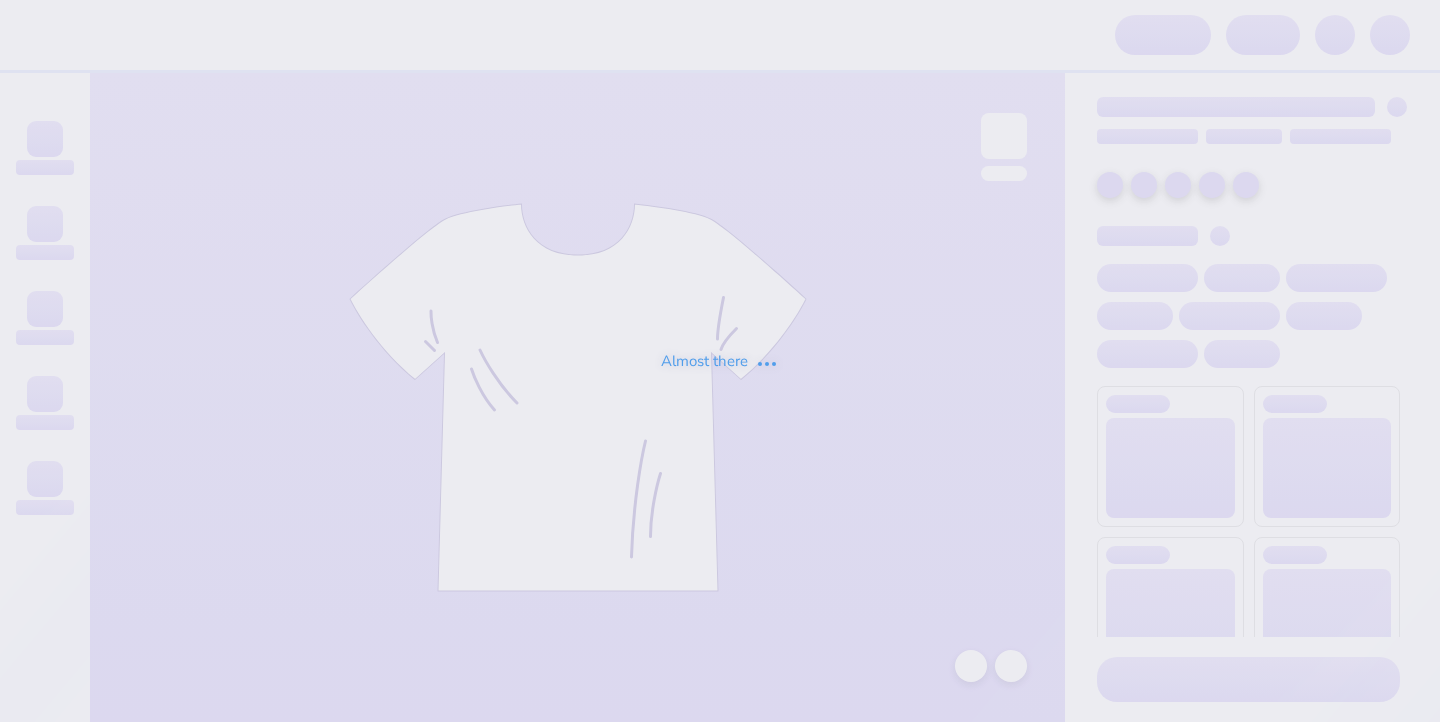 scroll, scrollTop: 0, scrollLeft: 0, axis: both 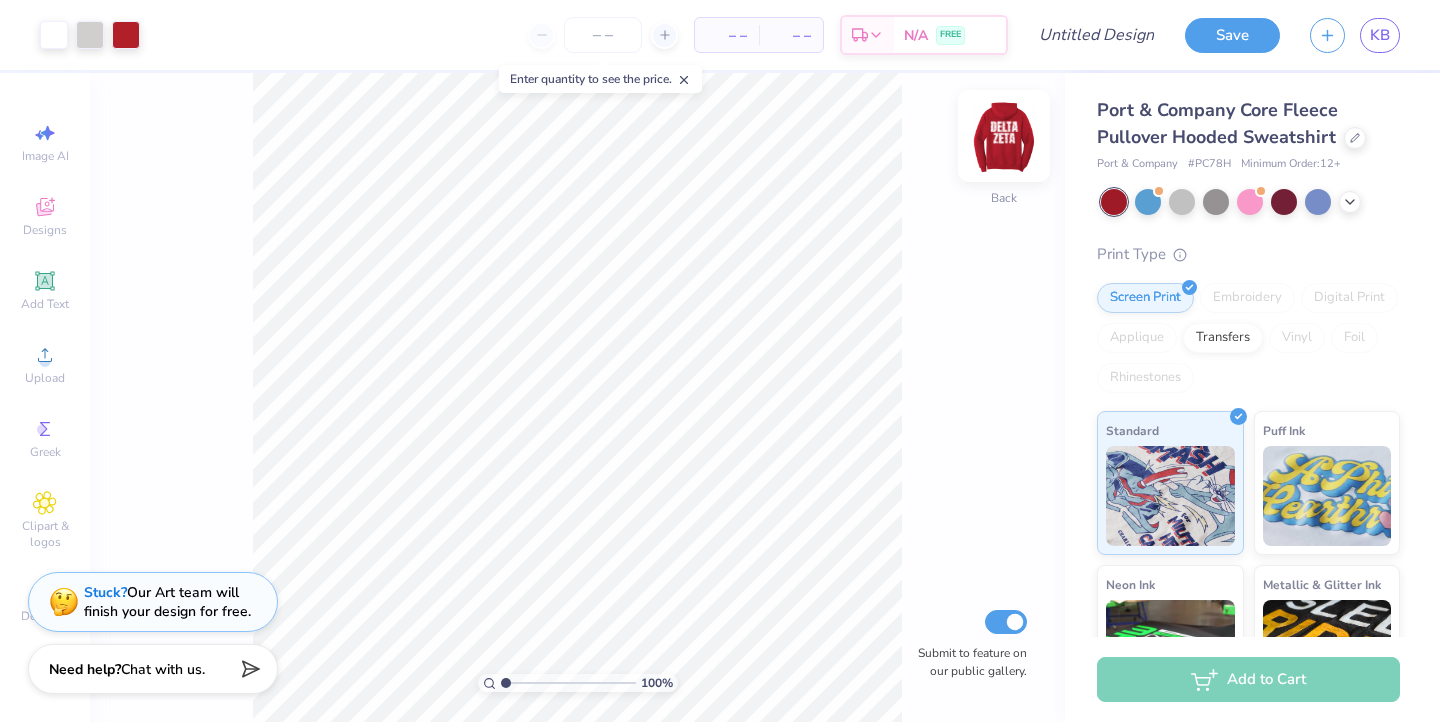 click at bounding box center (1004, 136) 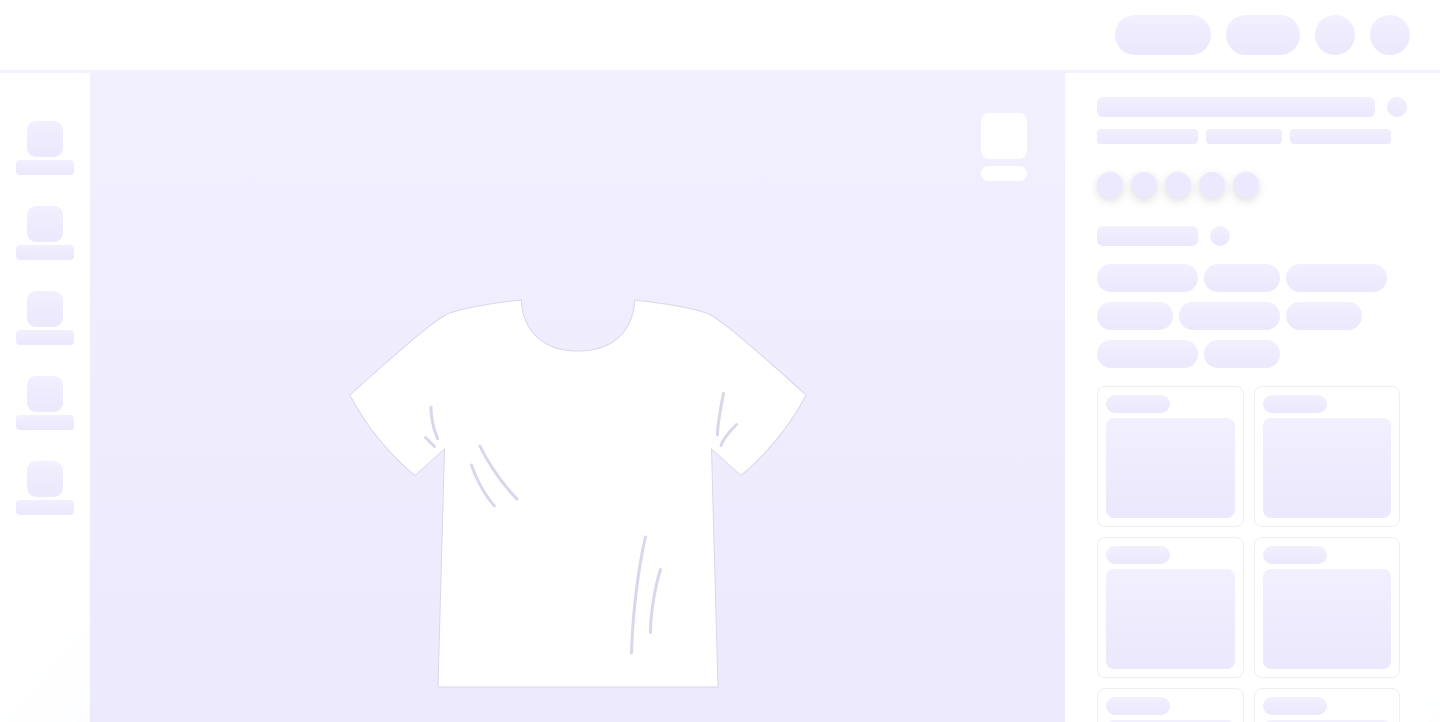 scroll, scrollTop: 0, scrollLeft: 0, axis: both 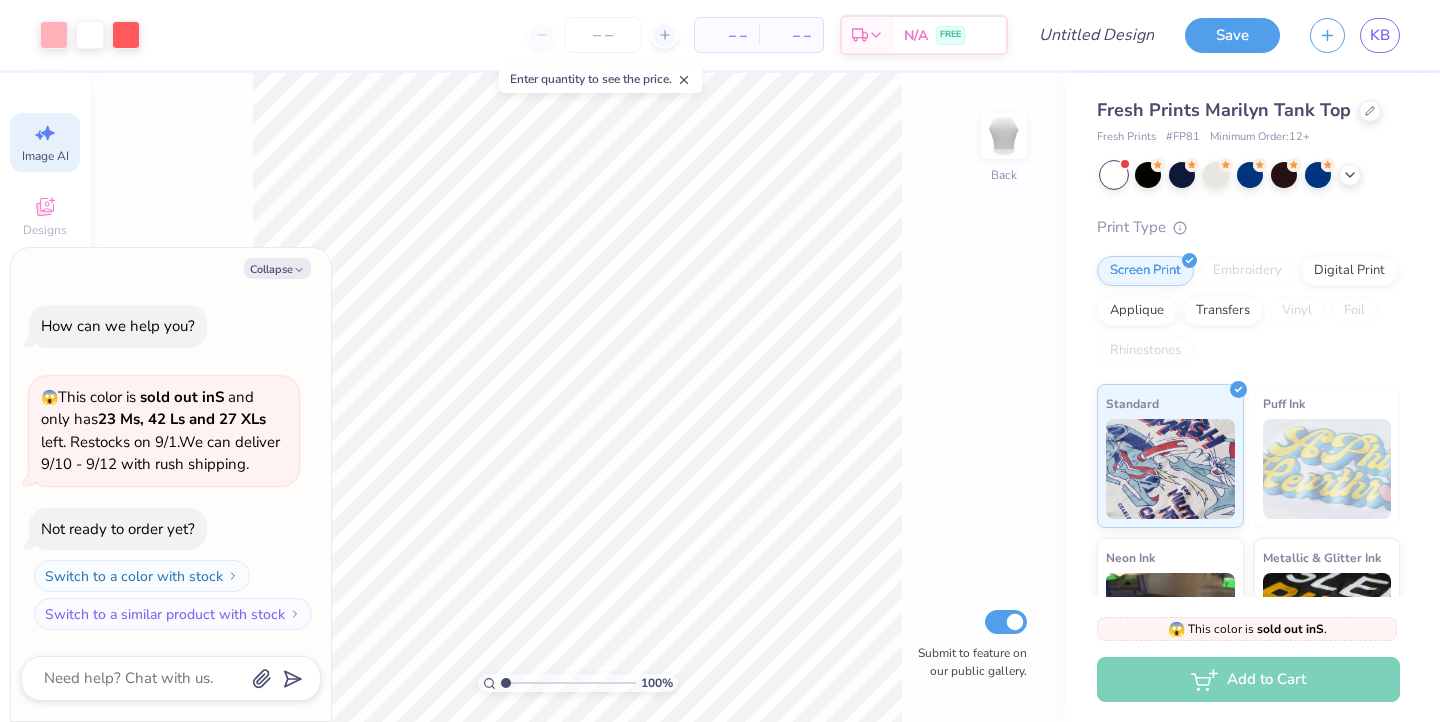 click 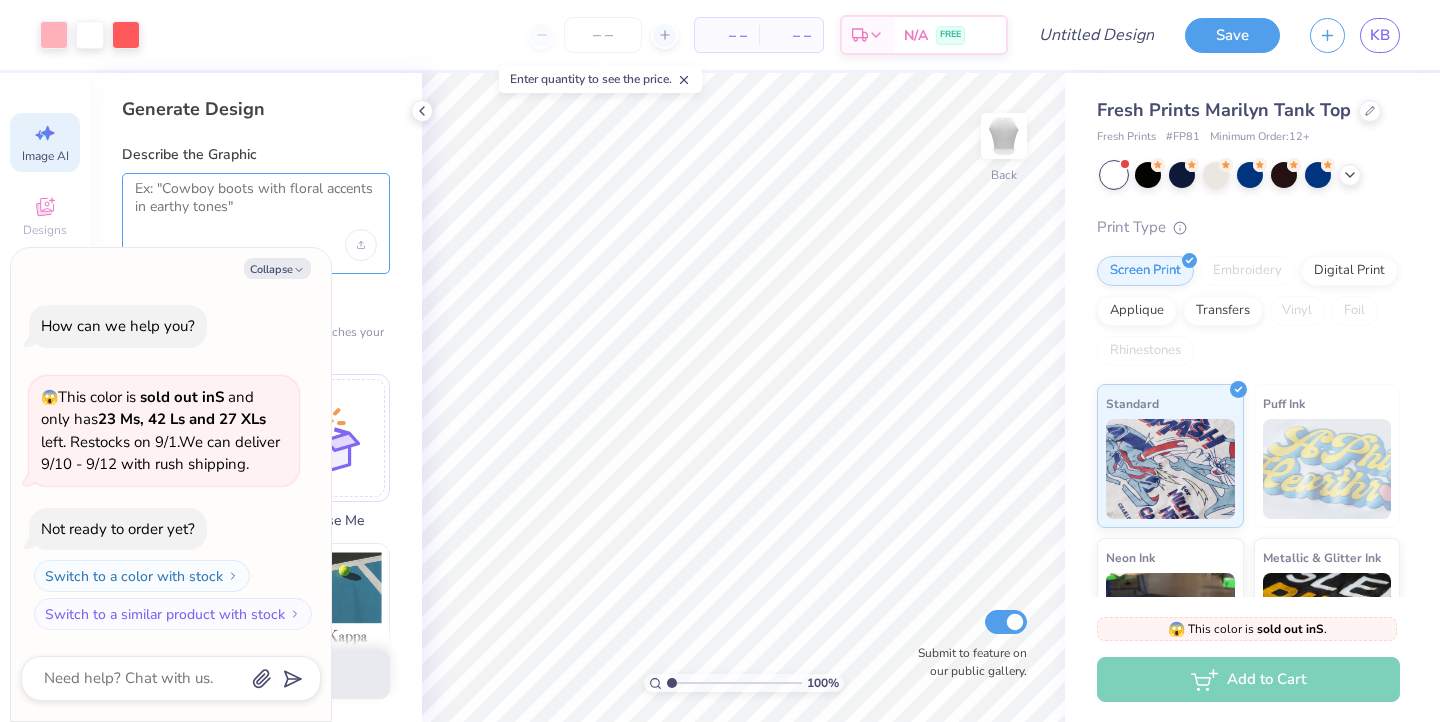 click at bounding box center [256, 205] 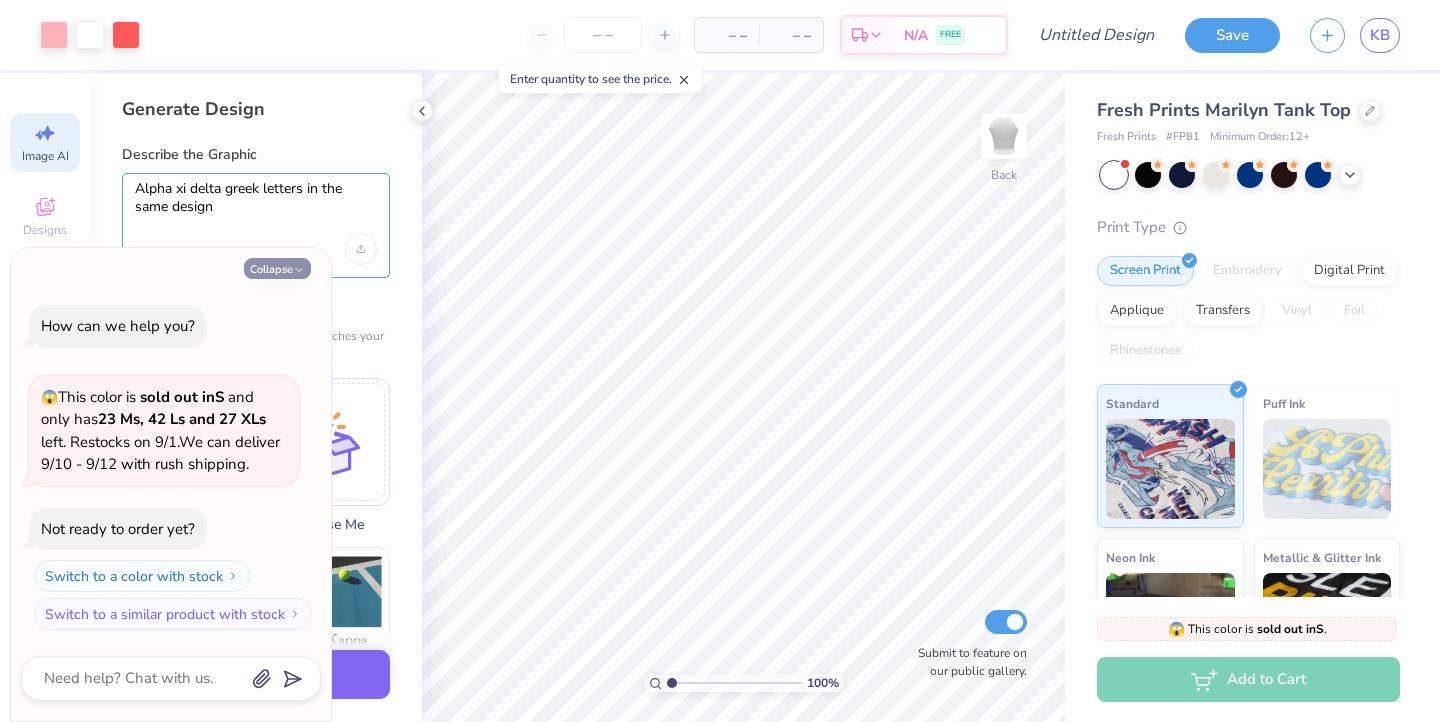 type on "Alpha xi delta greek letters in the same design" 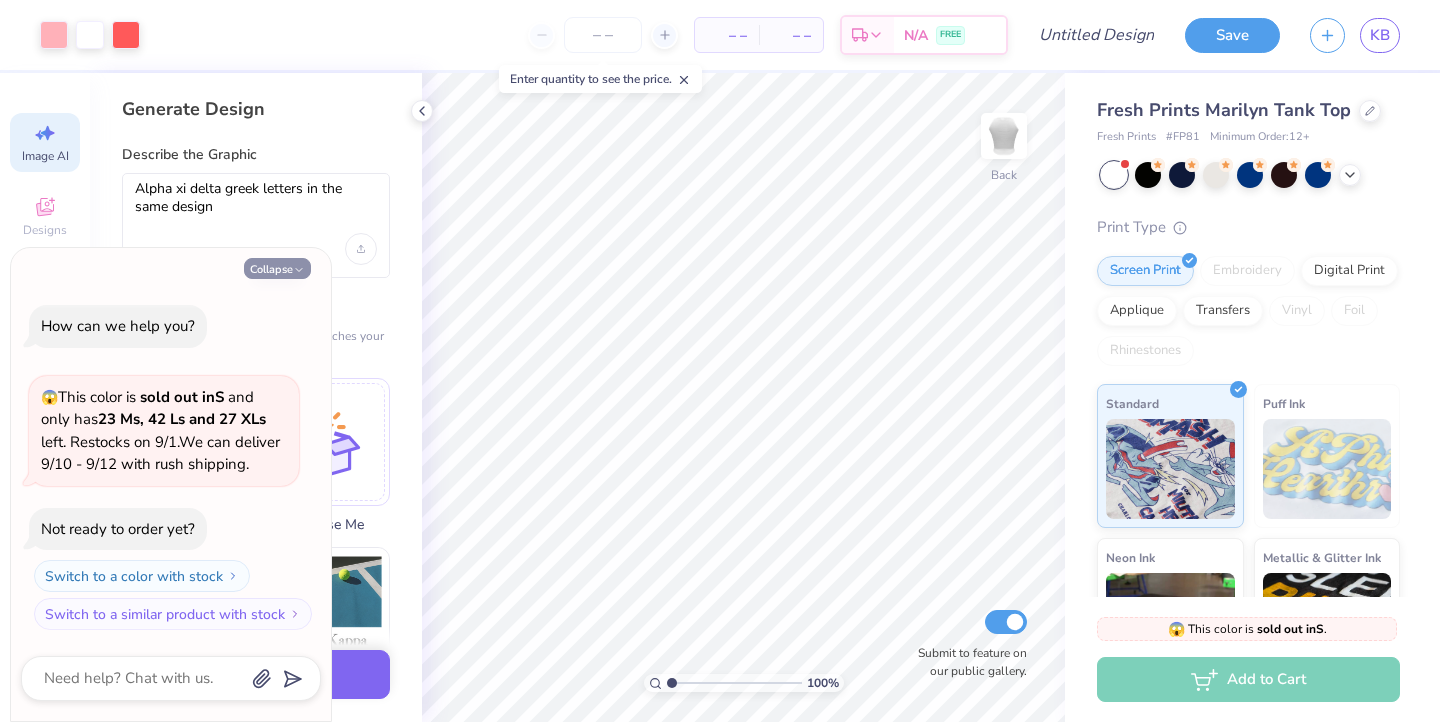 click on "Collapse" at bounding box center [277, 268] 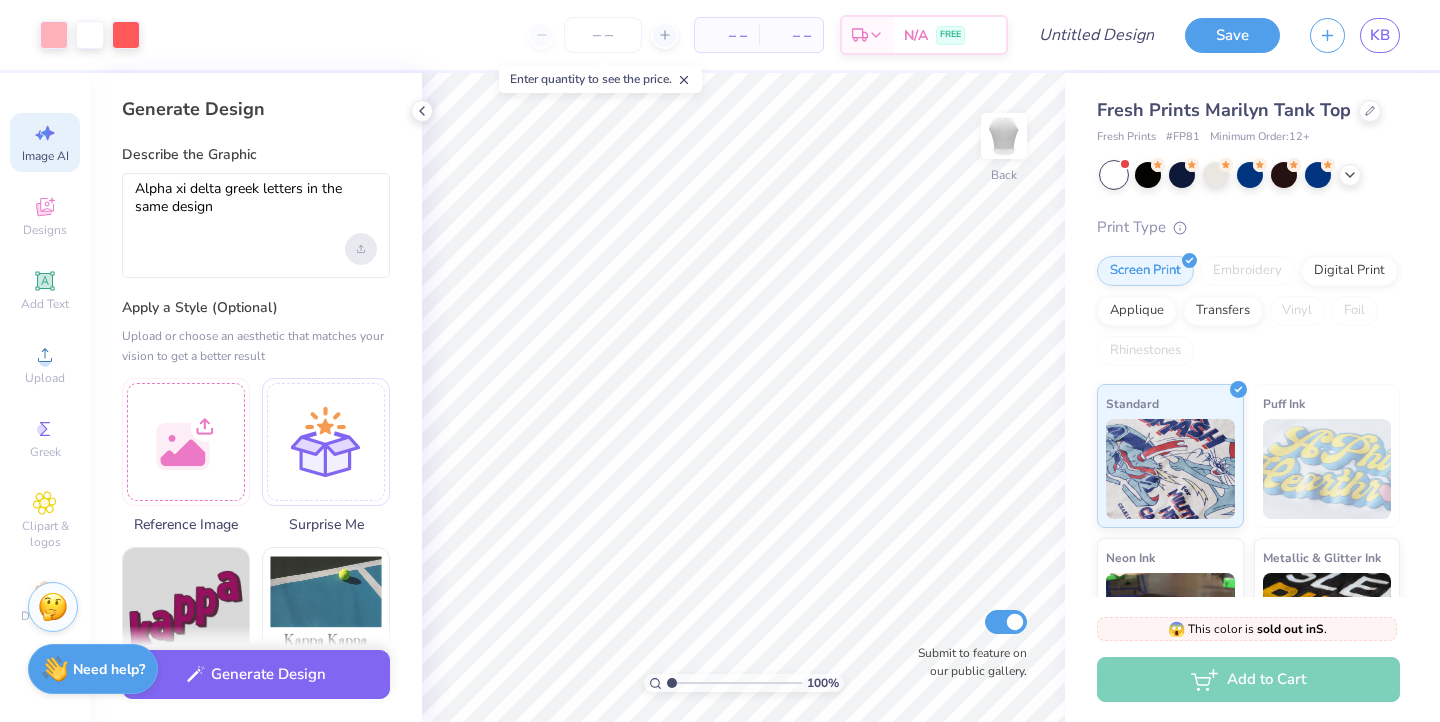 click 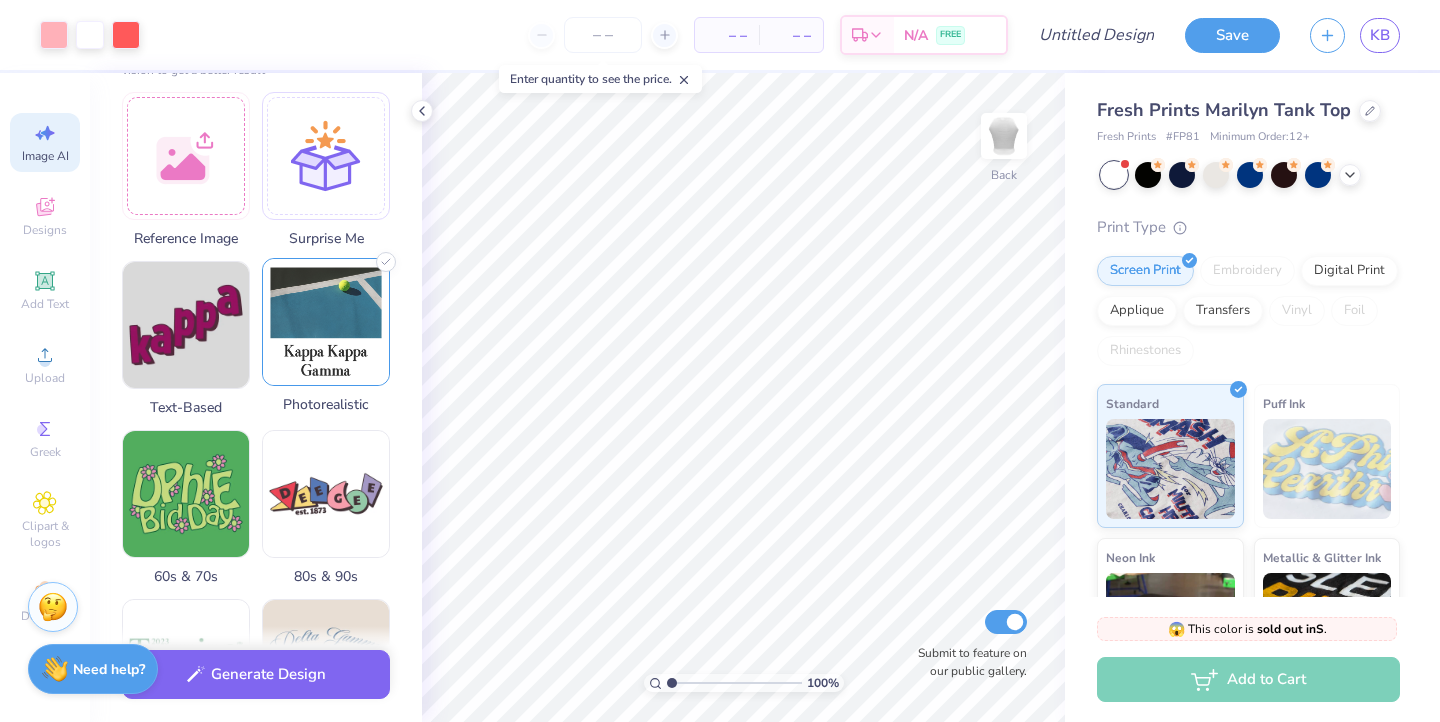 scroll, scrollTop: 256, scrollLeft: 0, axis: vertical 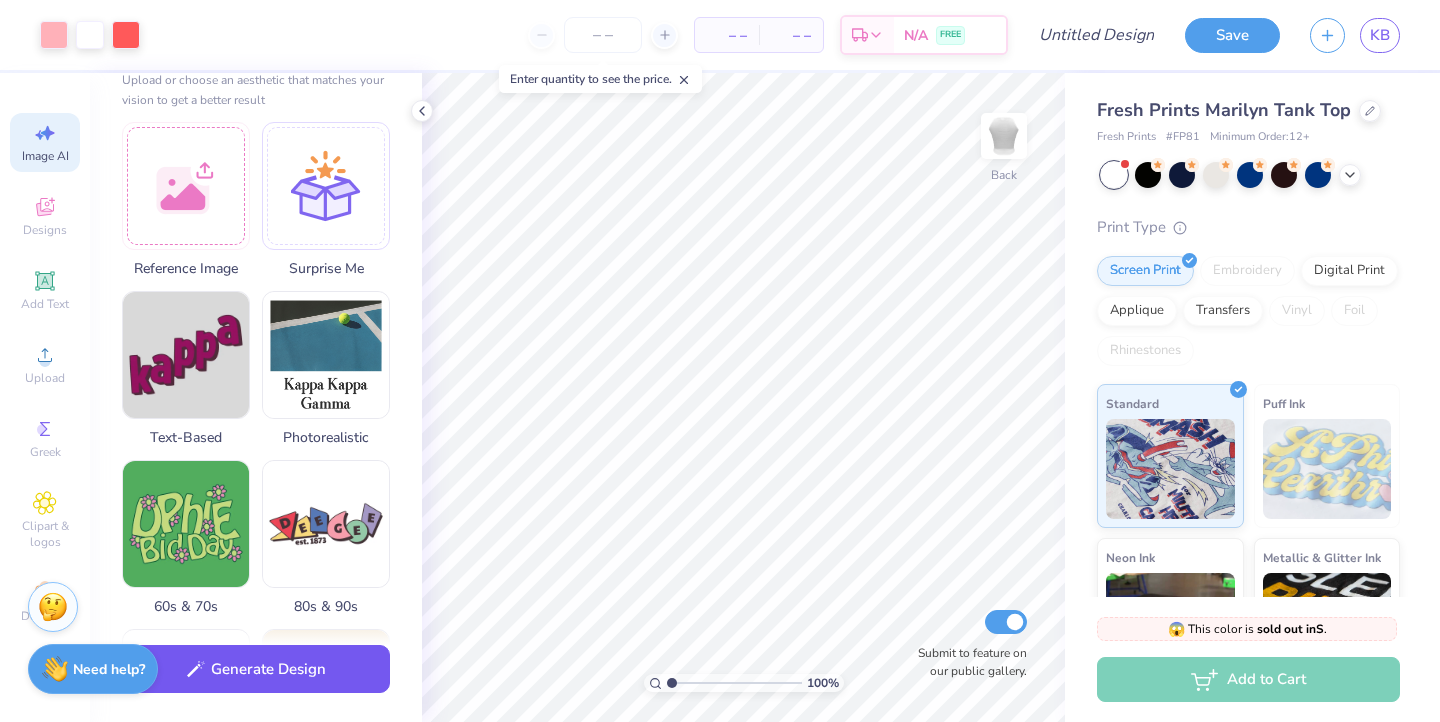 click on "Generate Design" at bounding box center (256, 669) 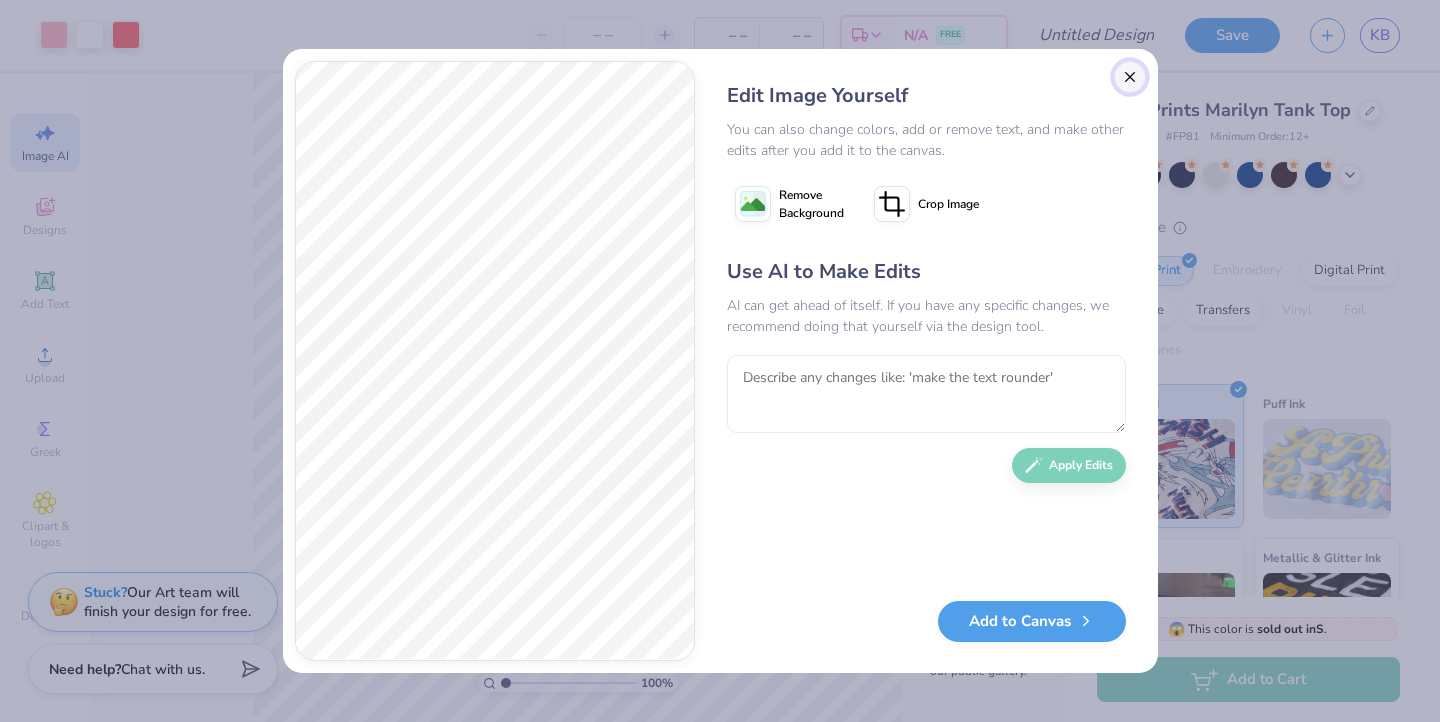 click at bounding box center [1130, 77] 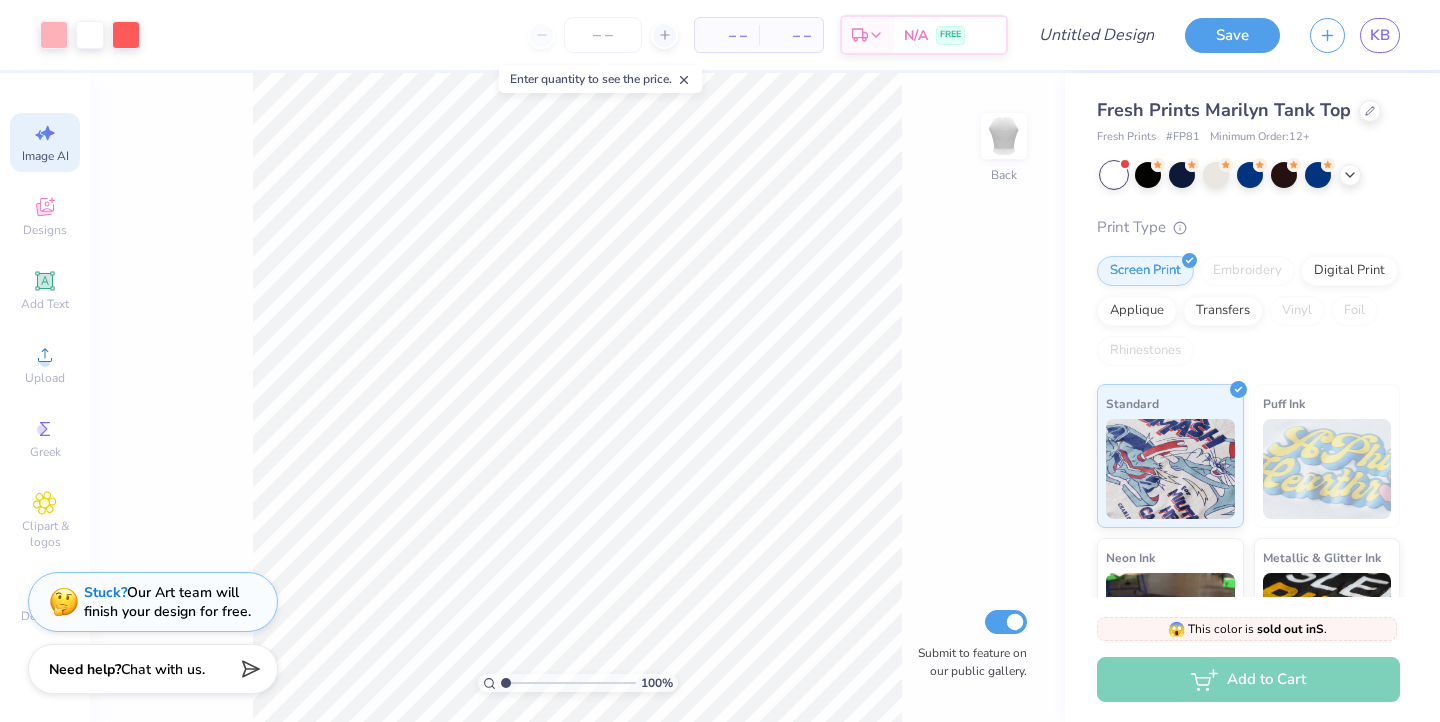 scroll, scrollTop: 0, scrollLeft: 45, axis: horizontal 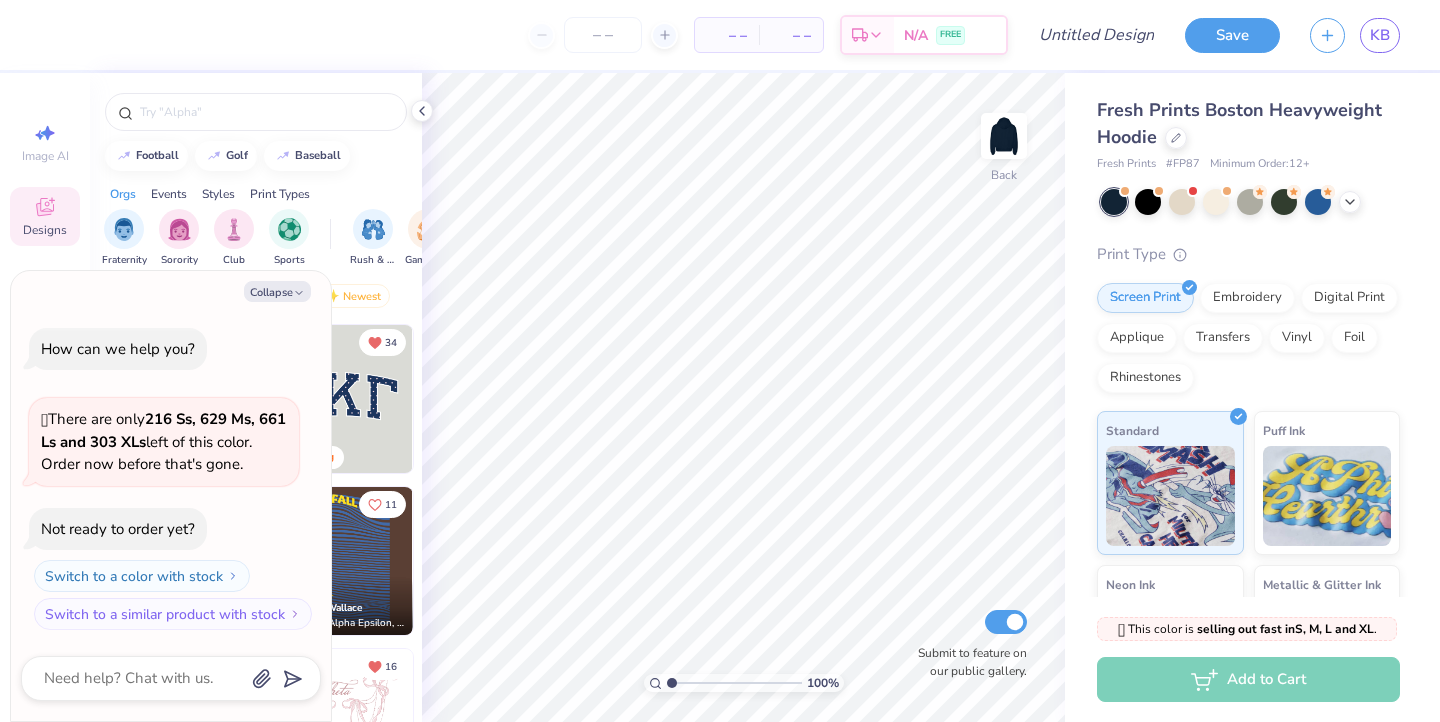 click on "Trending Most Favorited Newest" at bounding box center [256, 301] 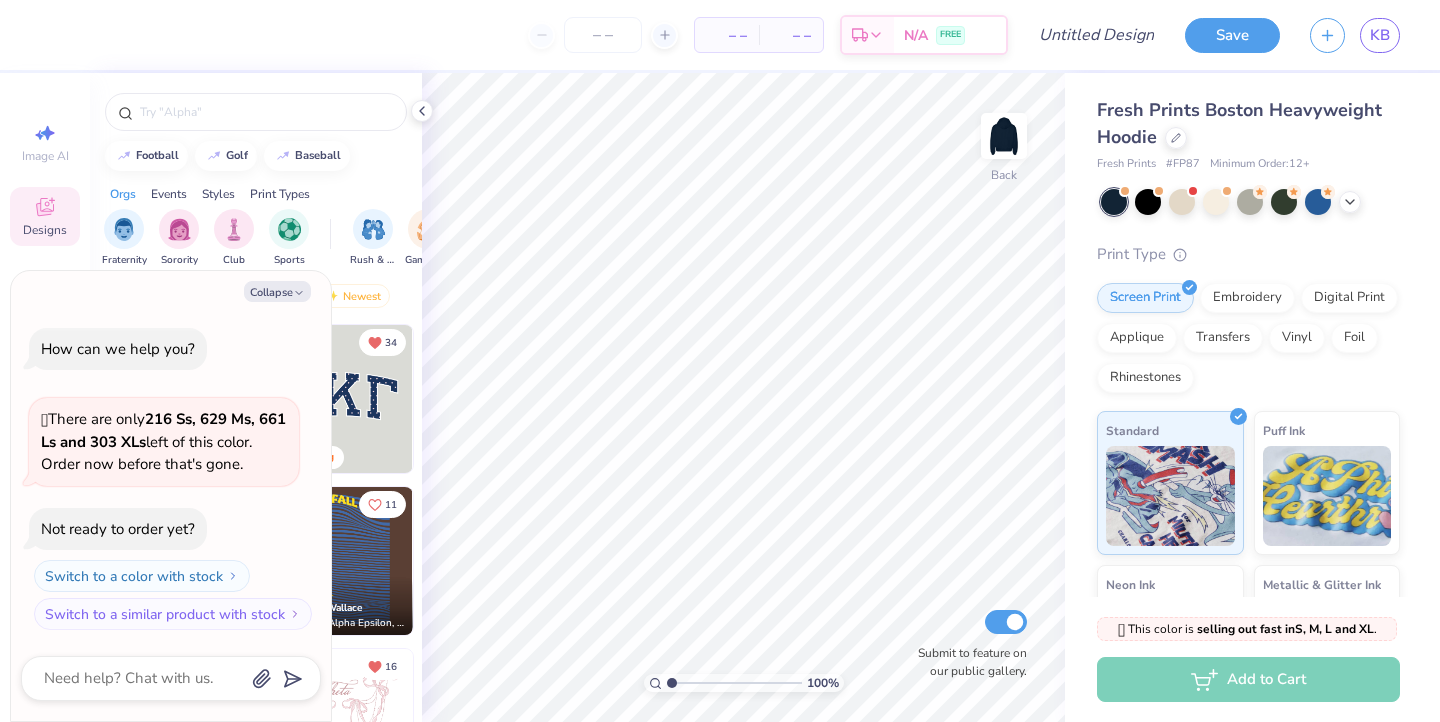 click on "Trending Most Favorited Newest" at bounding box center [256, 301] 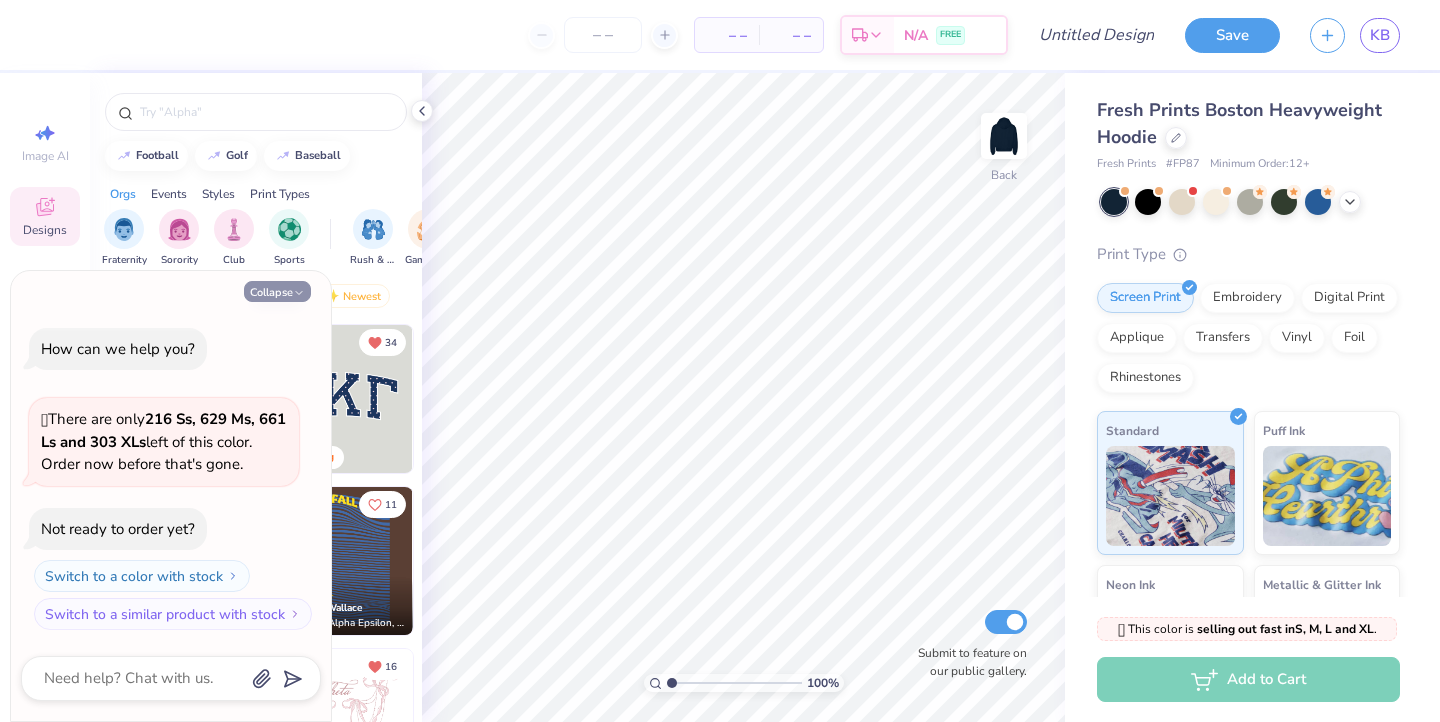 click 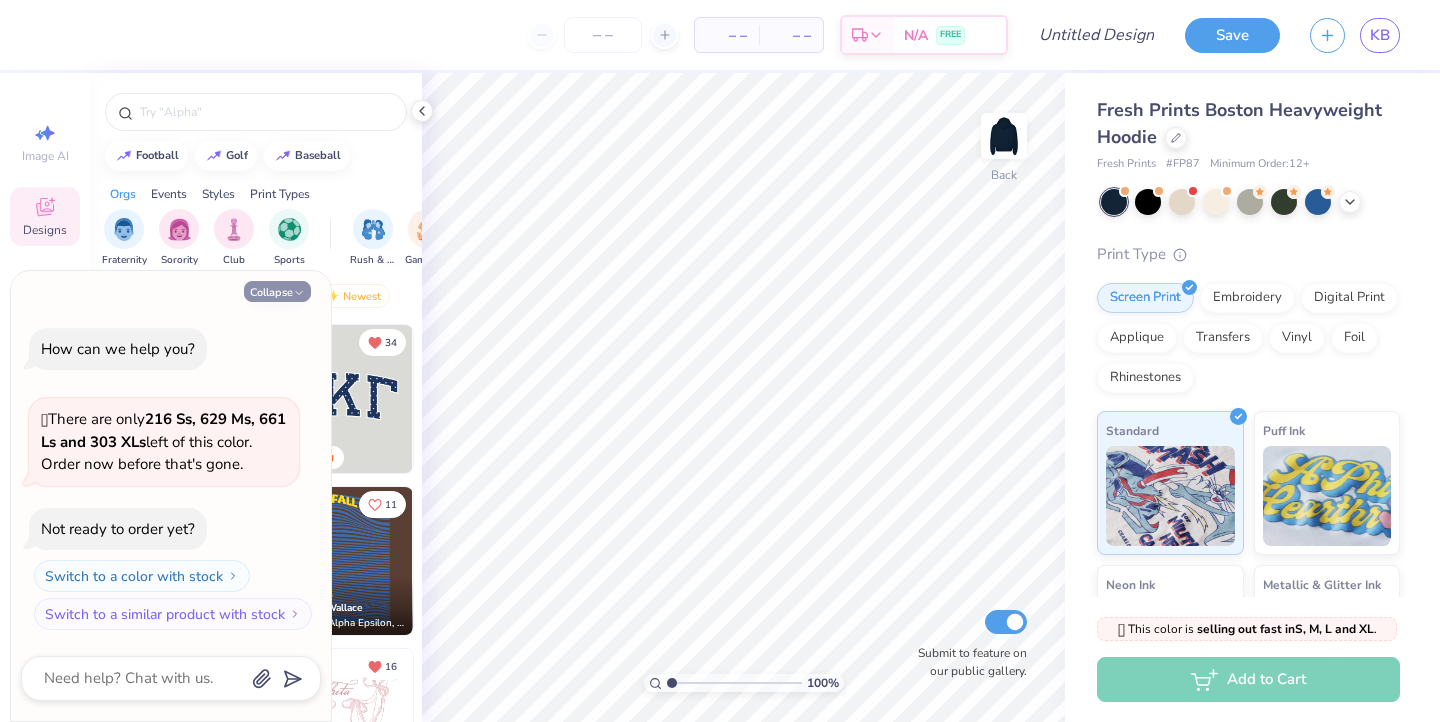 type on "x" 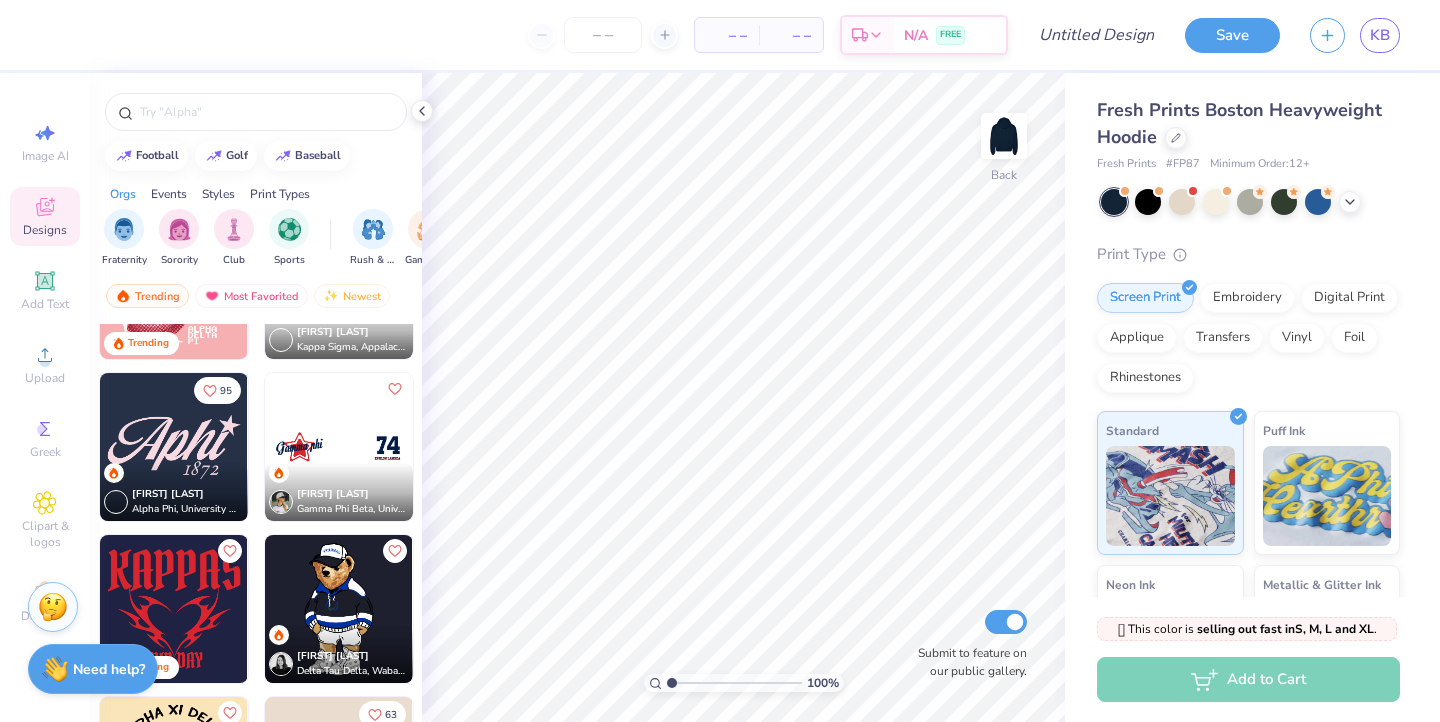 scroll, scrollTop: 2204, scrollLeft: 0, axis: vertical 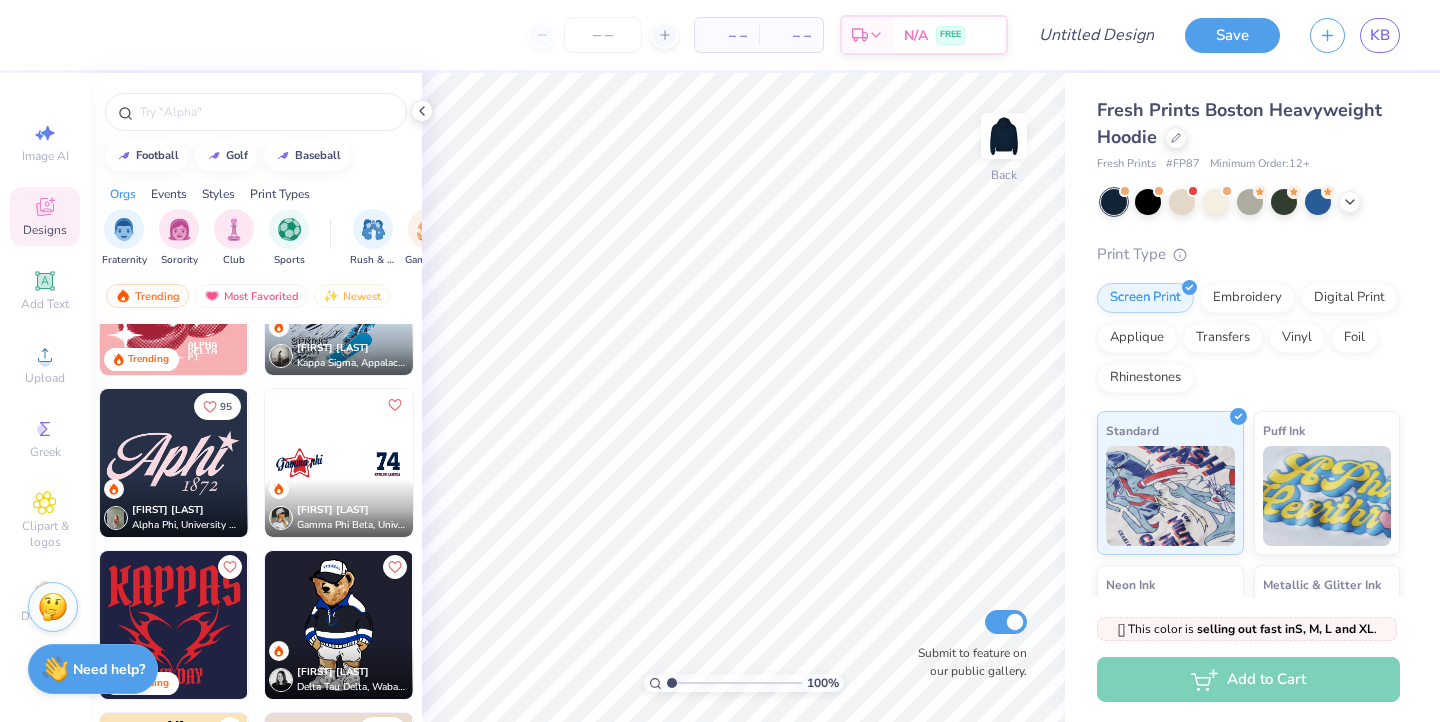 click at bounding box center [25, 463] 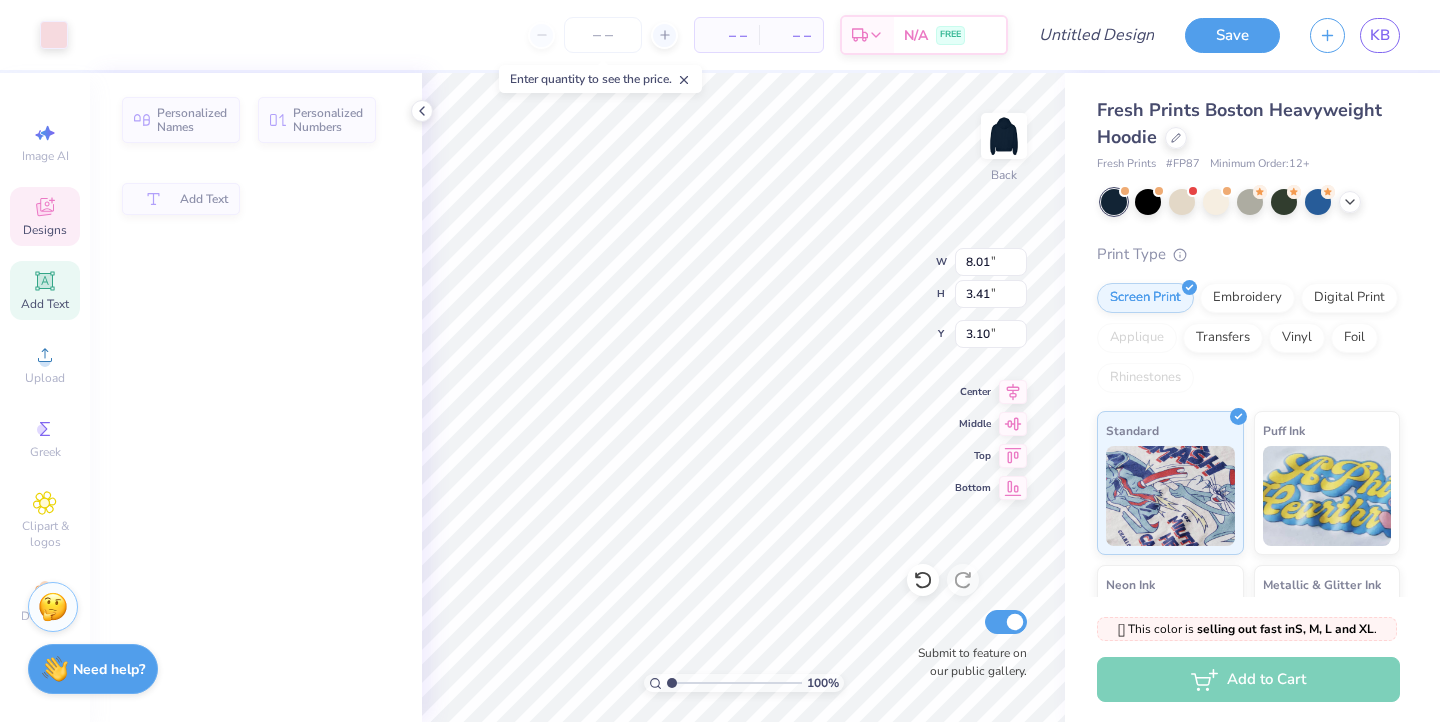 type on "8.01" 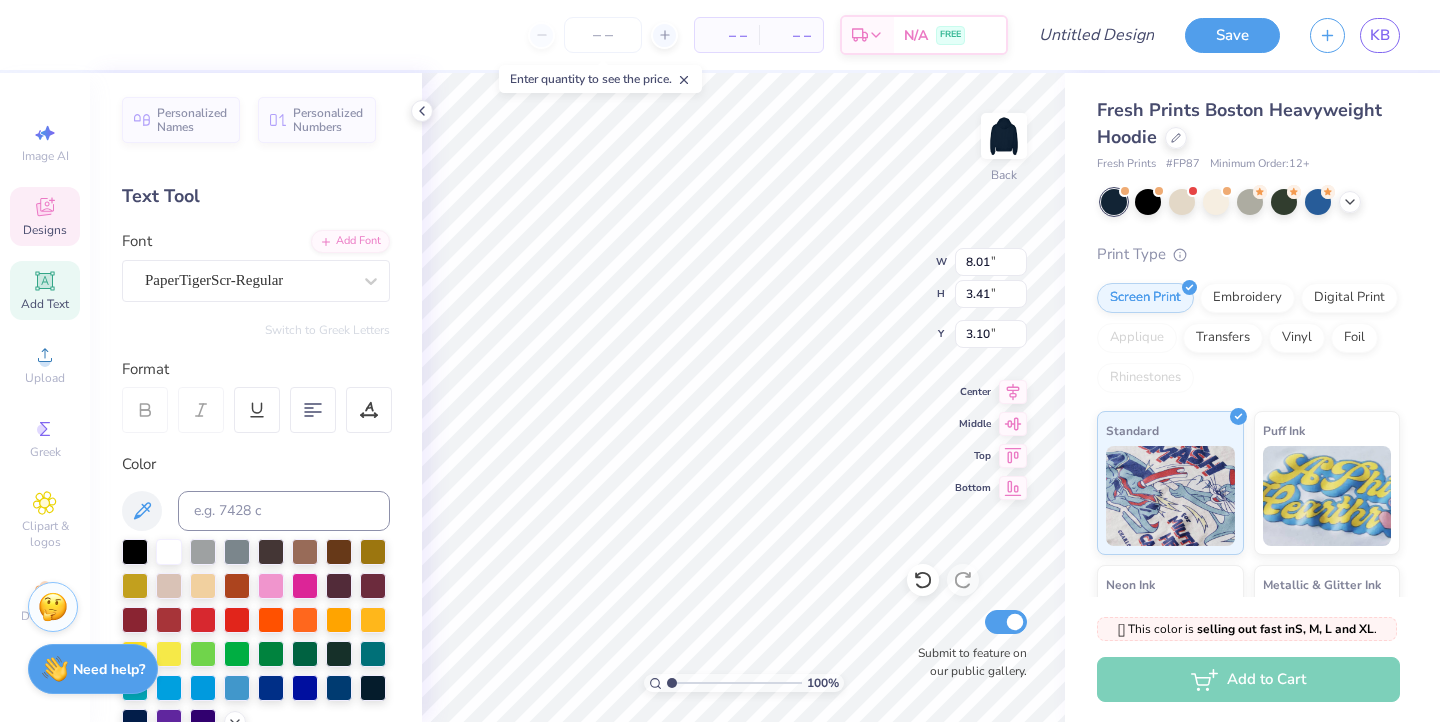 type on "3.00" 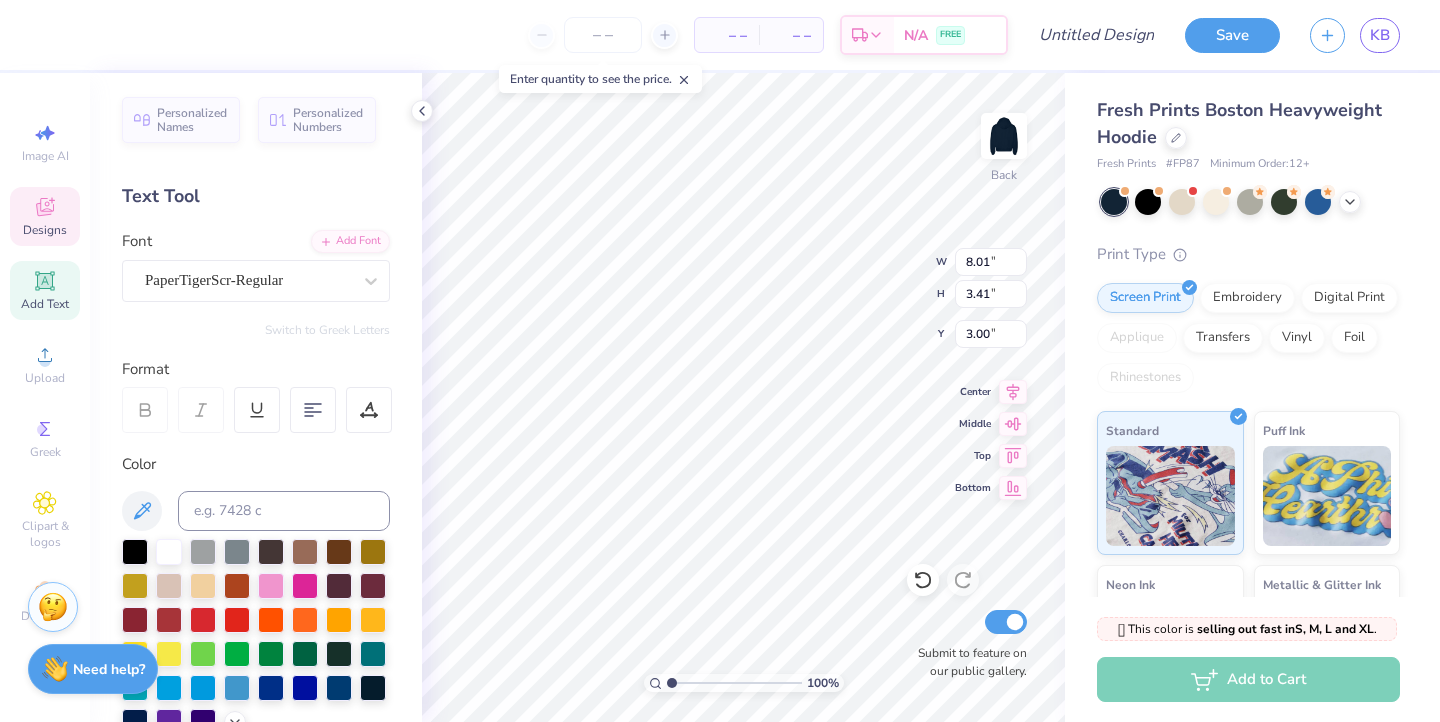 scroll, scrollTop: 1, scrollLeft: 1, axis: both 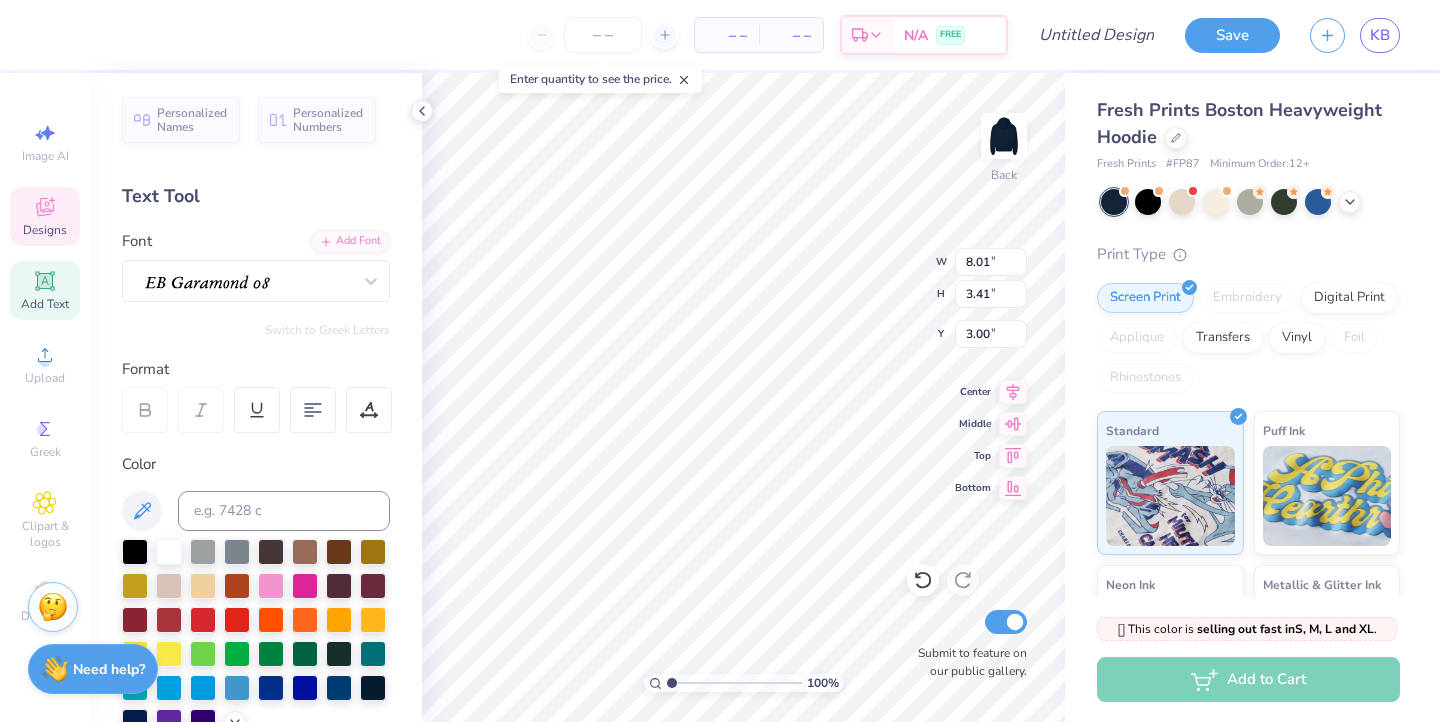 type on "2.30" 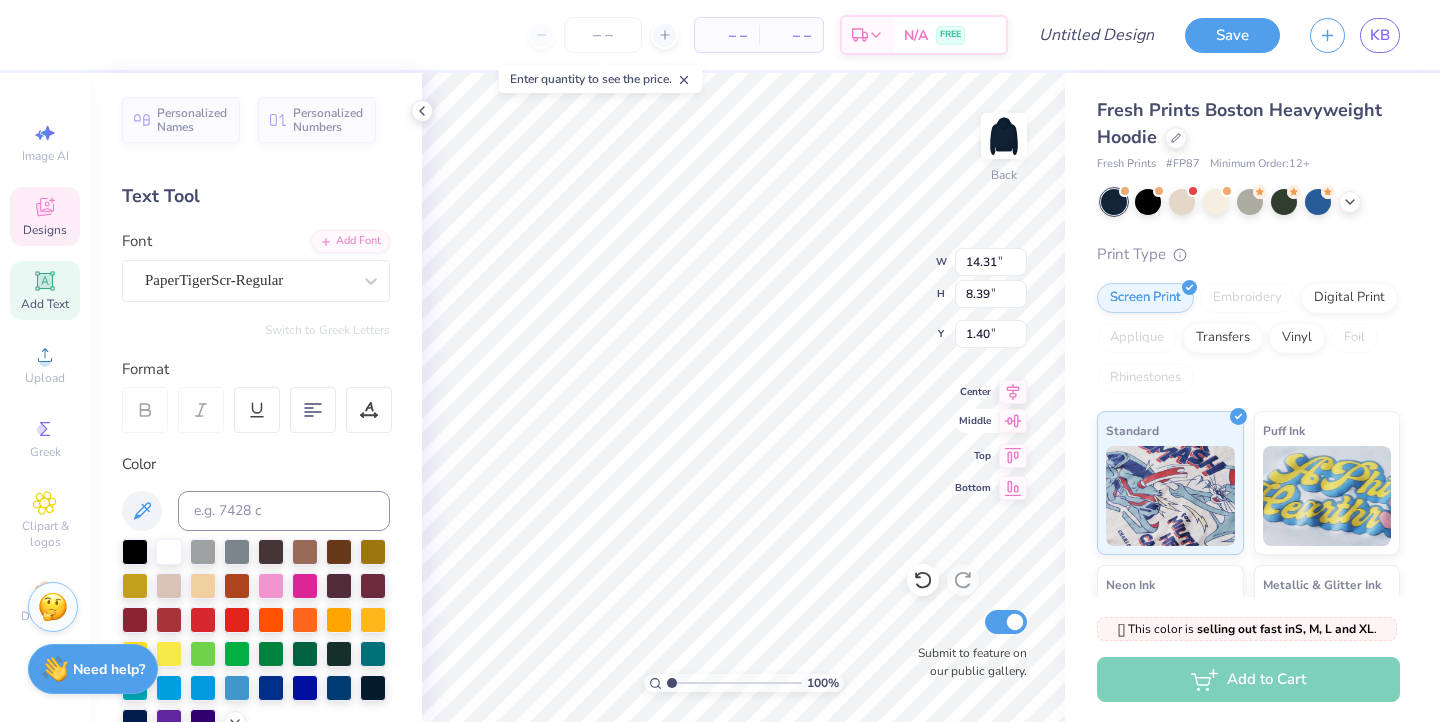 click 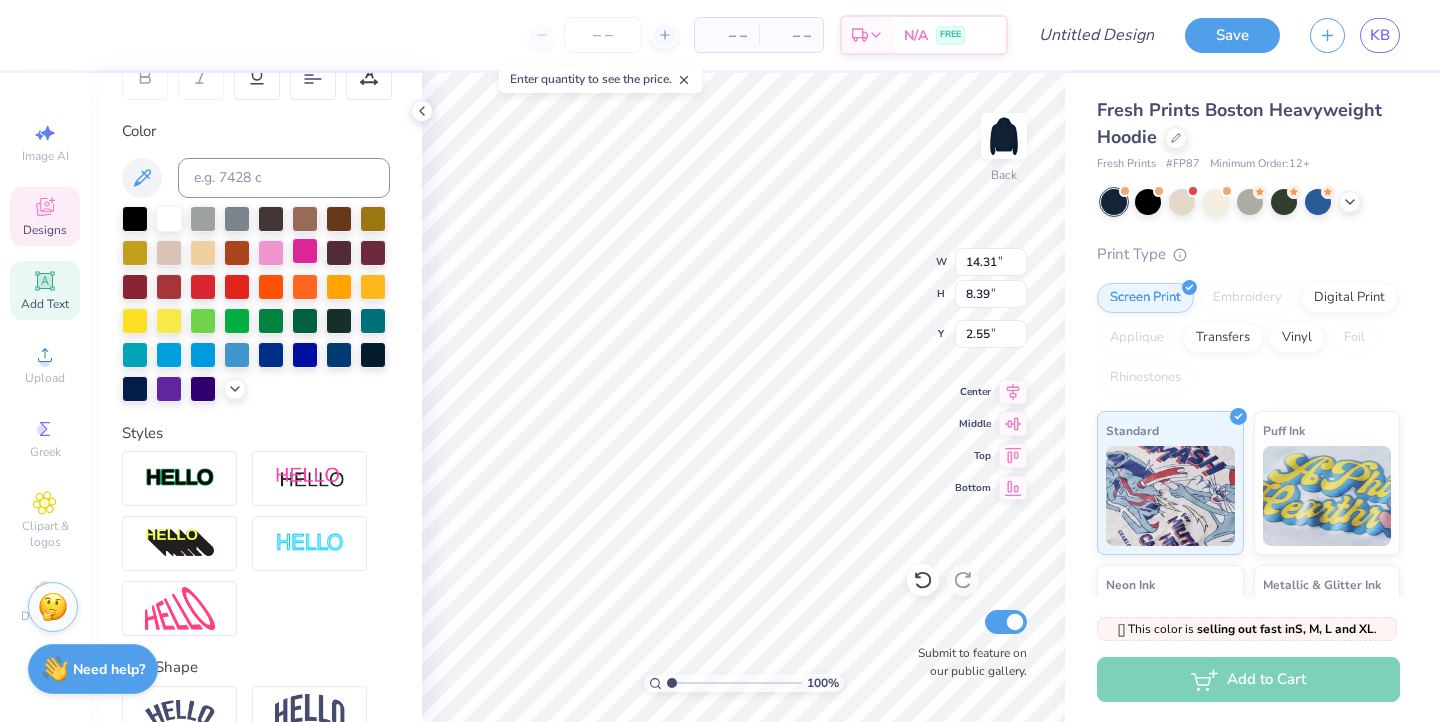 scroll, scrollTop: 440, scrollLeft: 0, axis: vertical 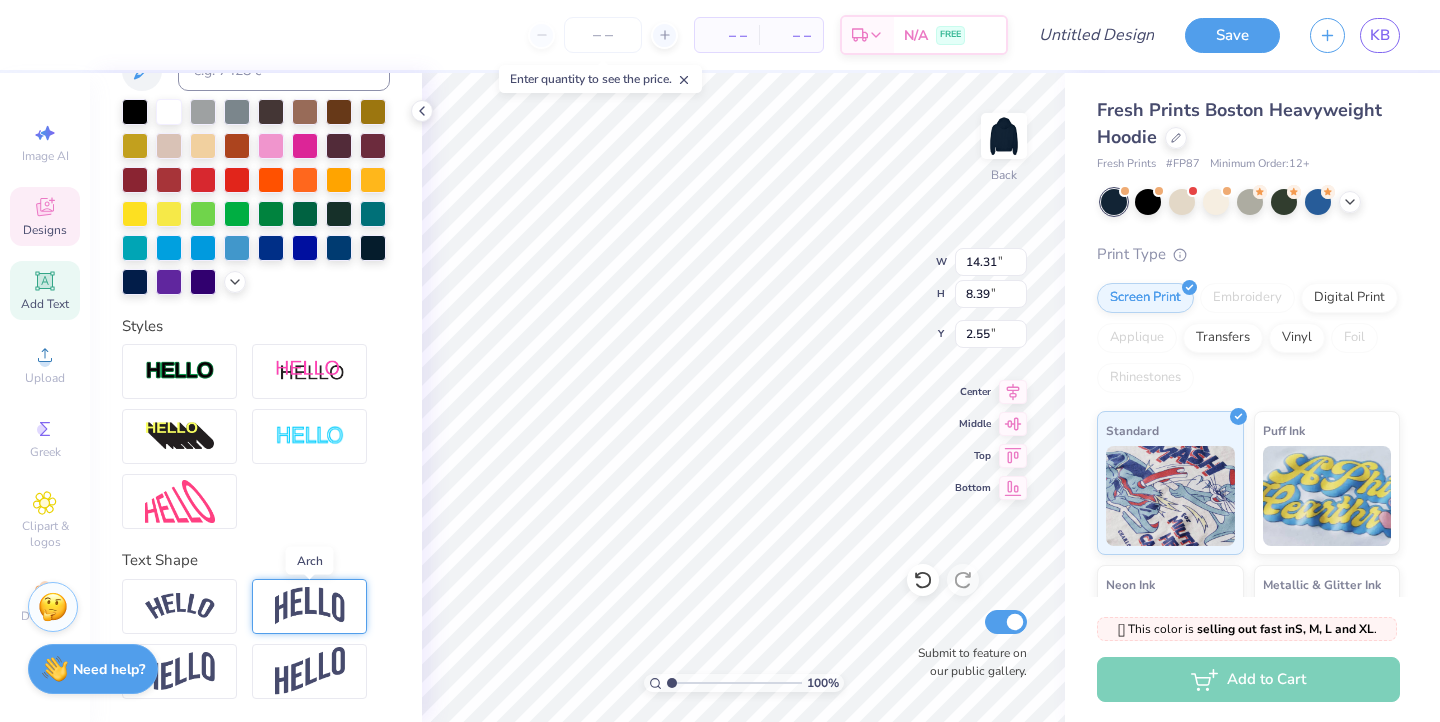 click at bounding box center (310, 606) 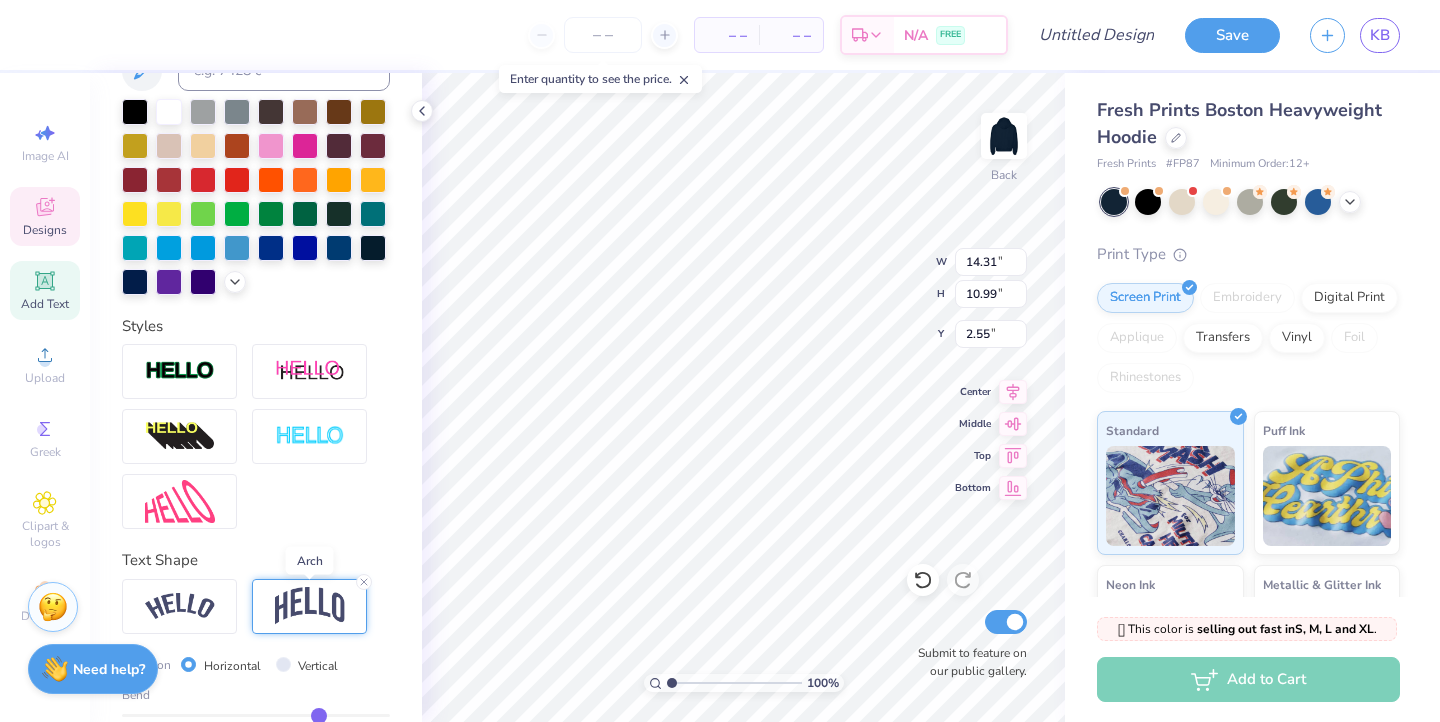 type on "10.99" 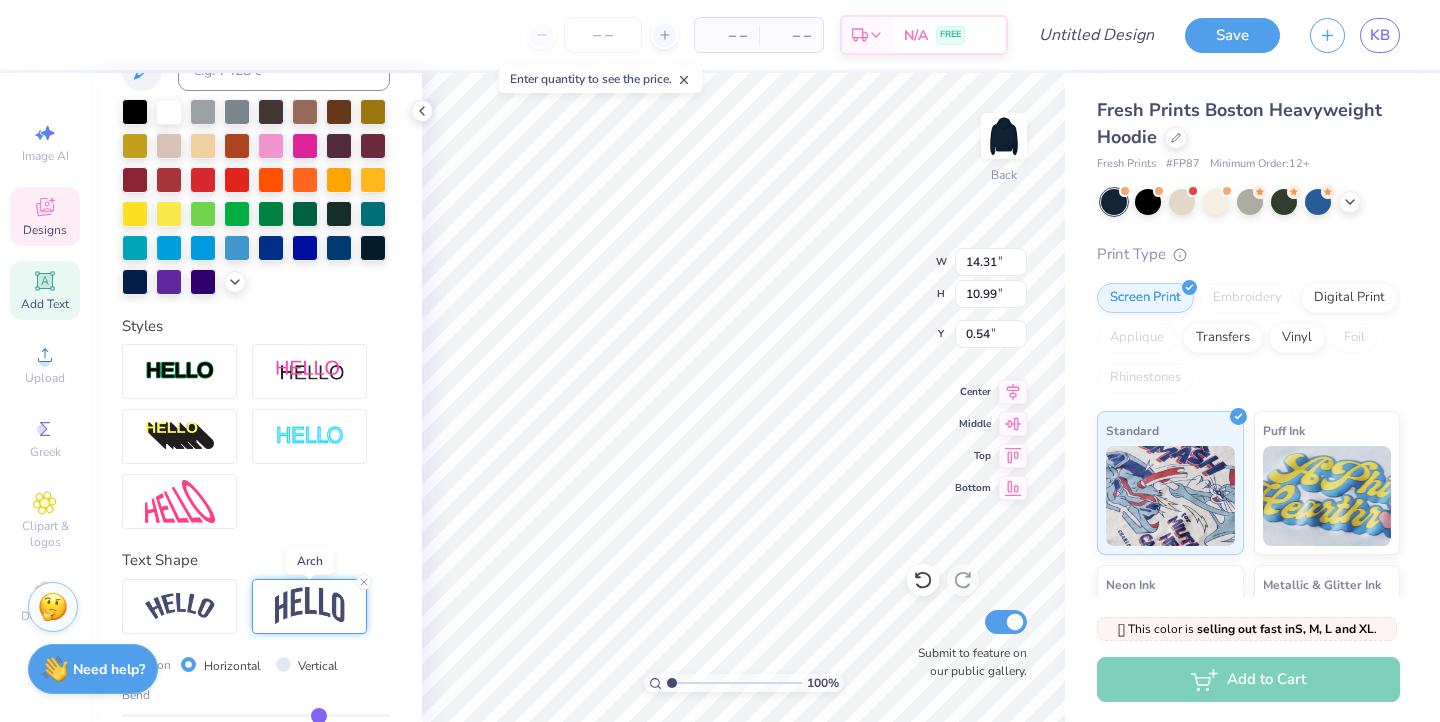 click at bounding box center (310, 606) 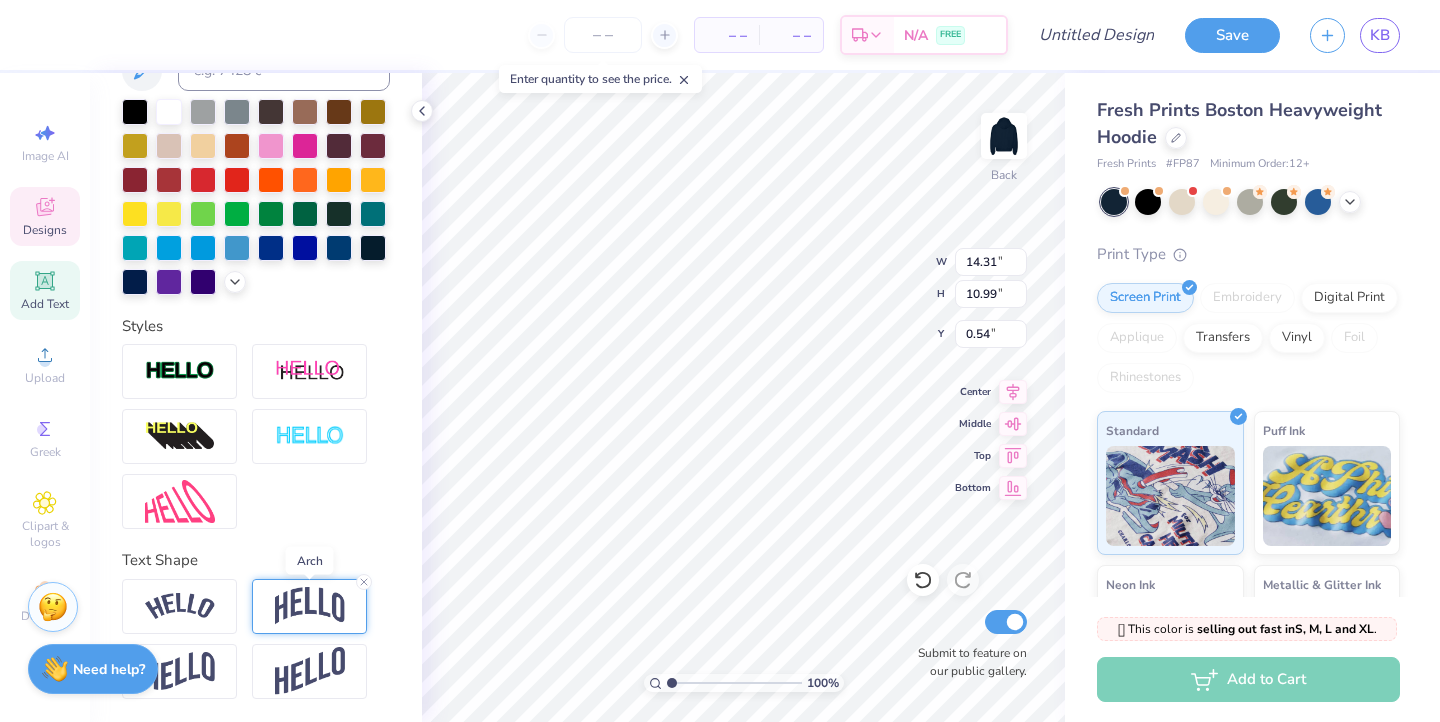 click at bounding box center [310, 606] 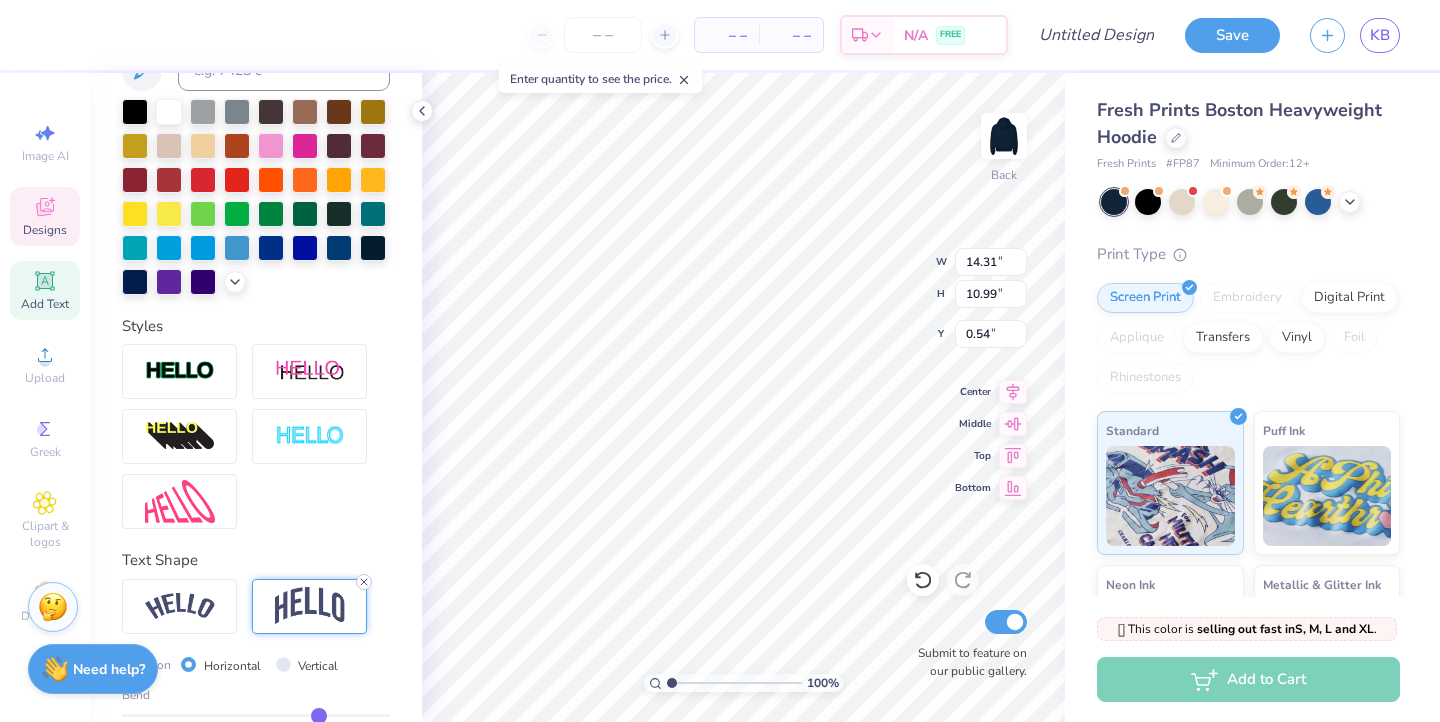 click 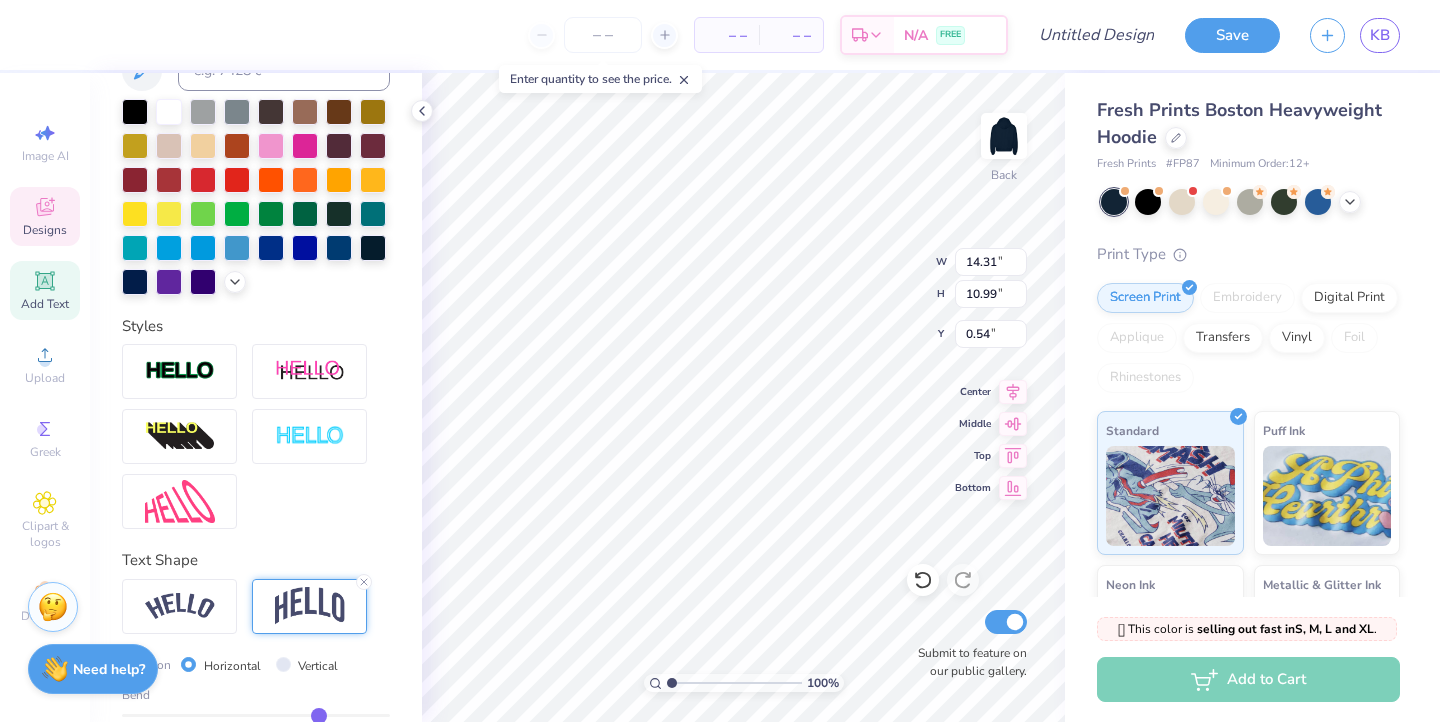 type on "8.39" 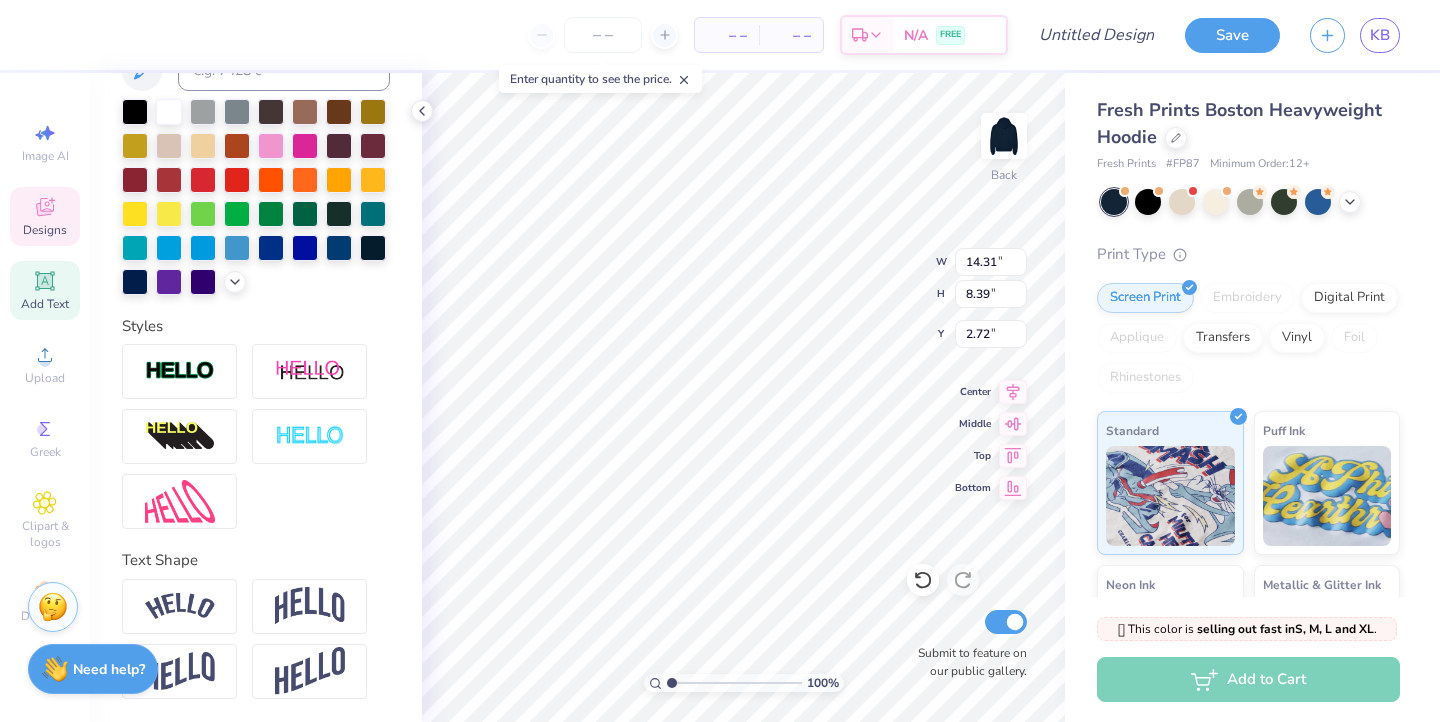 type on "3.00" 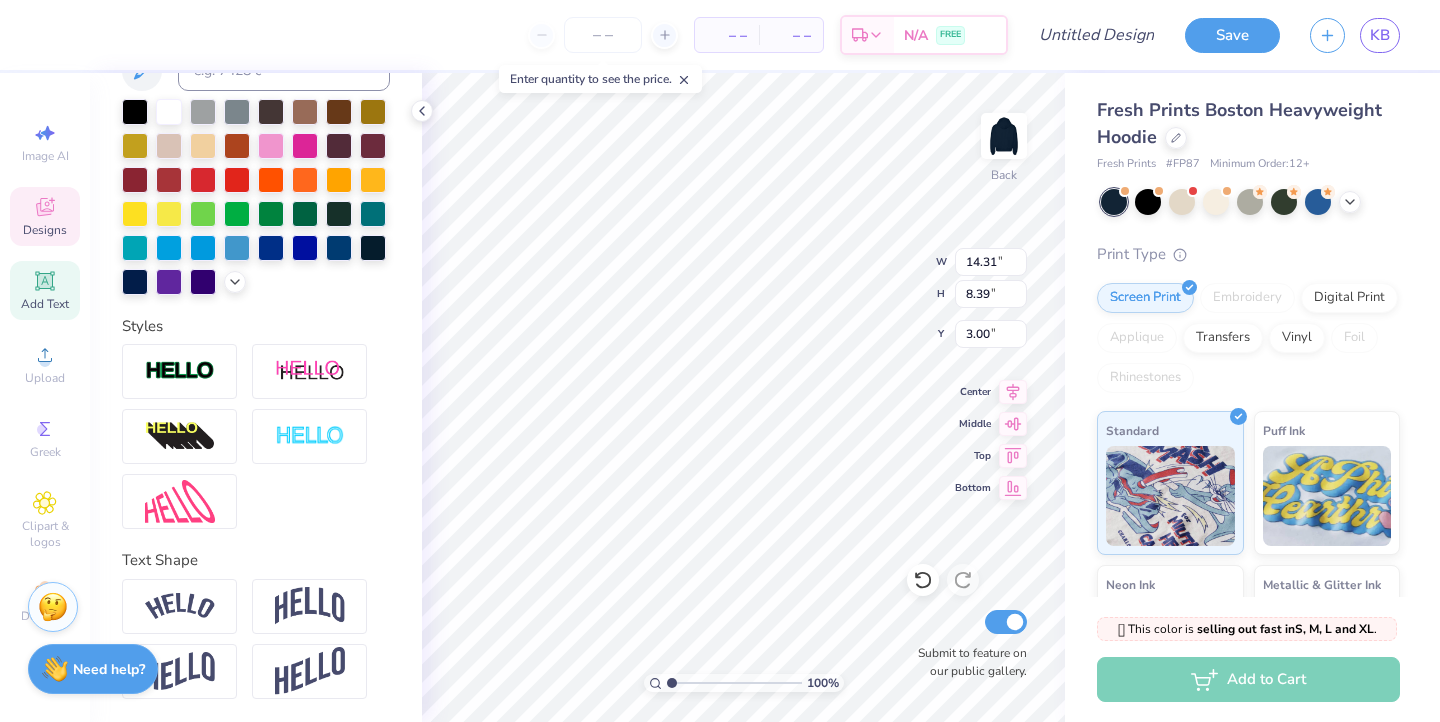 scroll, scrollTop: 1, scrollLeft: 0, axis: vertical 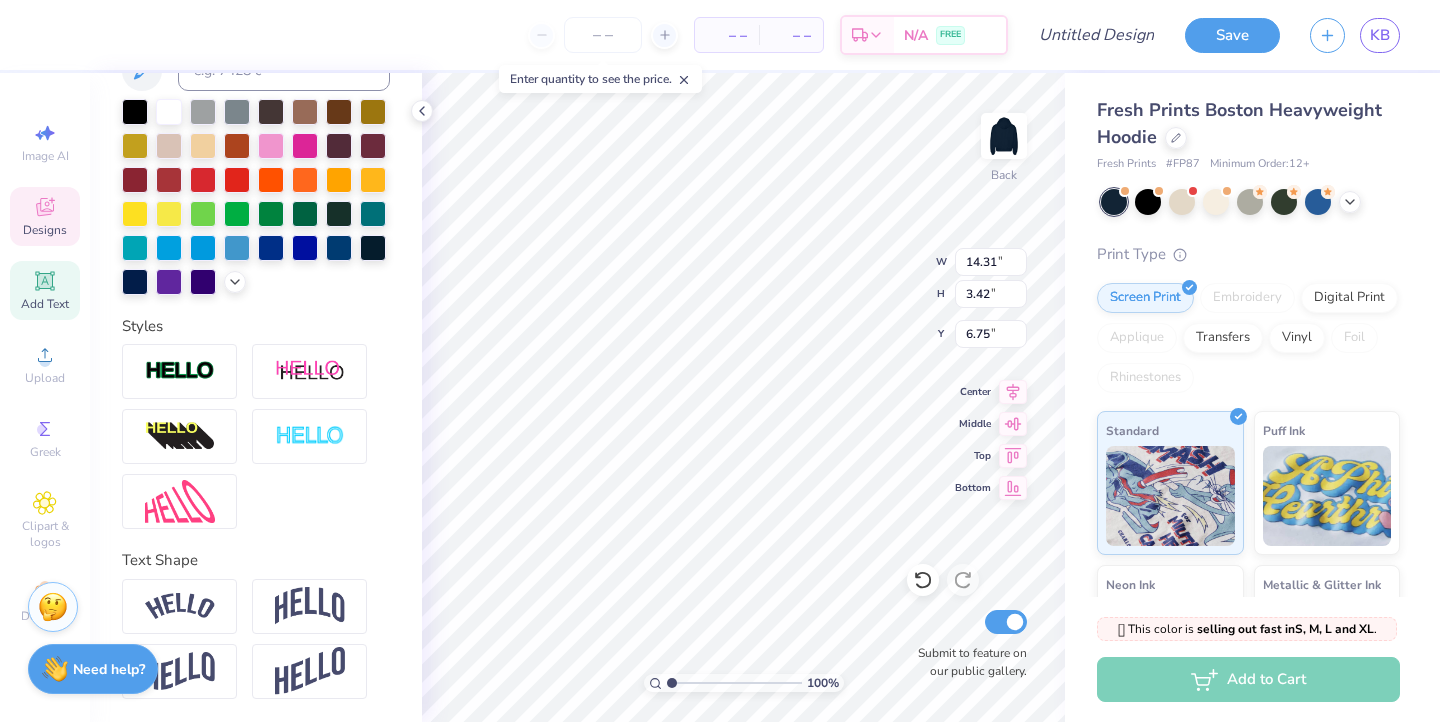 type on "6.75" 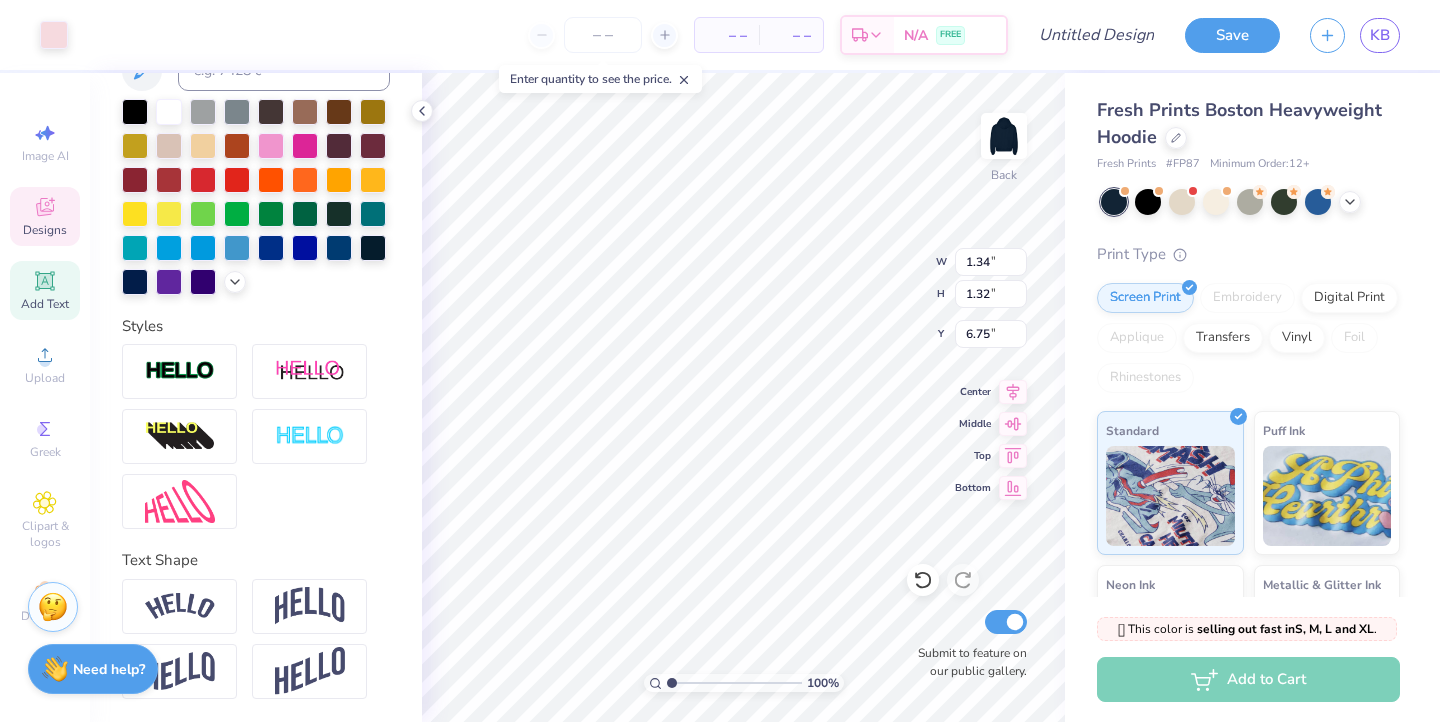type on "1.34" 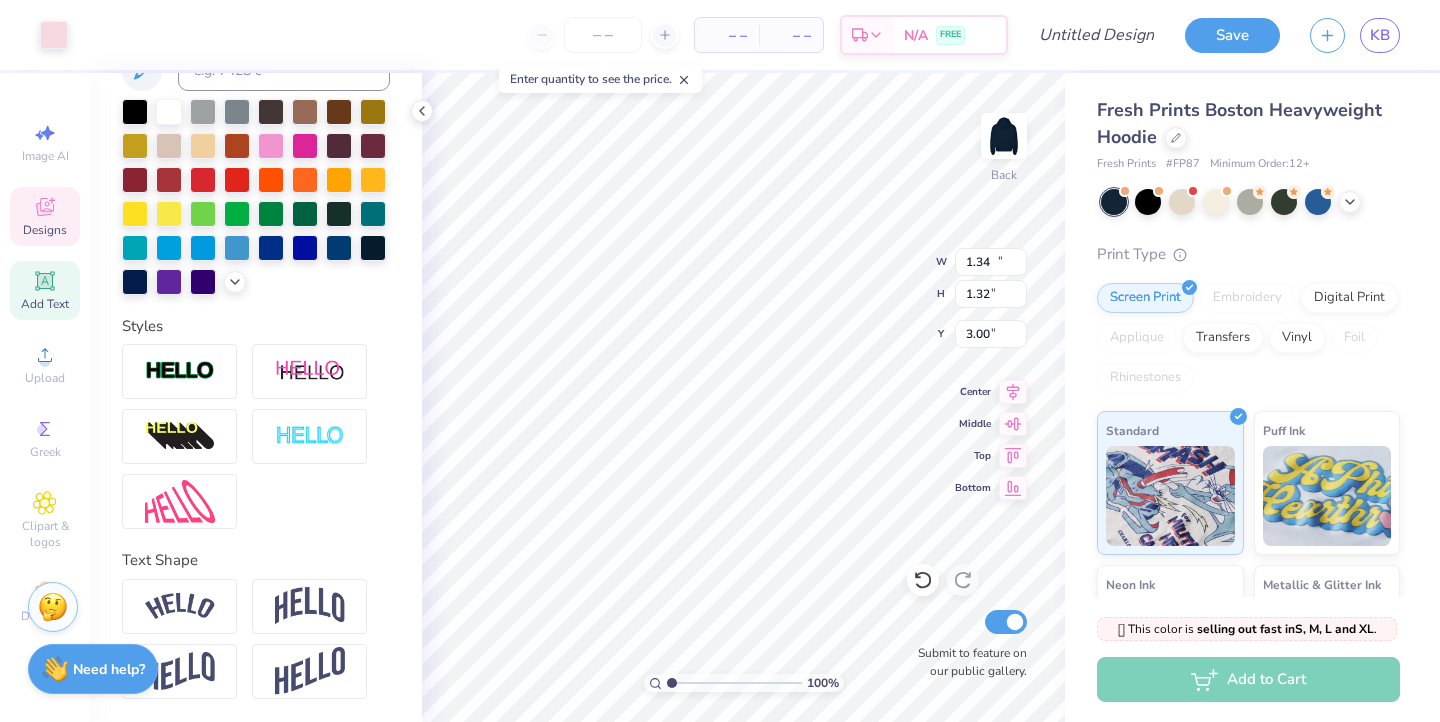 type on "14.31" 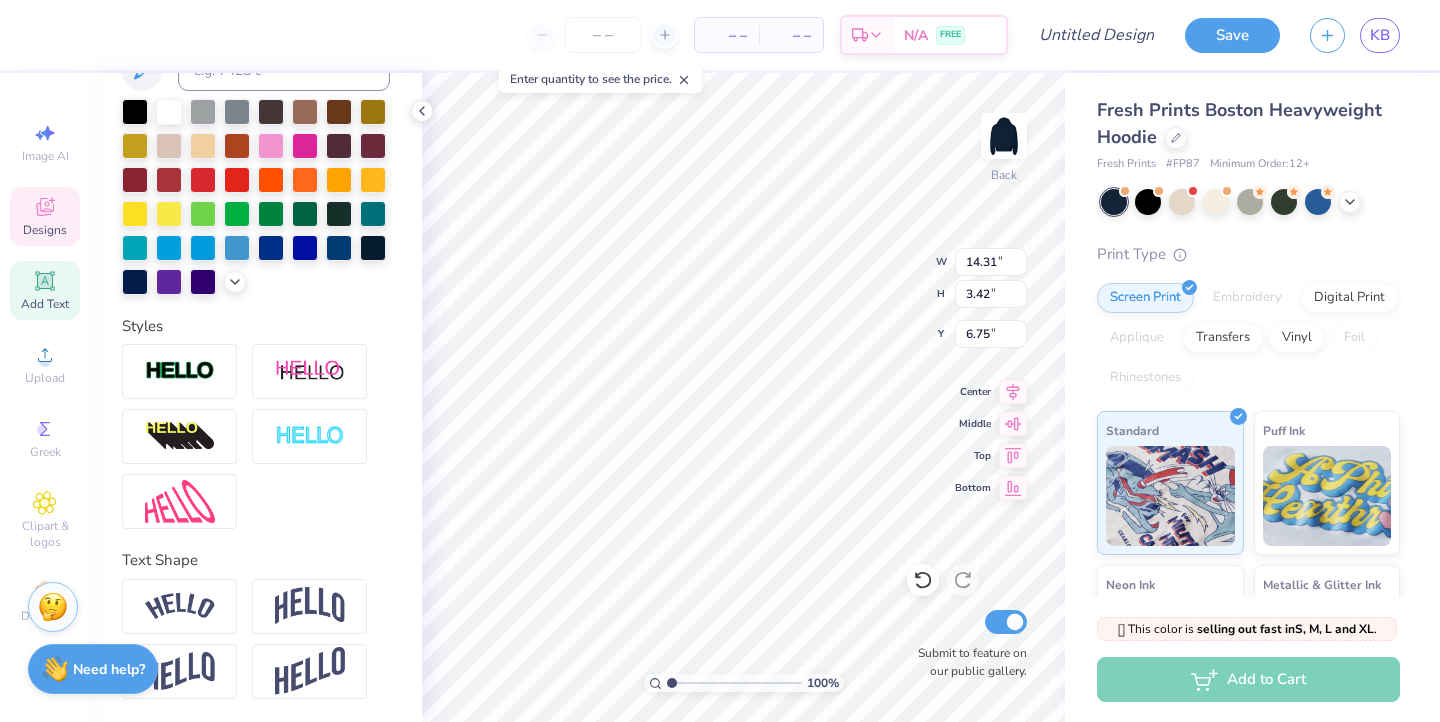 type on "4.00" 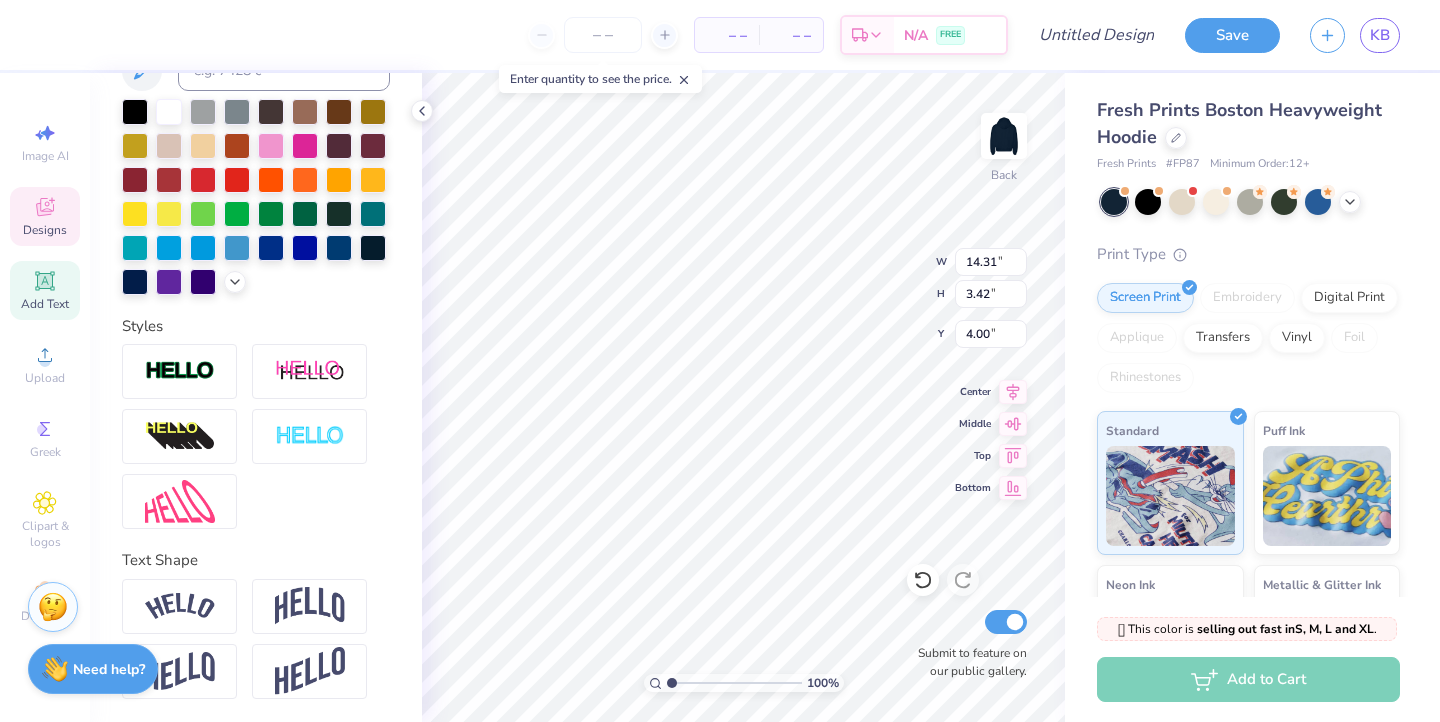type on "1.34" 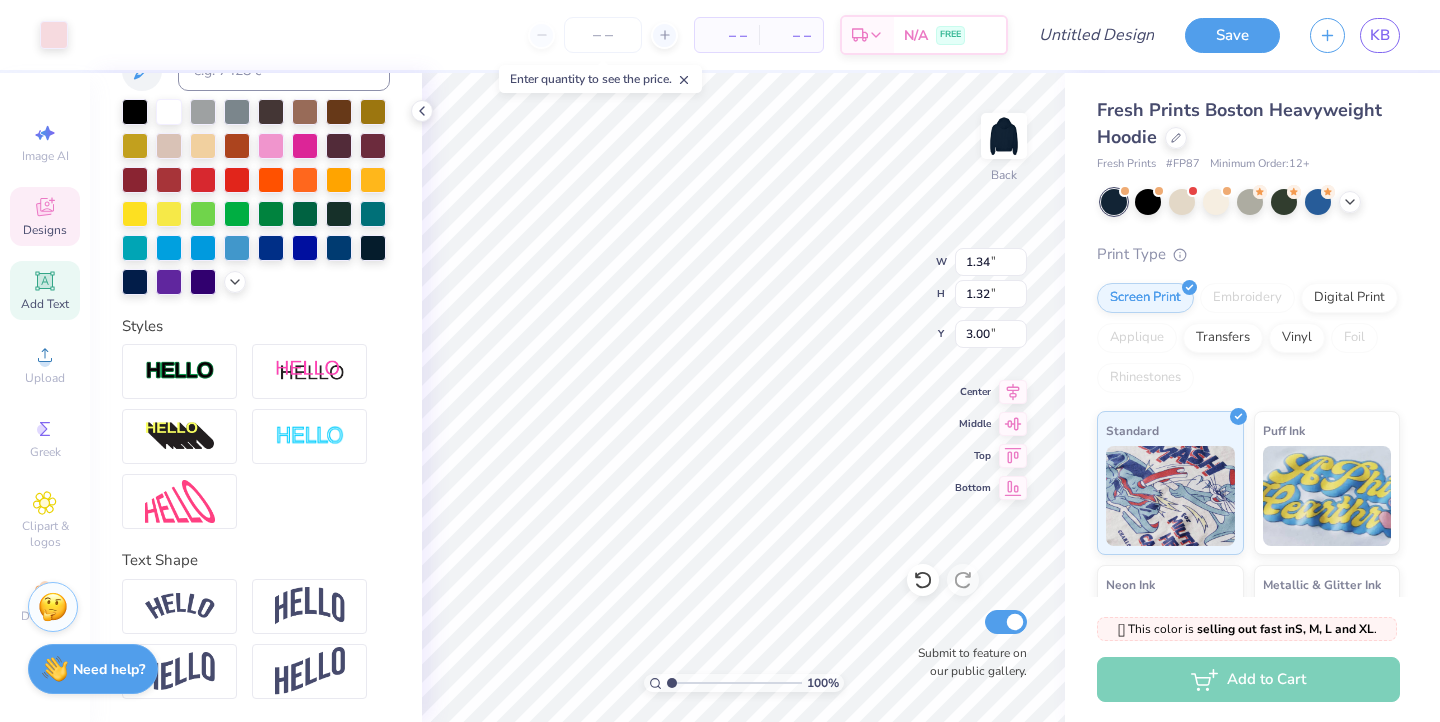 type on "3.66" 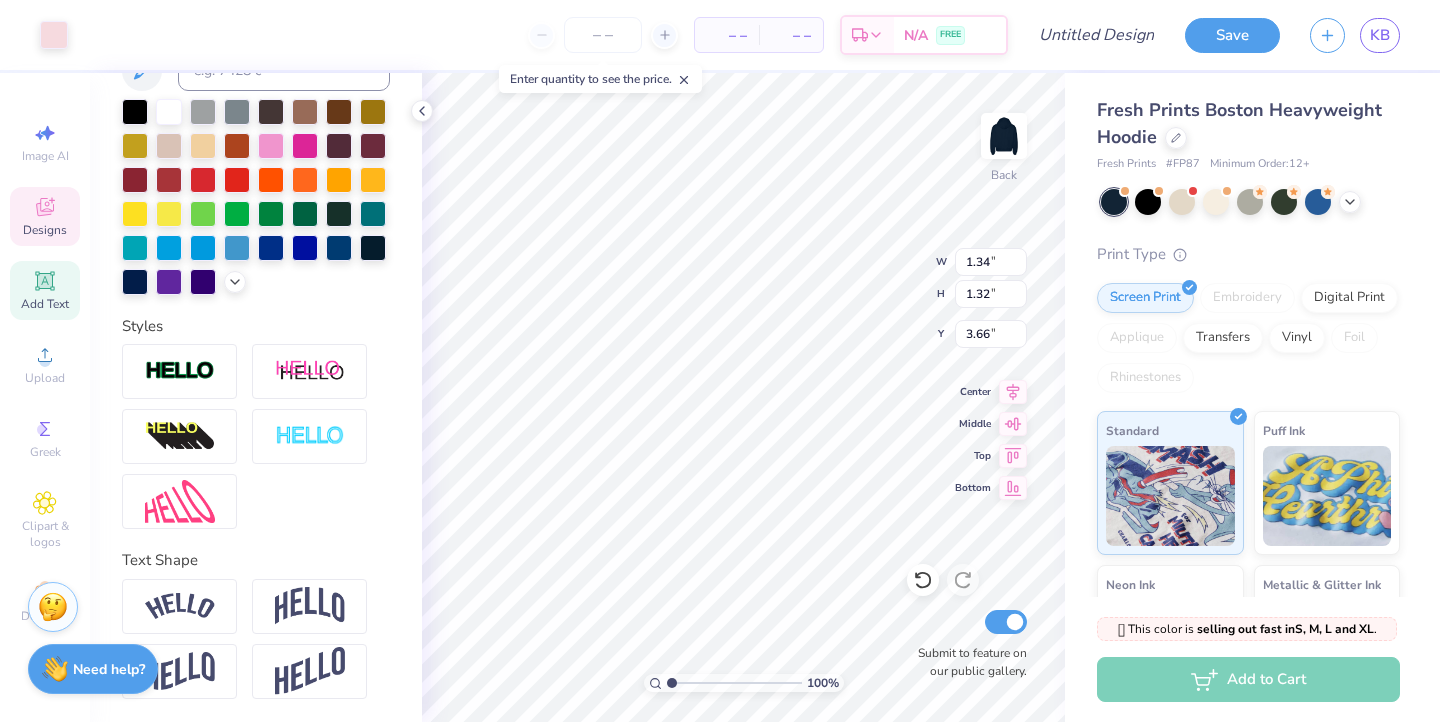 type on "4.00" 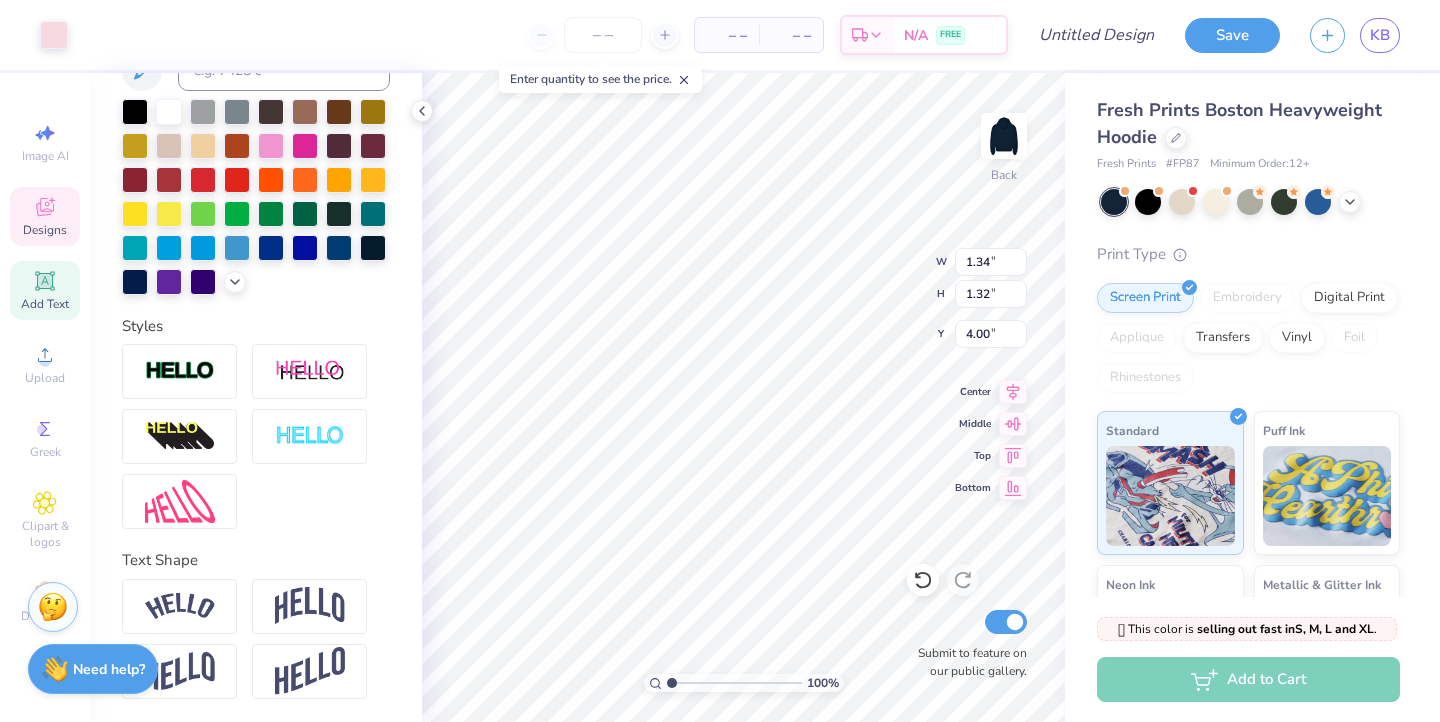 type on "1.33" 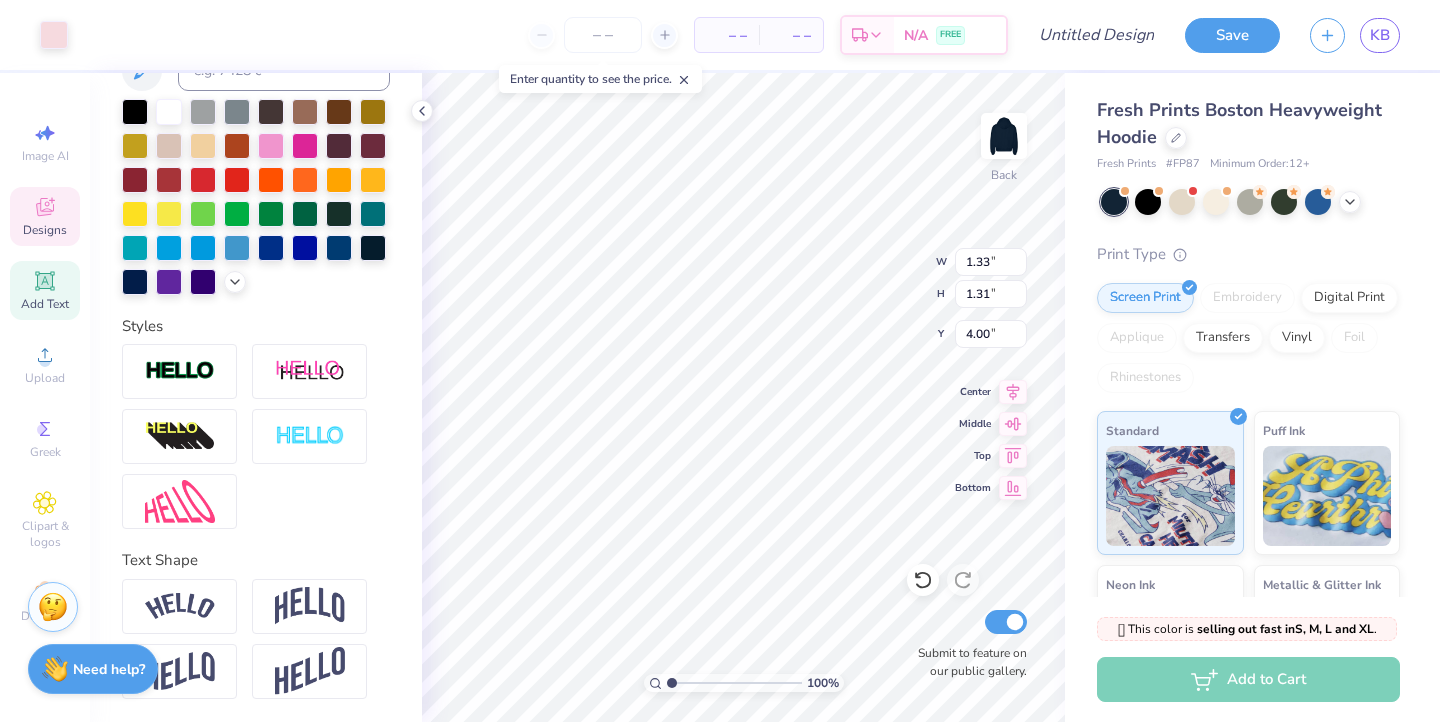 type on "4.00" 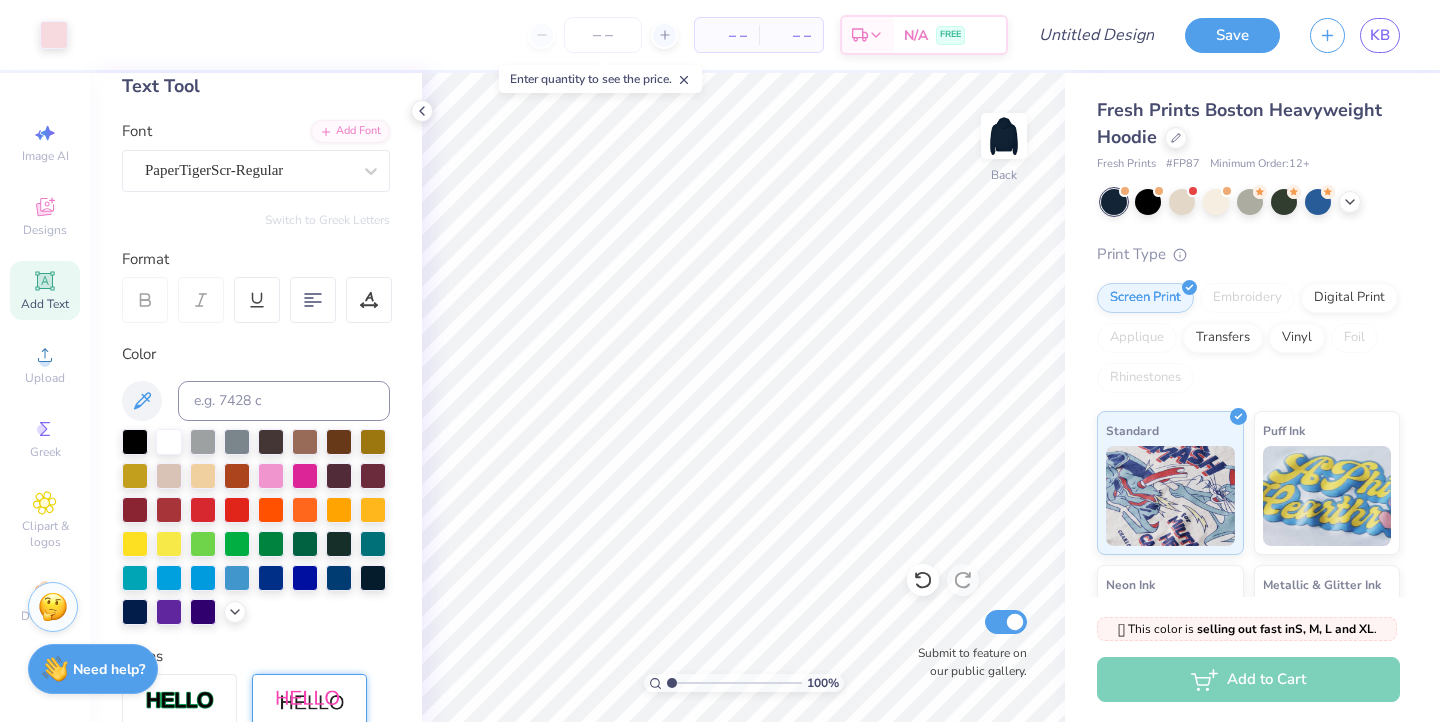 scroll, scrollTop: 0, scrollLeft: 0, axis: both 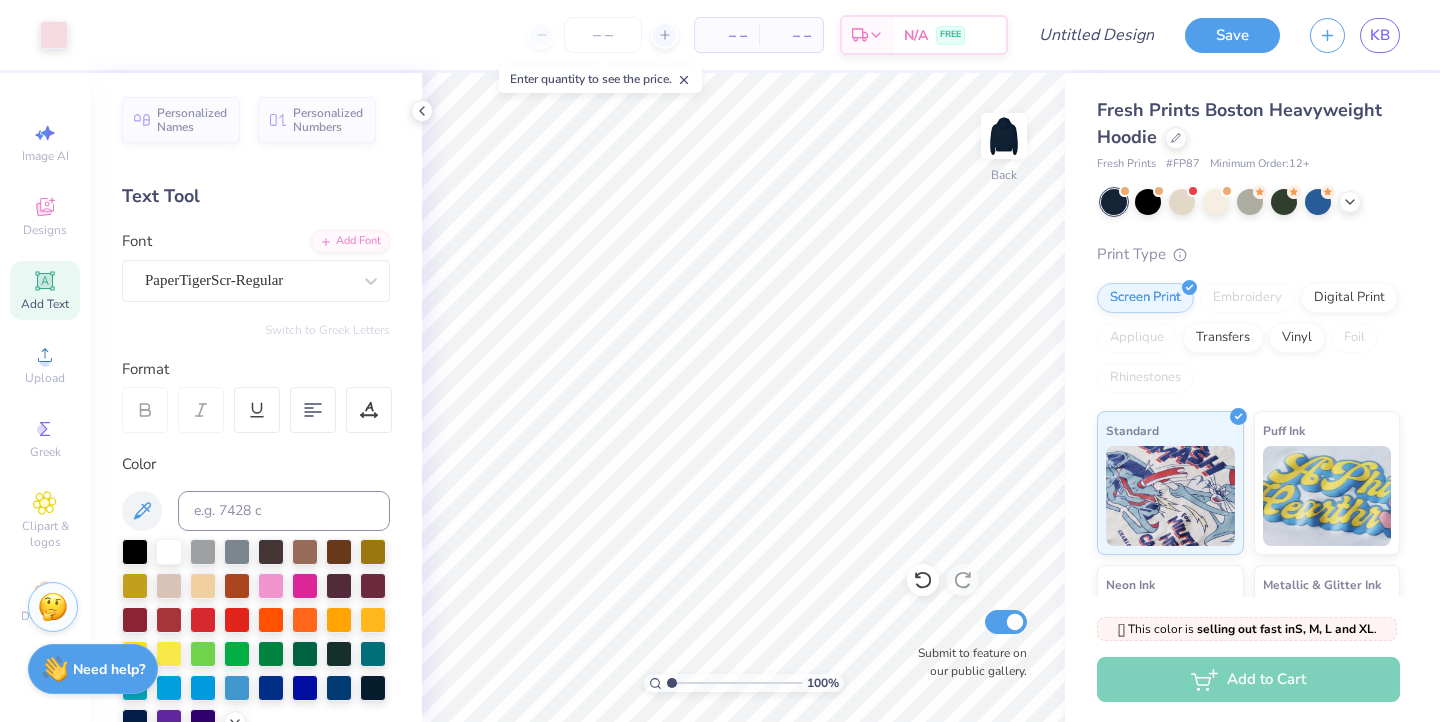 click on "Add Text" at bounding box center [45, 290] 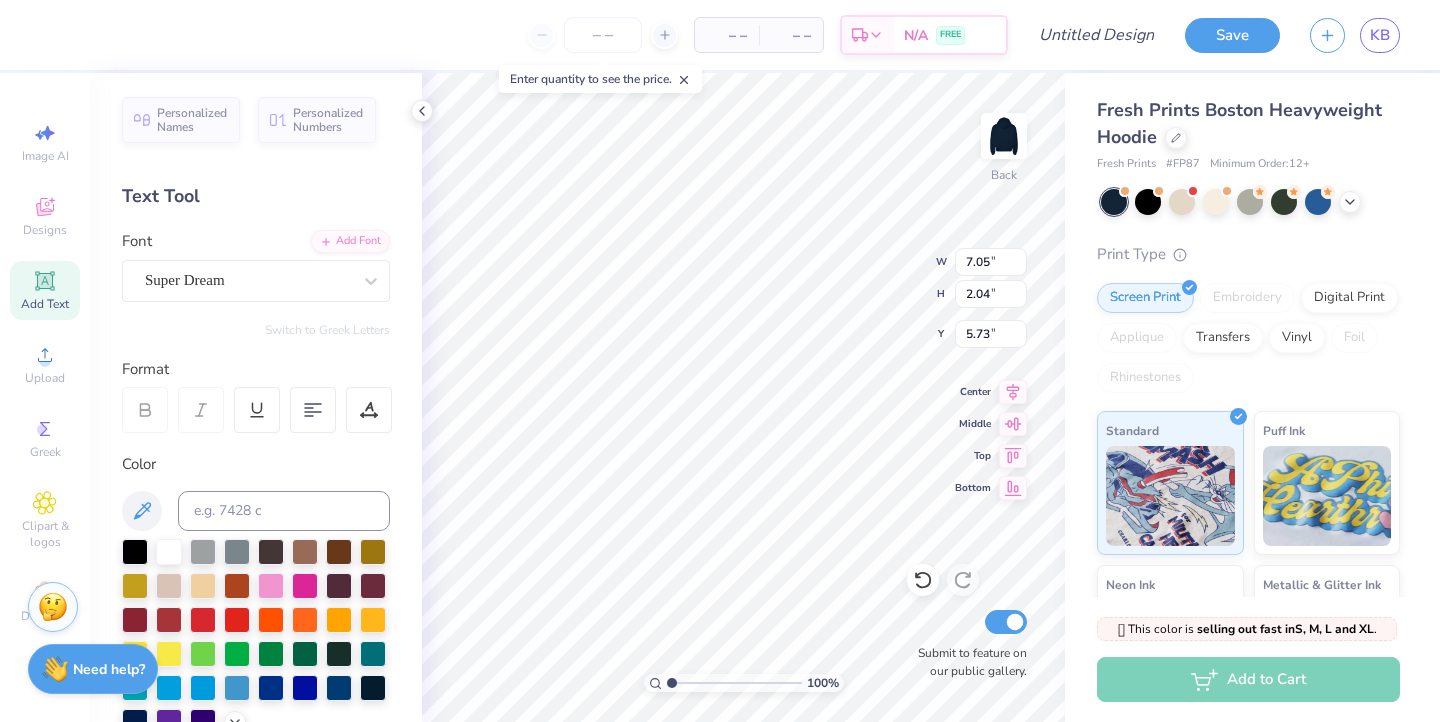 type on "TET" 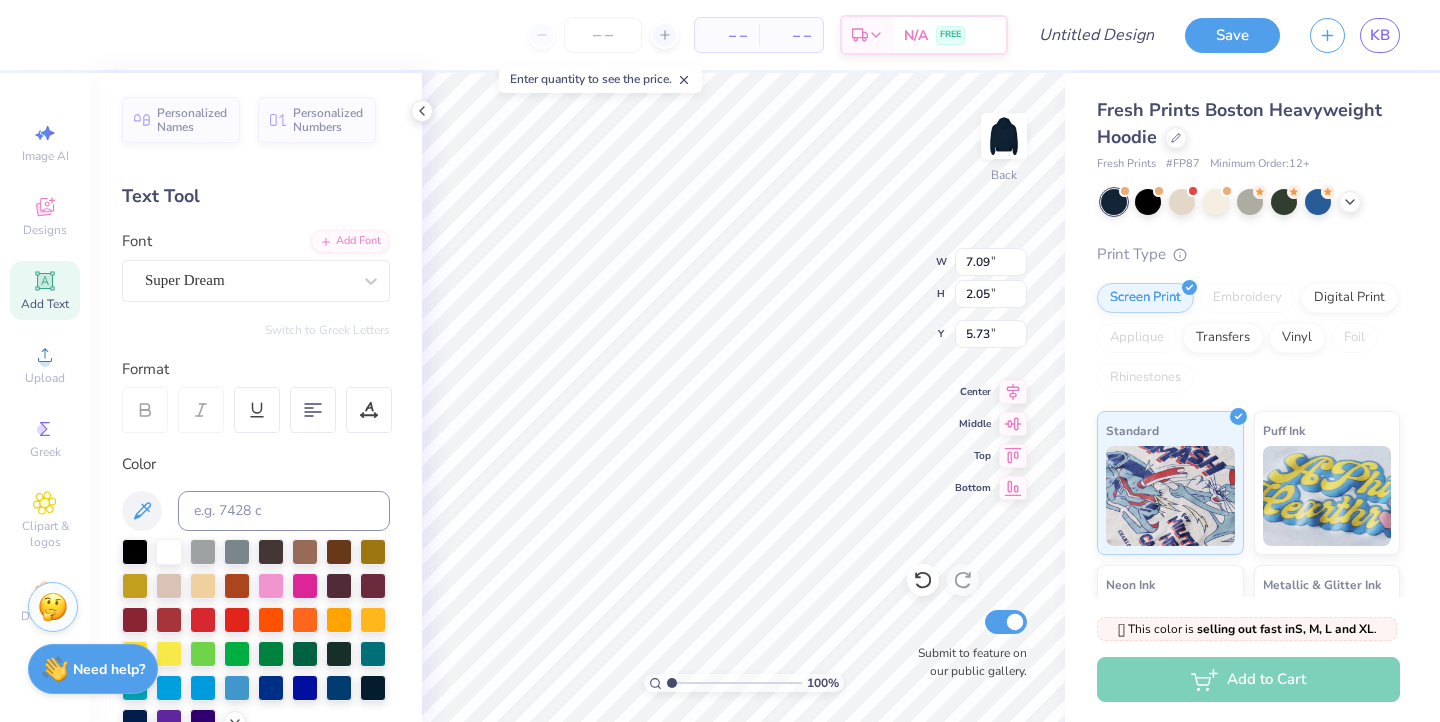 type on "7.42" 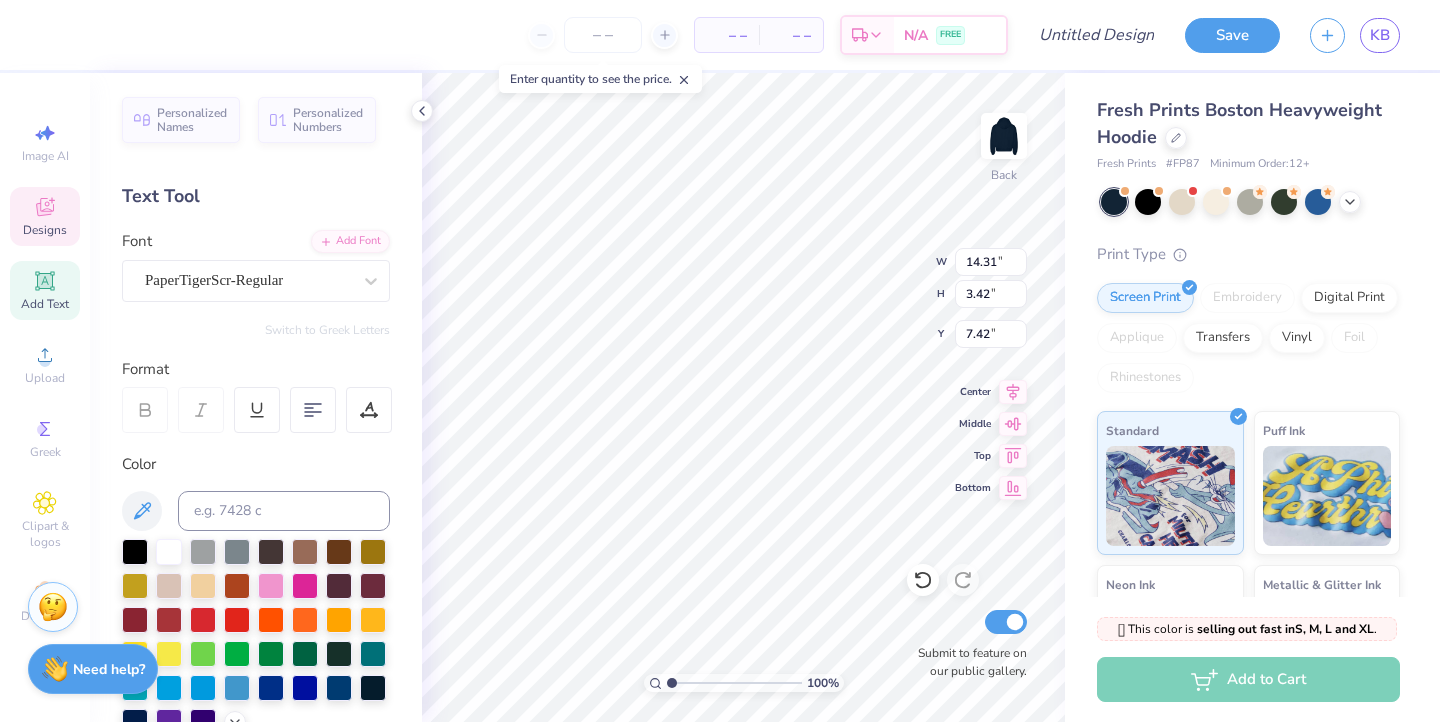 type on "14.31" 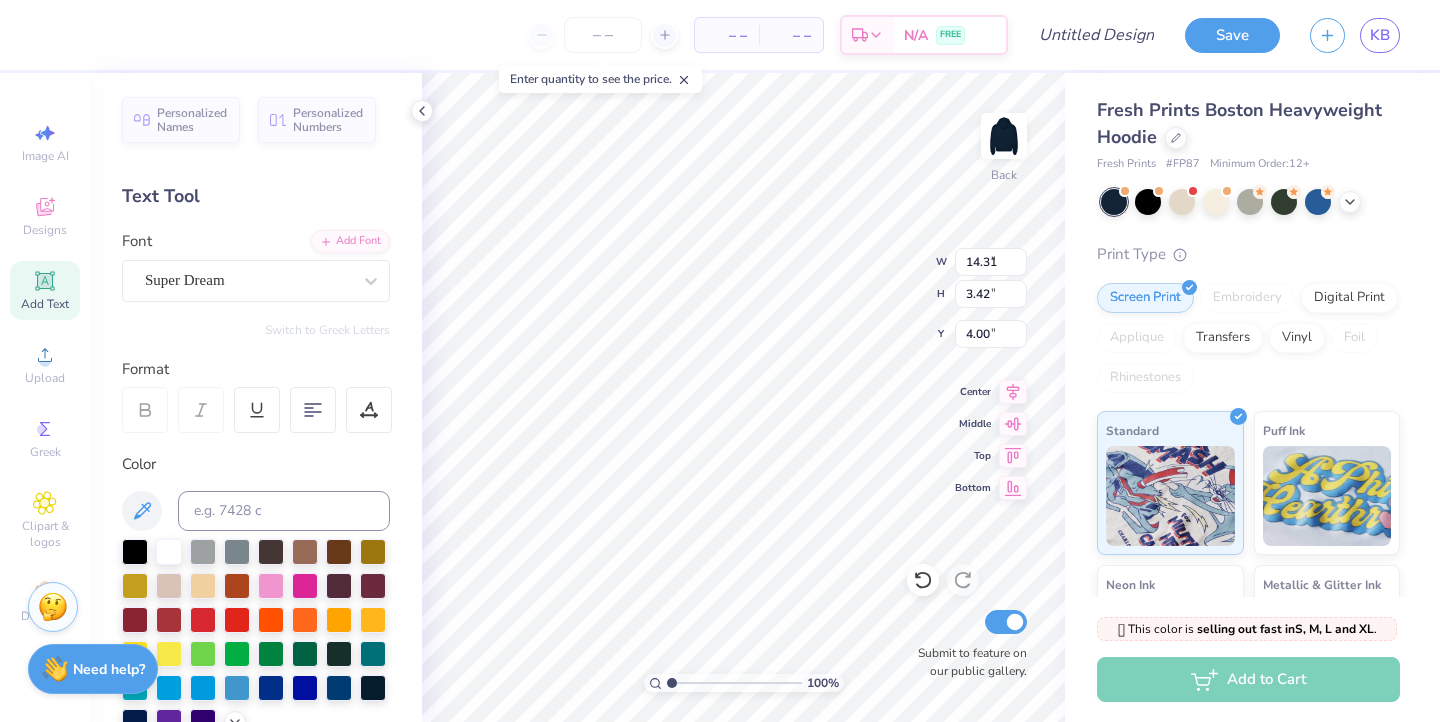 type on "7.09" 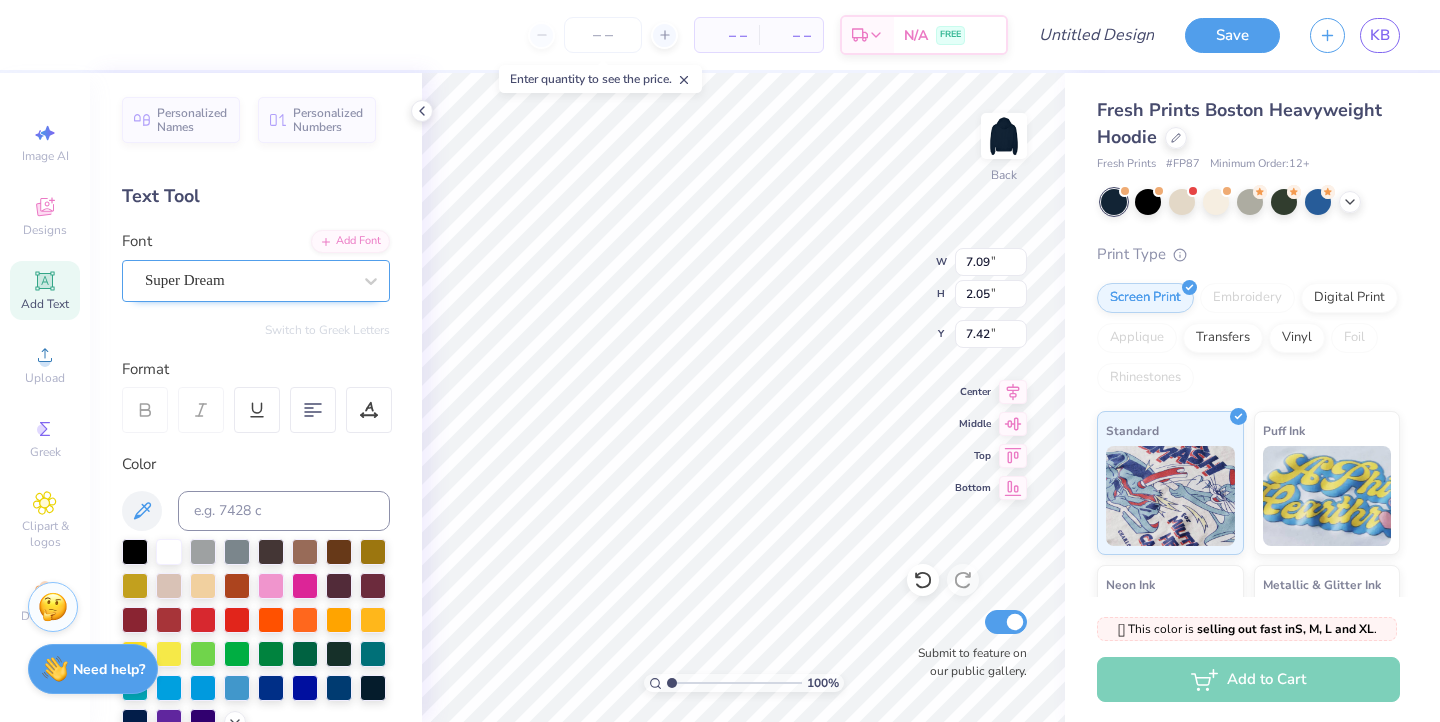 click on "Super Dream" at bounding box center [248, 280] 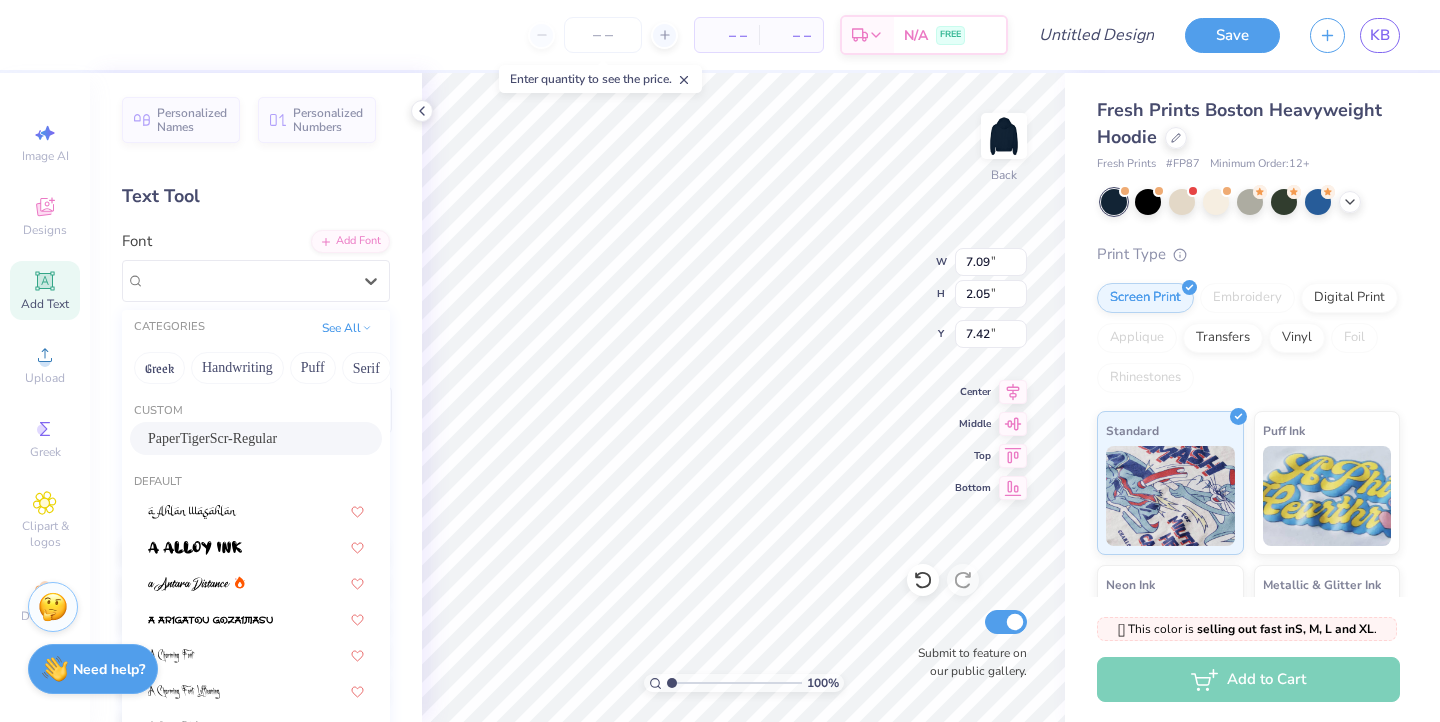click on "PaperTigerScr-Regular" at bounding box center (256, 438) 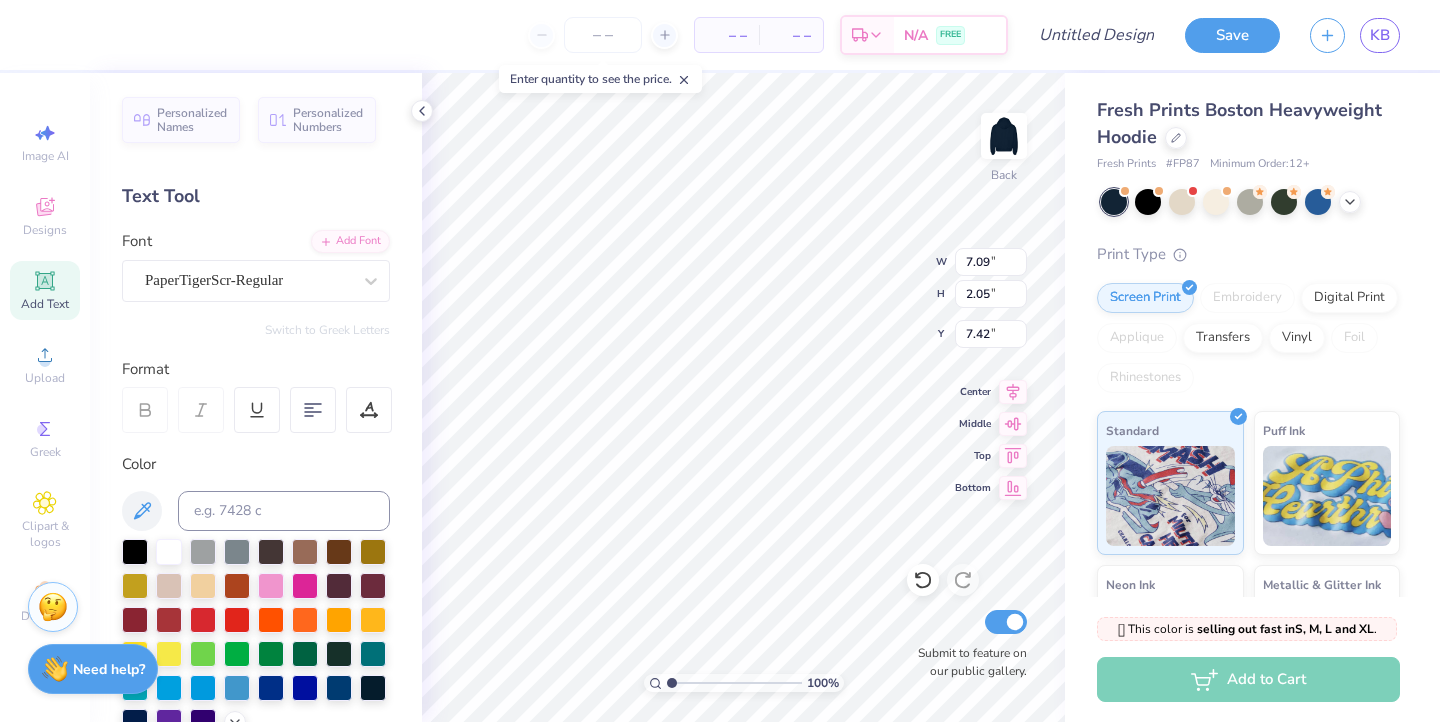 type on "5.18" 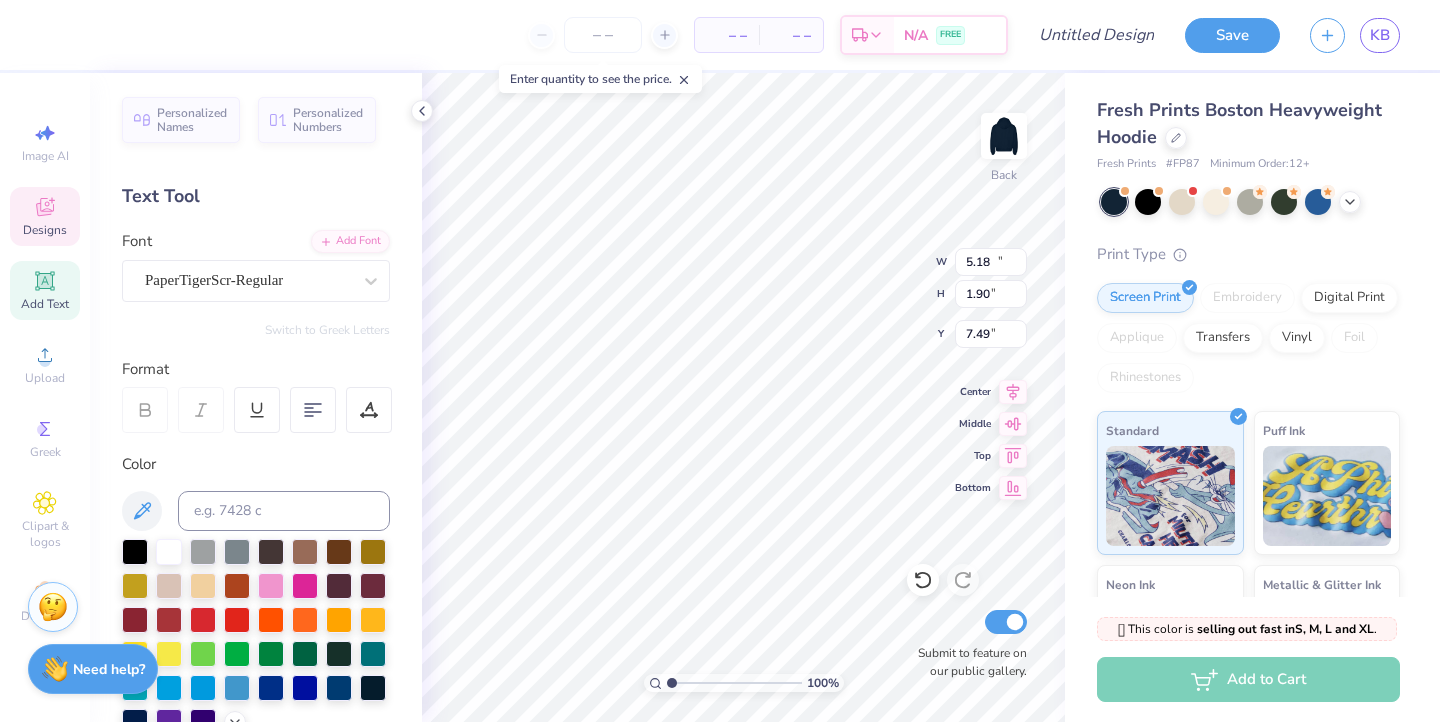 type on "14.31" 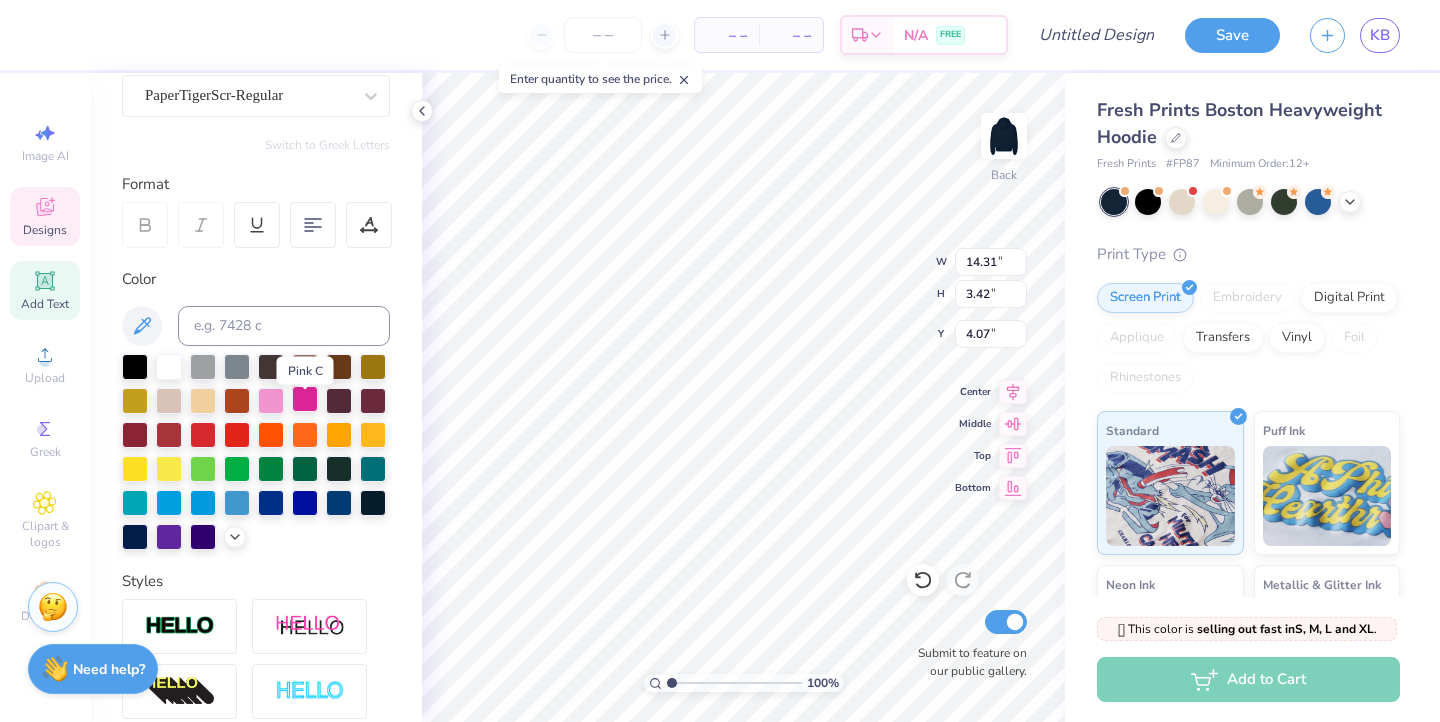 scroll, scrollTop: 173, scrollLeft: 0, axis: vertical 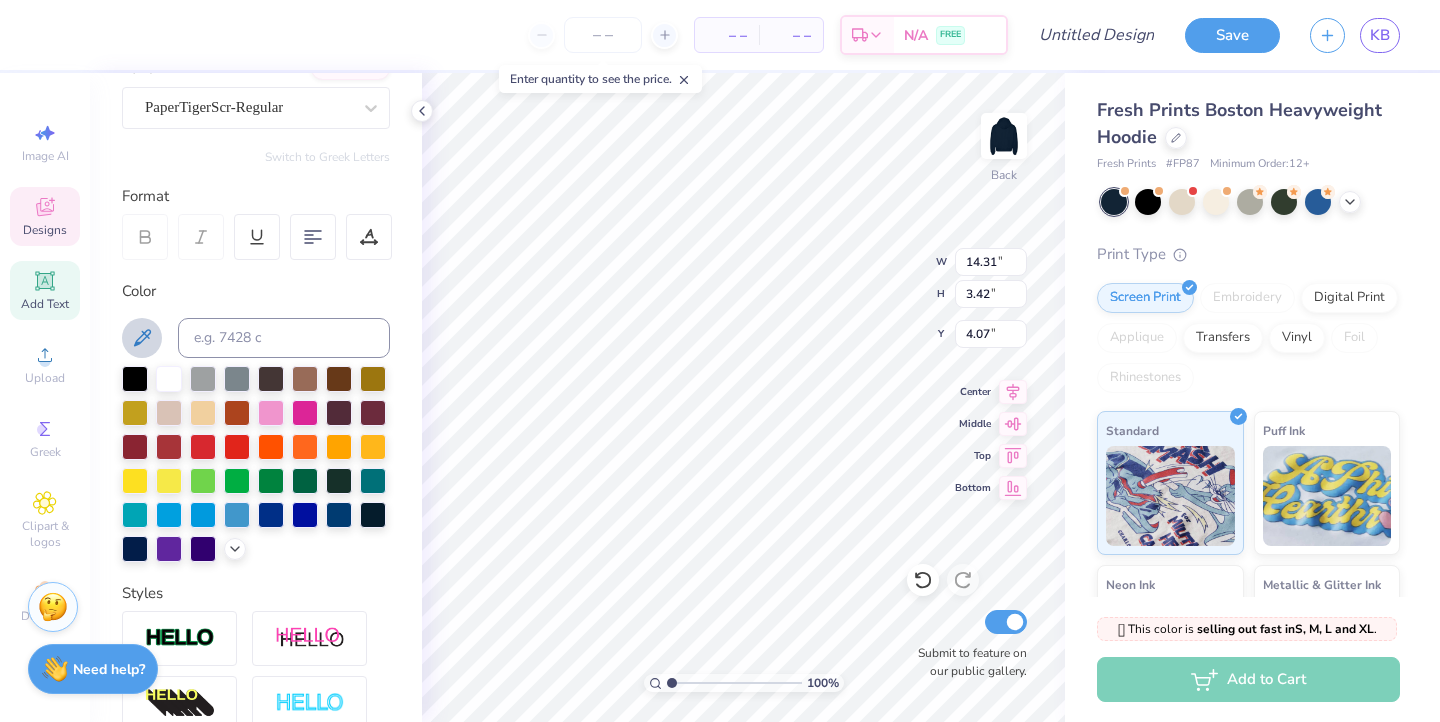 click 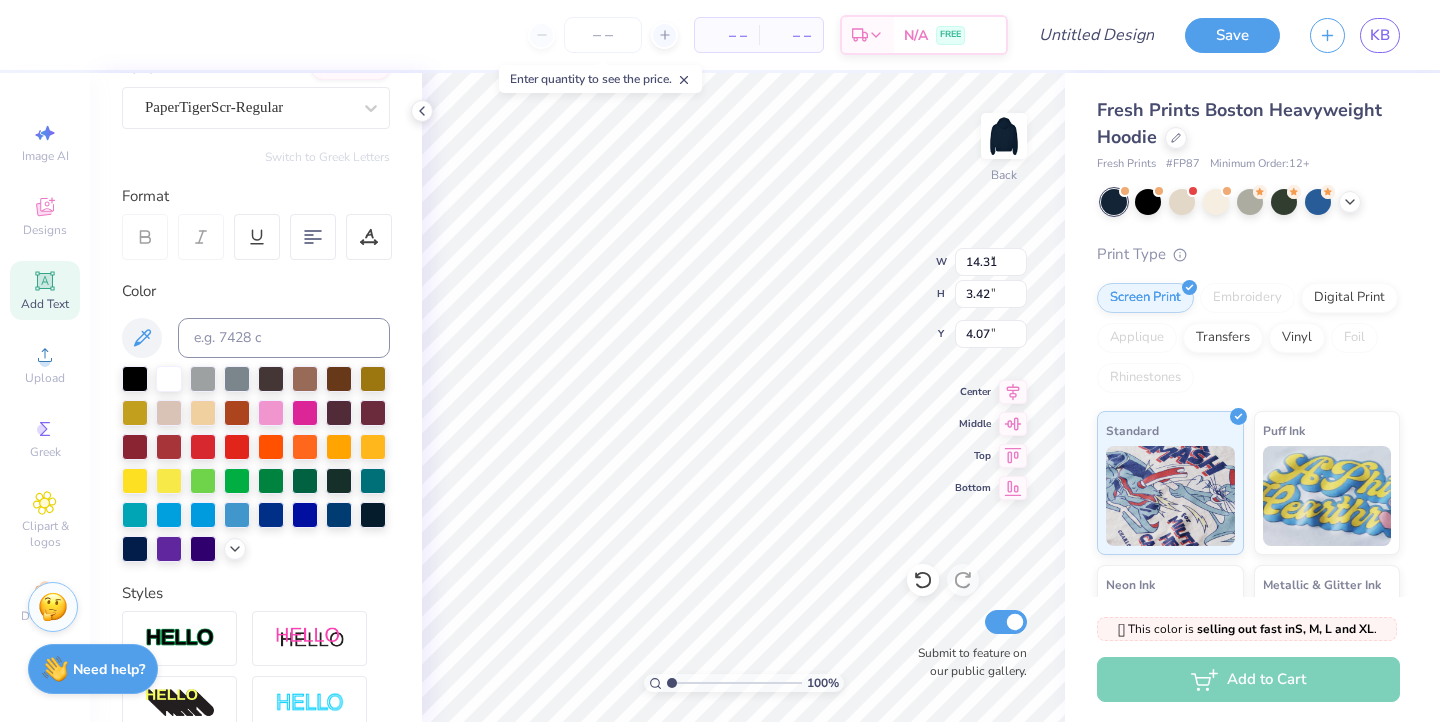 type on "5.18" 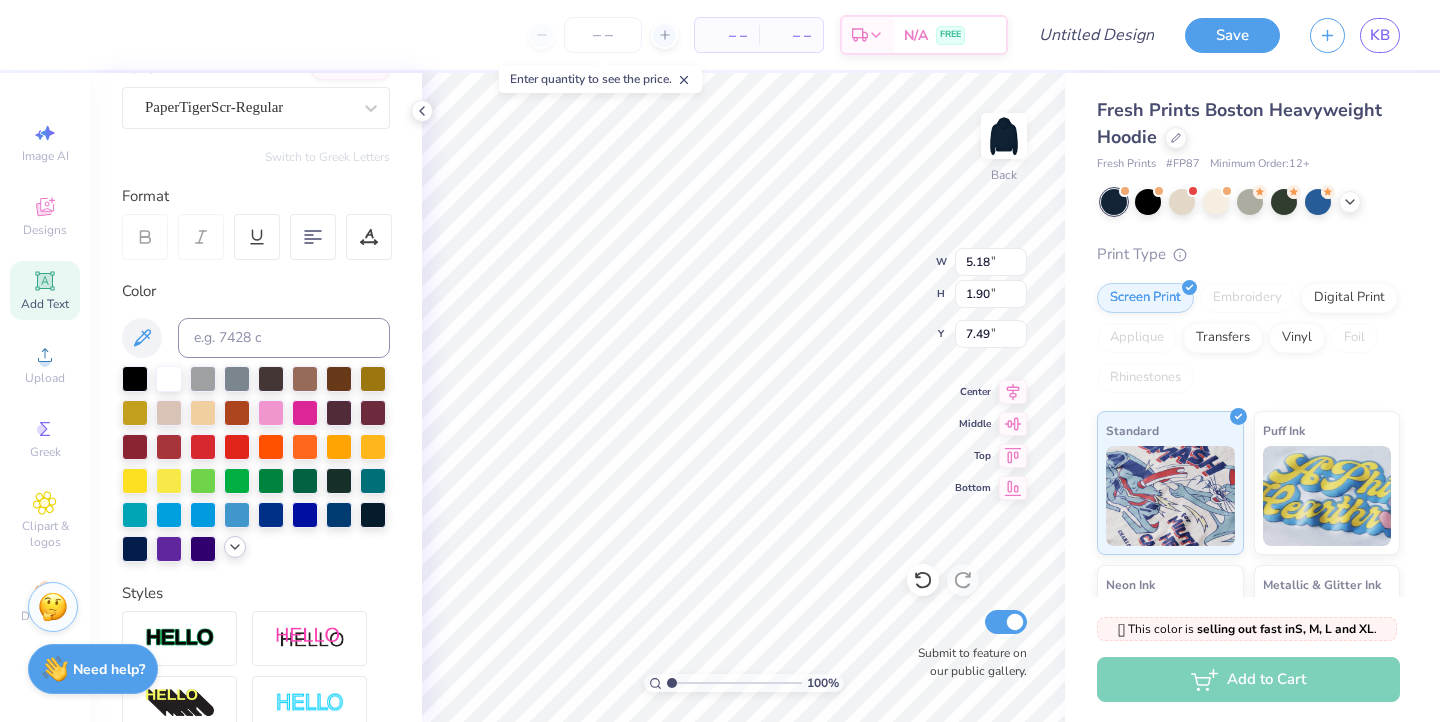 click 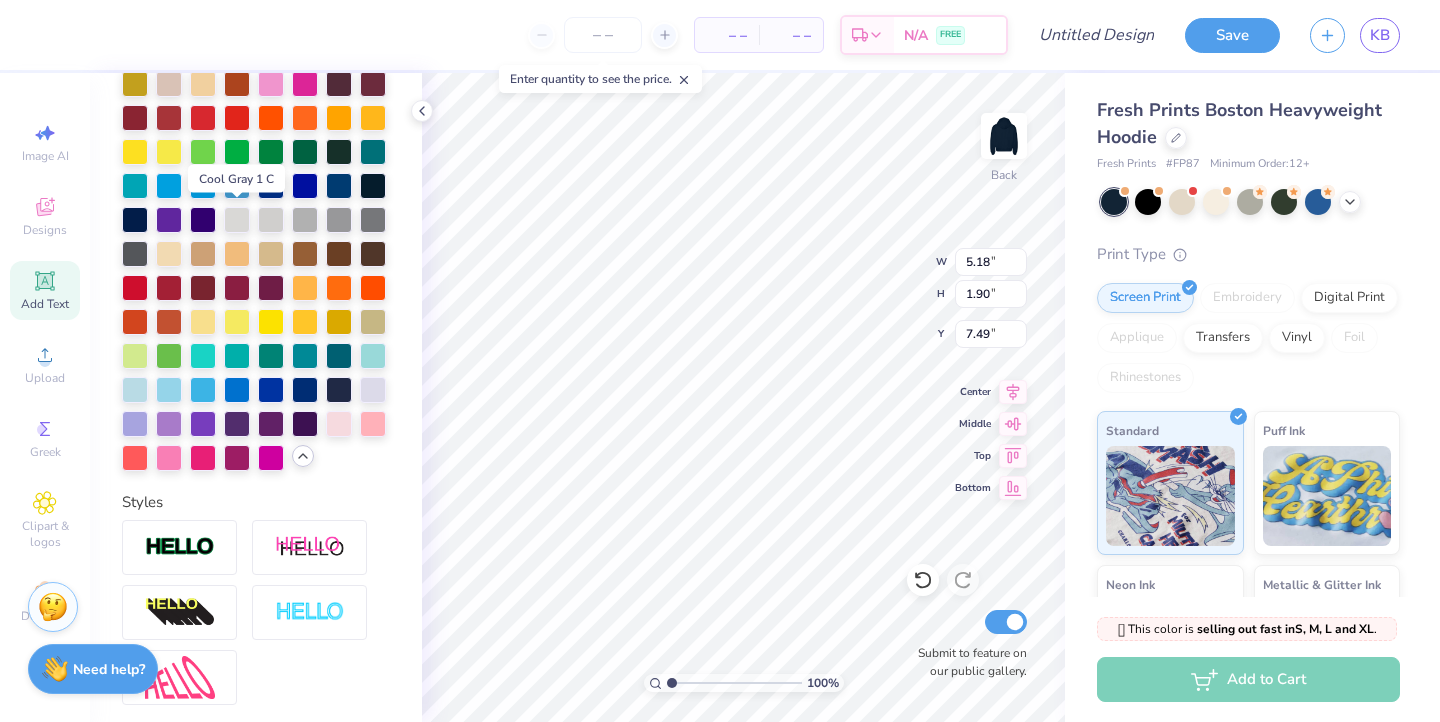 scroll, scrollTop: 496, scrollLeft: 0, axis: vertical 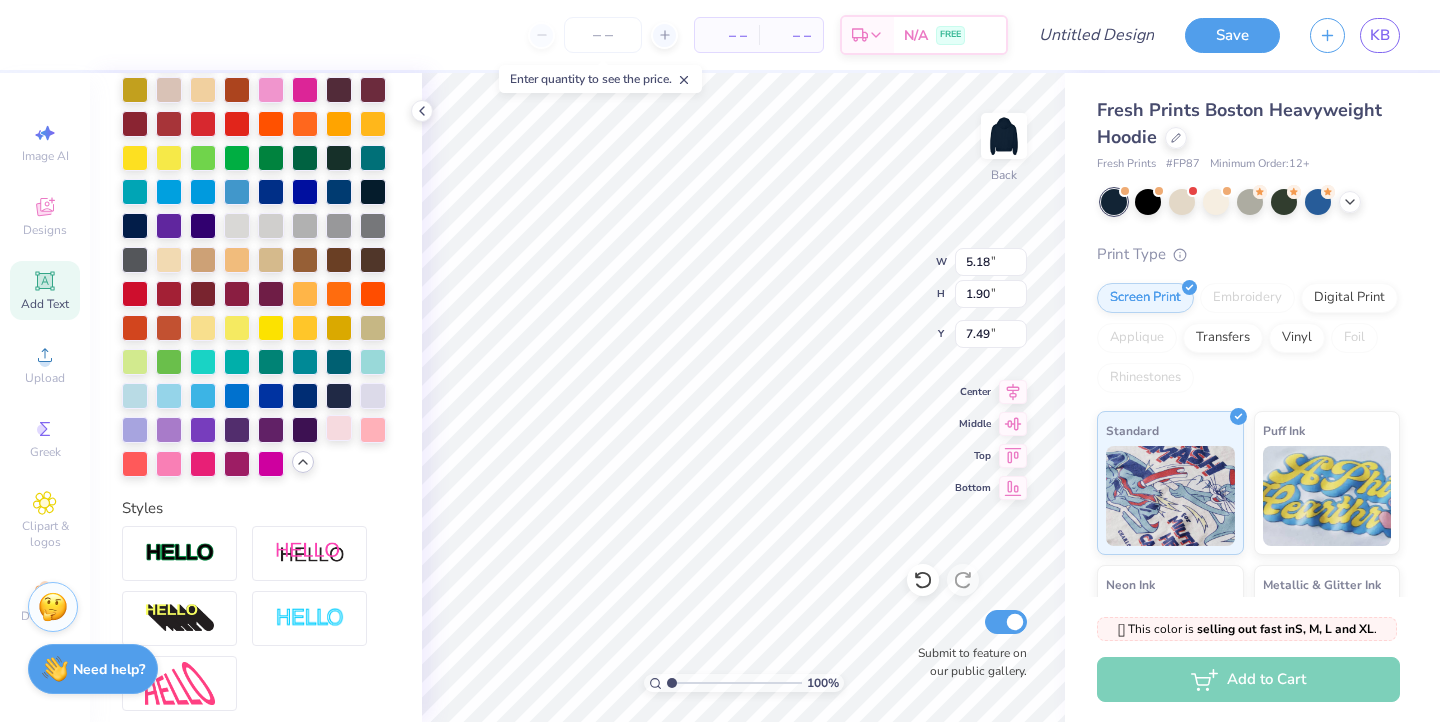 click at bounding box center [339, 428] 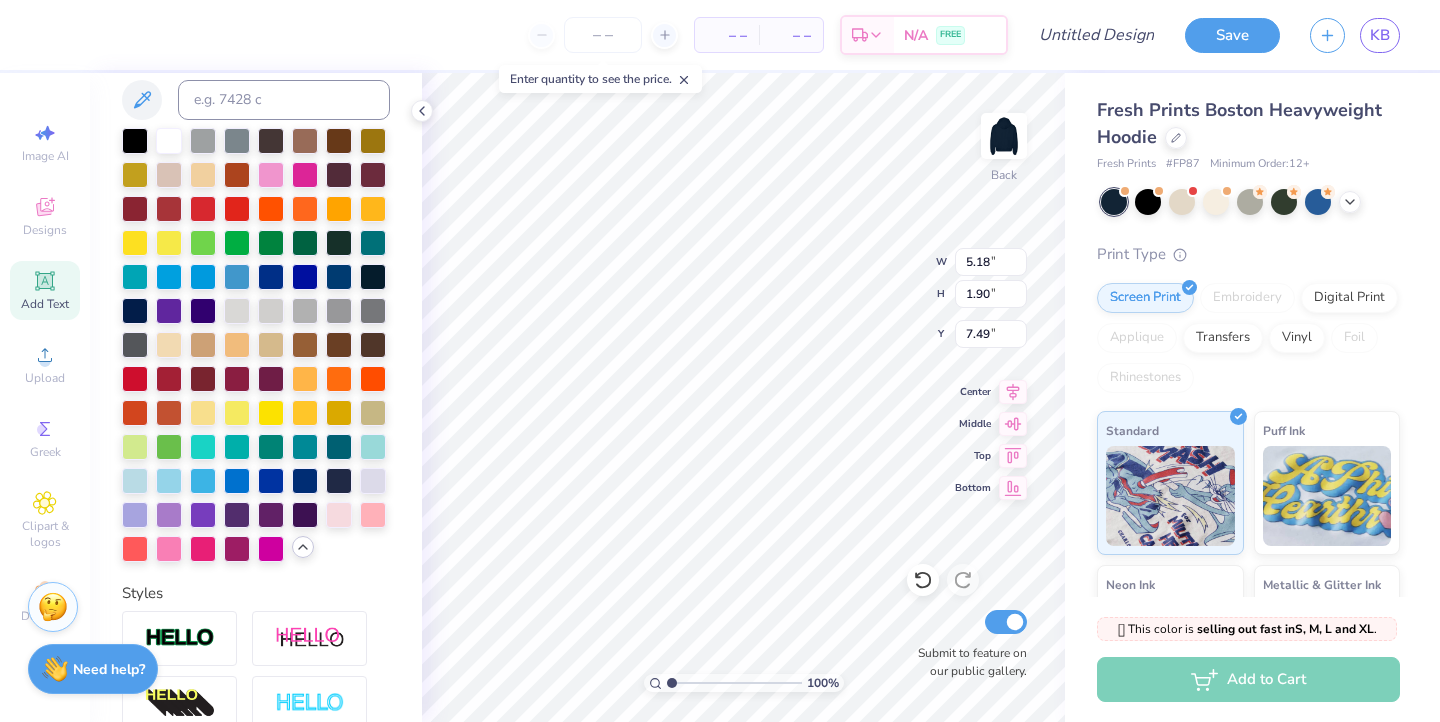 scroll, scrollTop: 0, scrollLeft: 0, axis: both 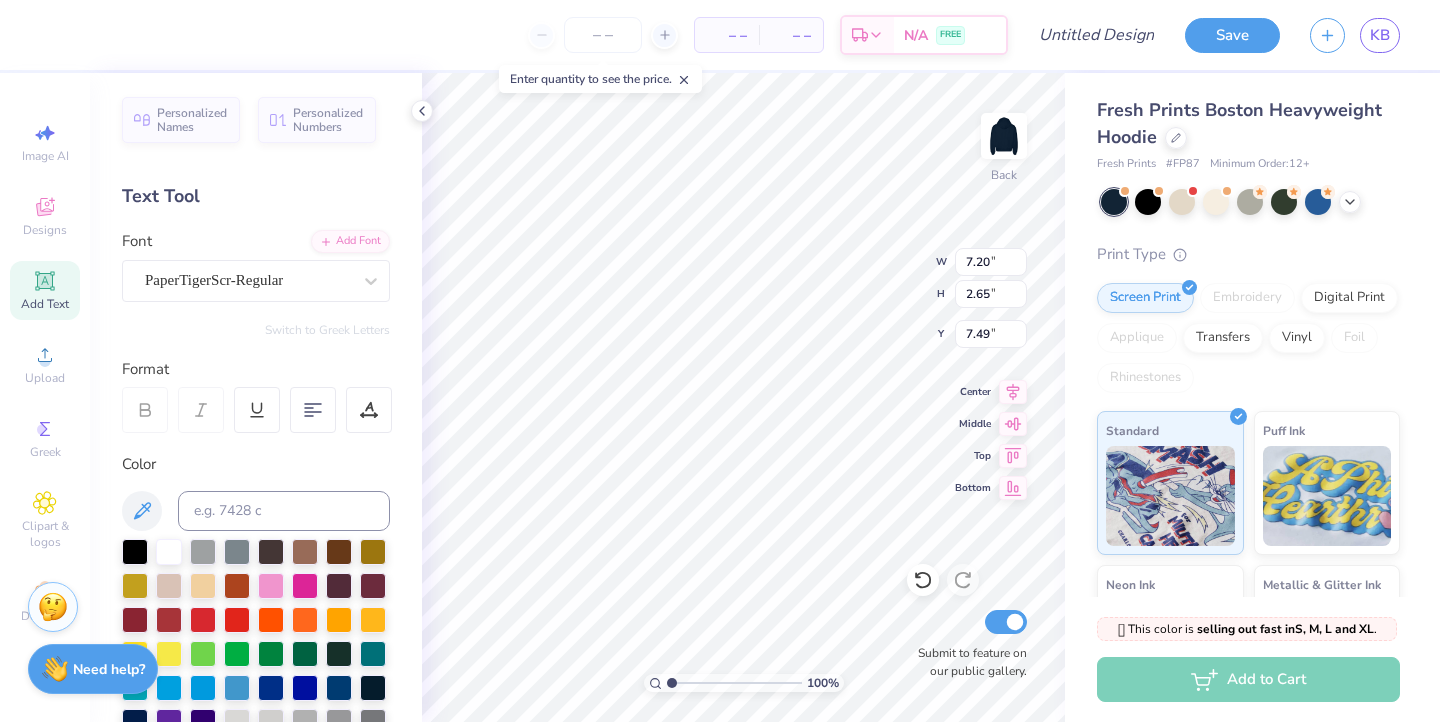 type on "7.20" 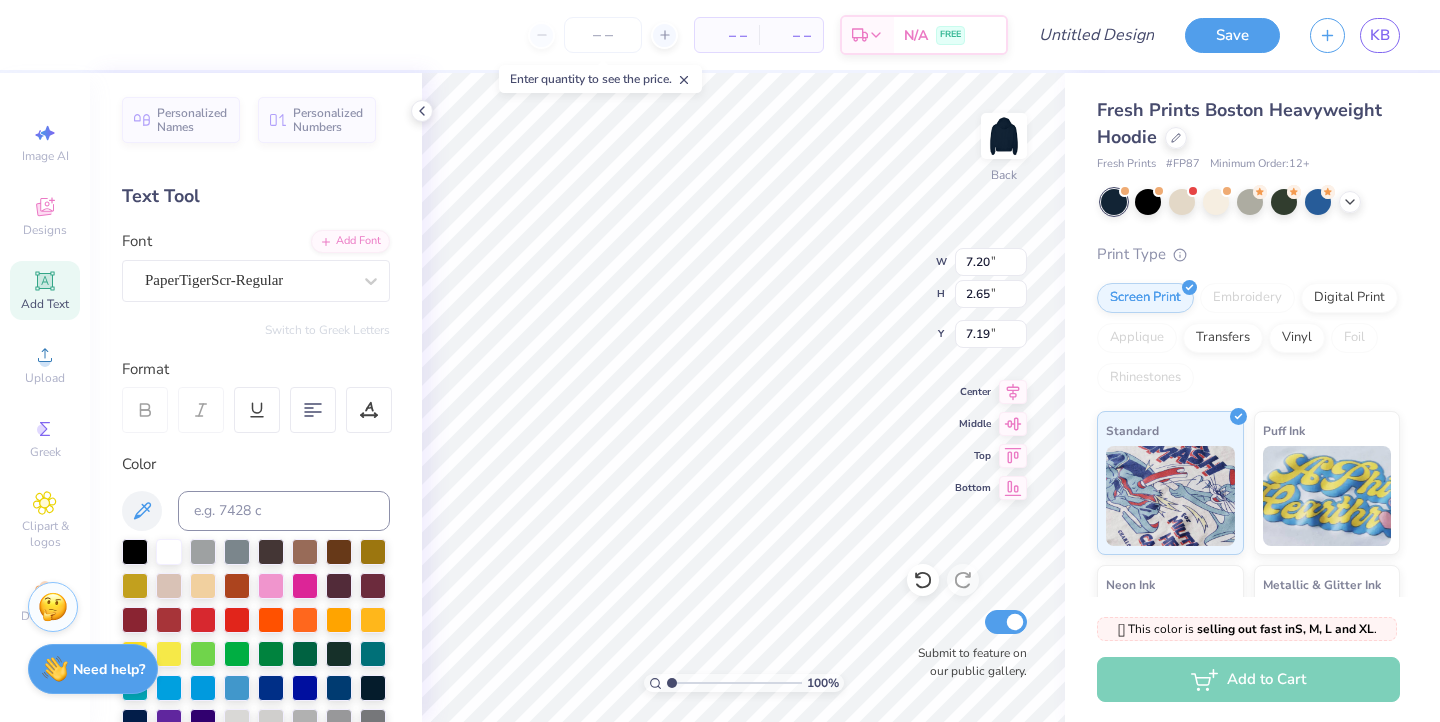 type on "7.19" 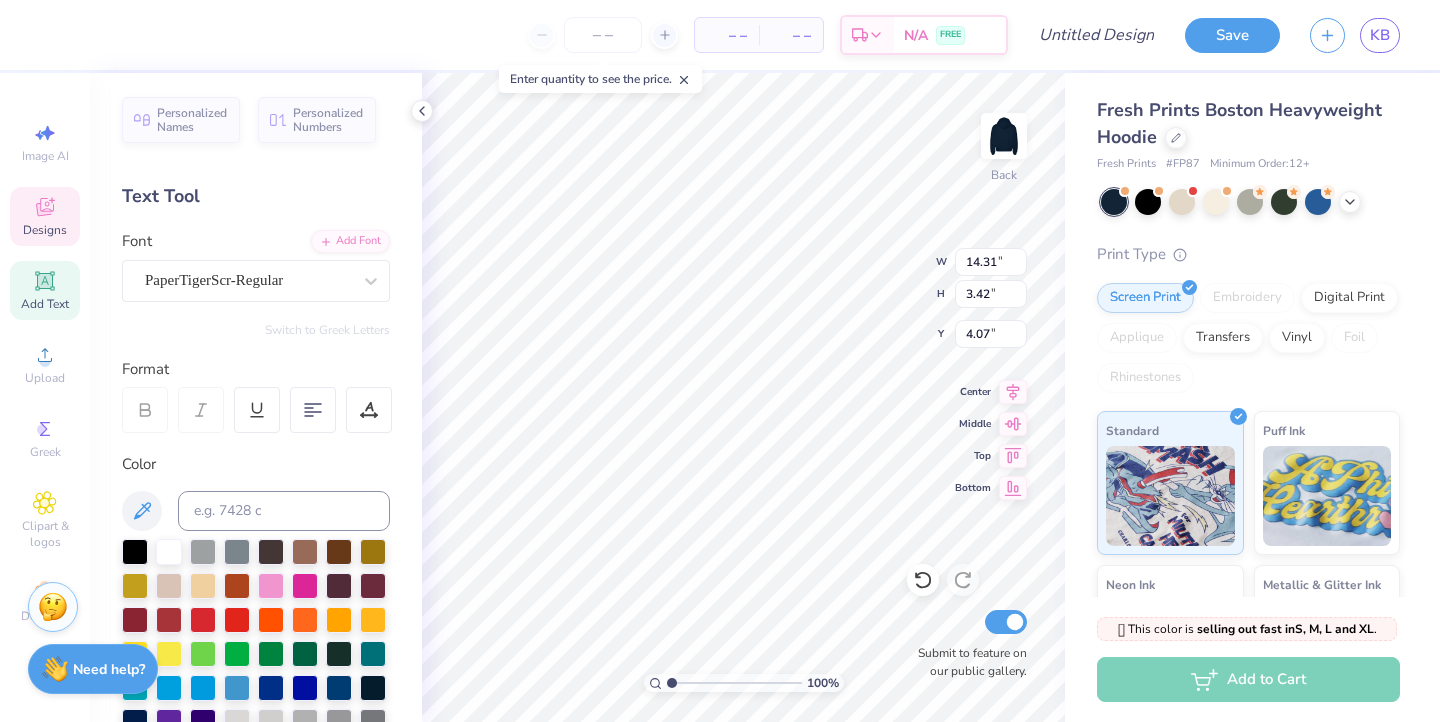 type on "3.77" 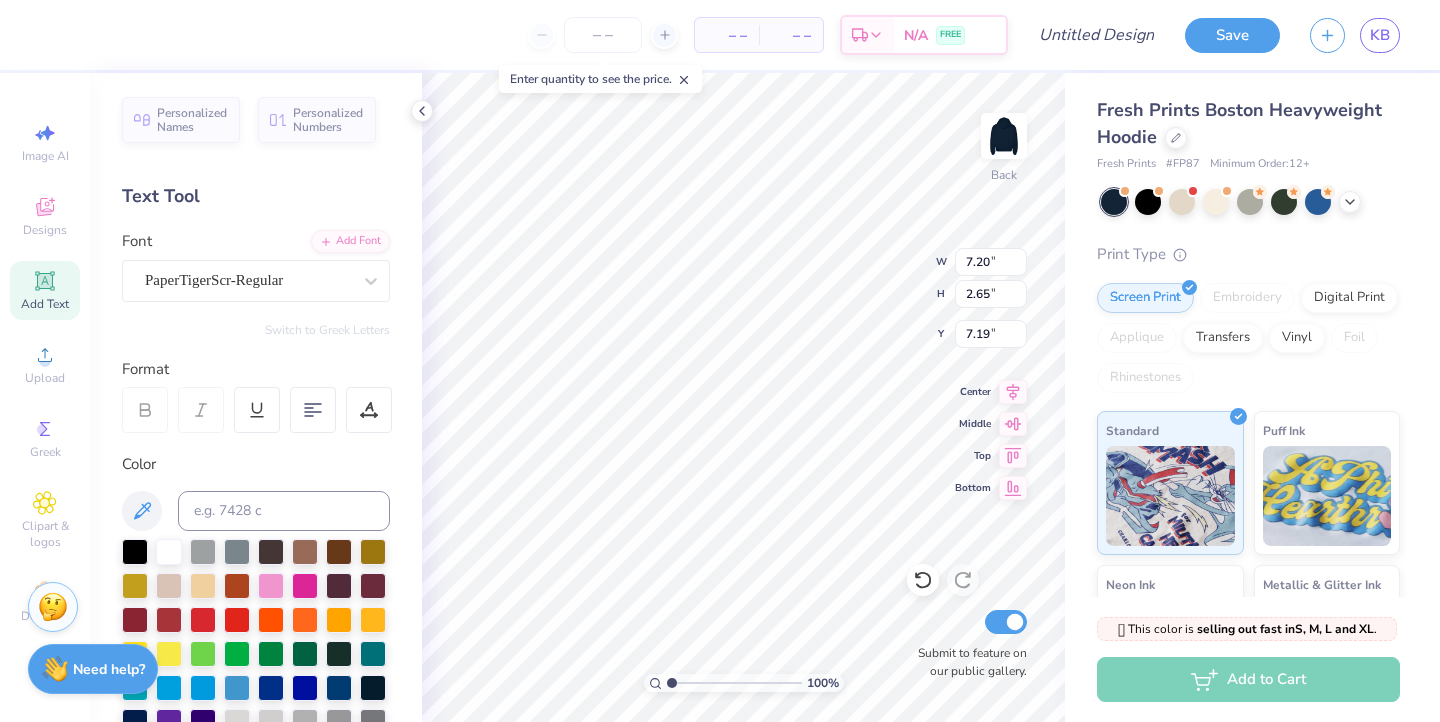 type on "1.33" 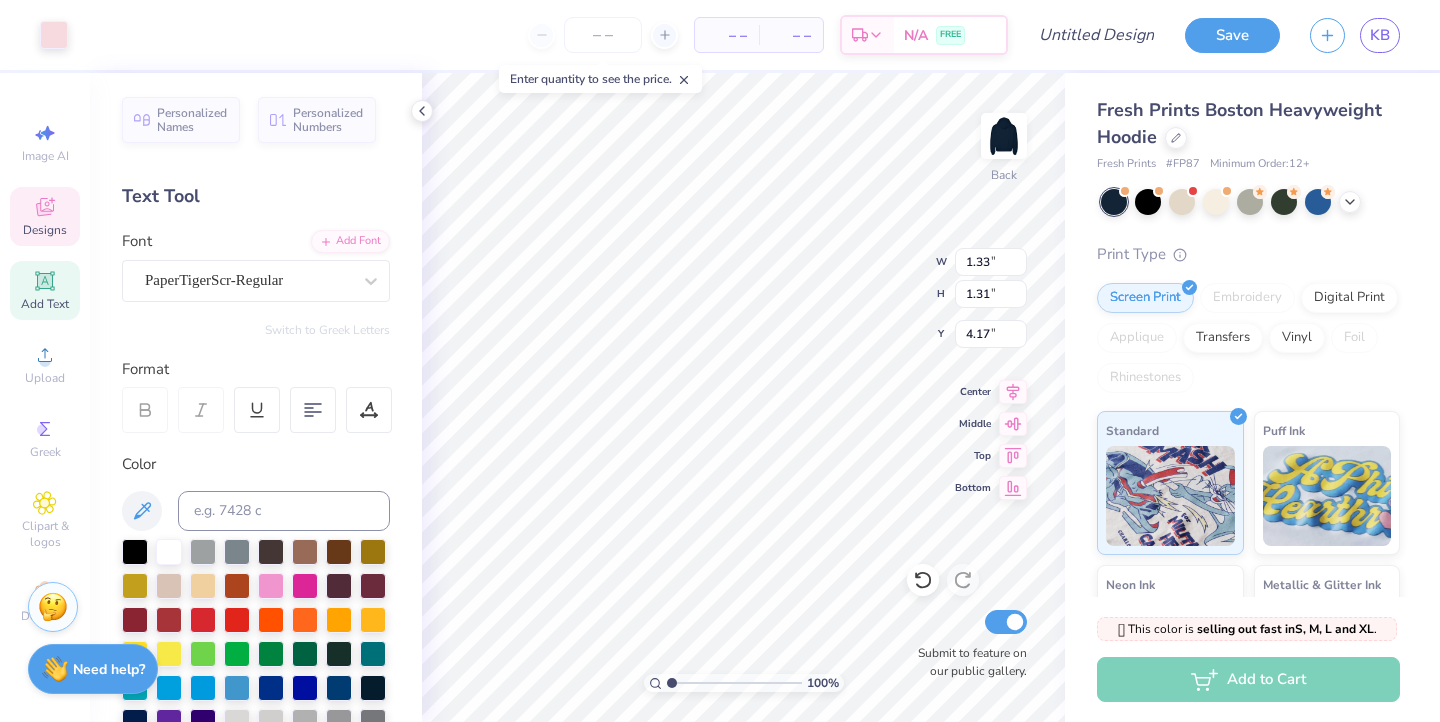 type on "3.77" 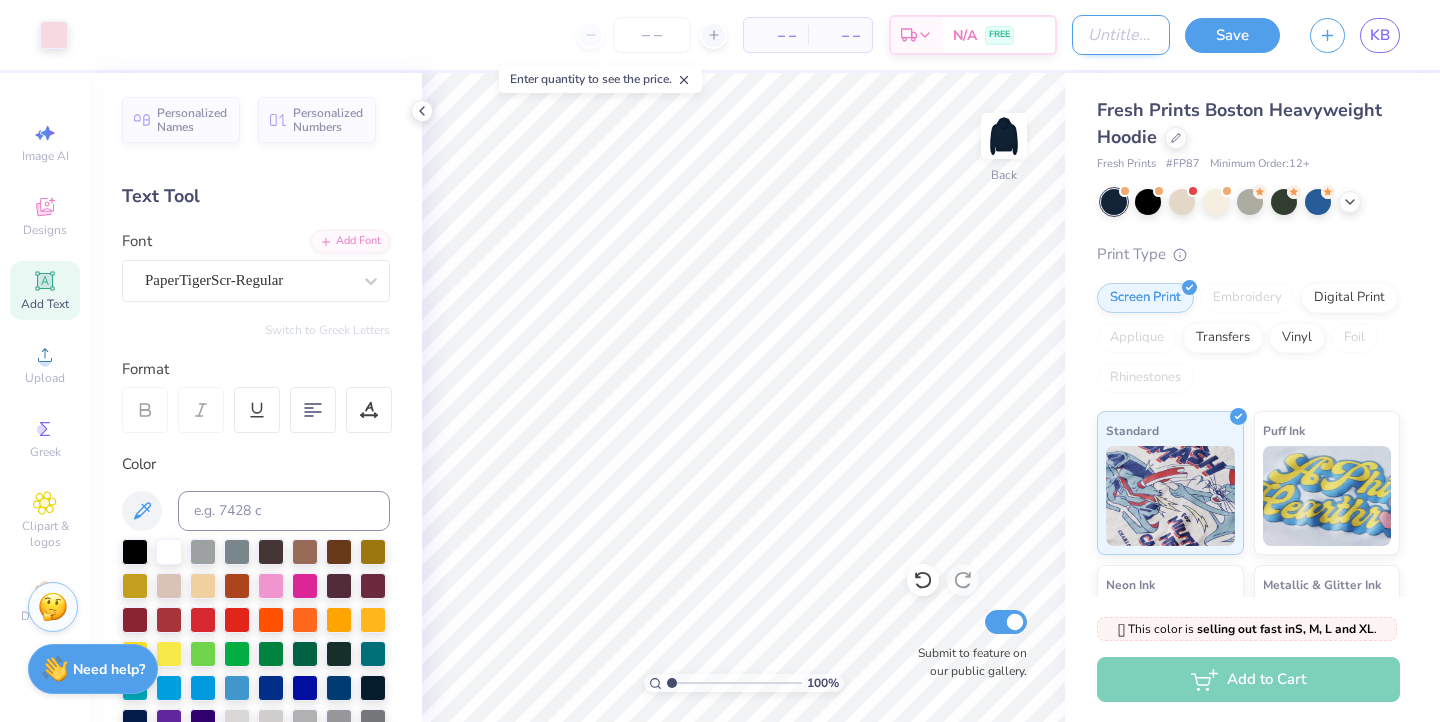click on "Design Title" at bounding box center (1121, 35) 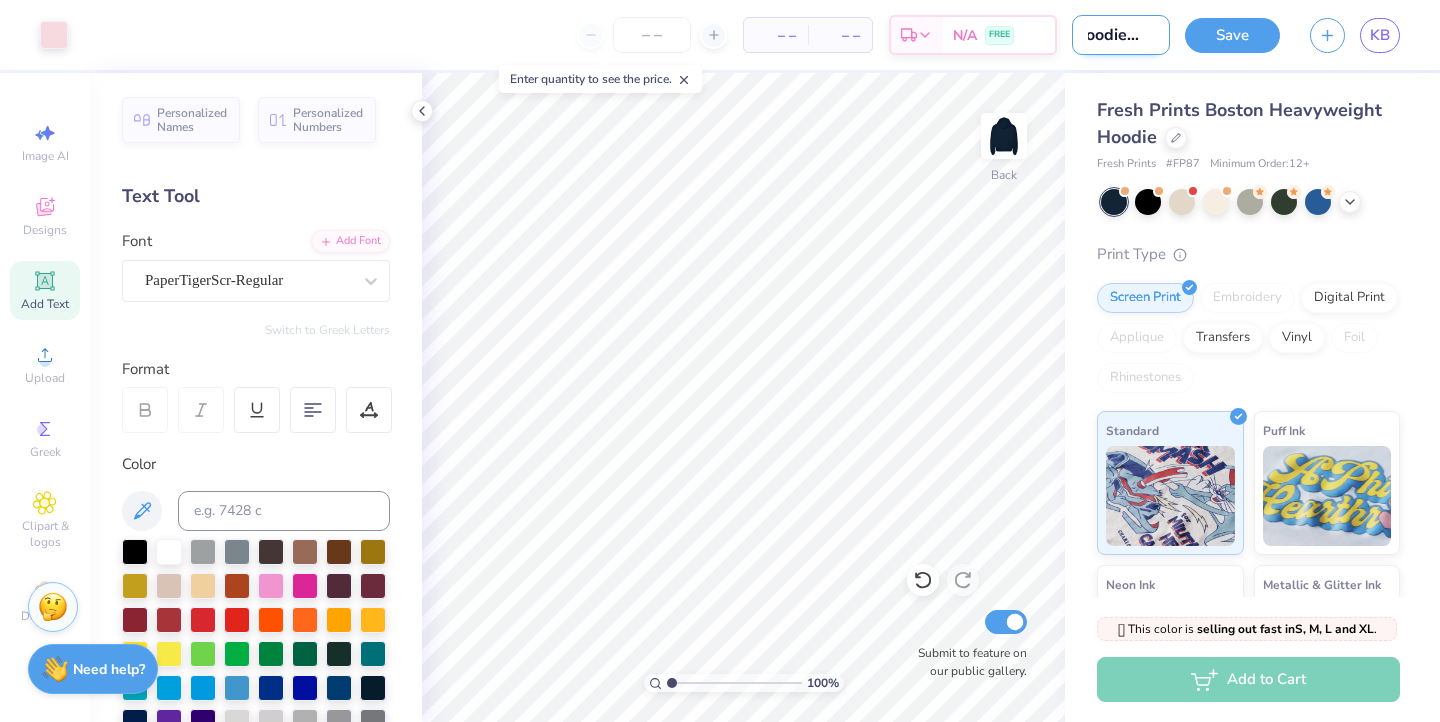 scroll, scrollTop: 0, scrollLeft: 19, axis: horizontal 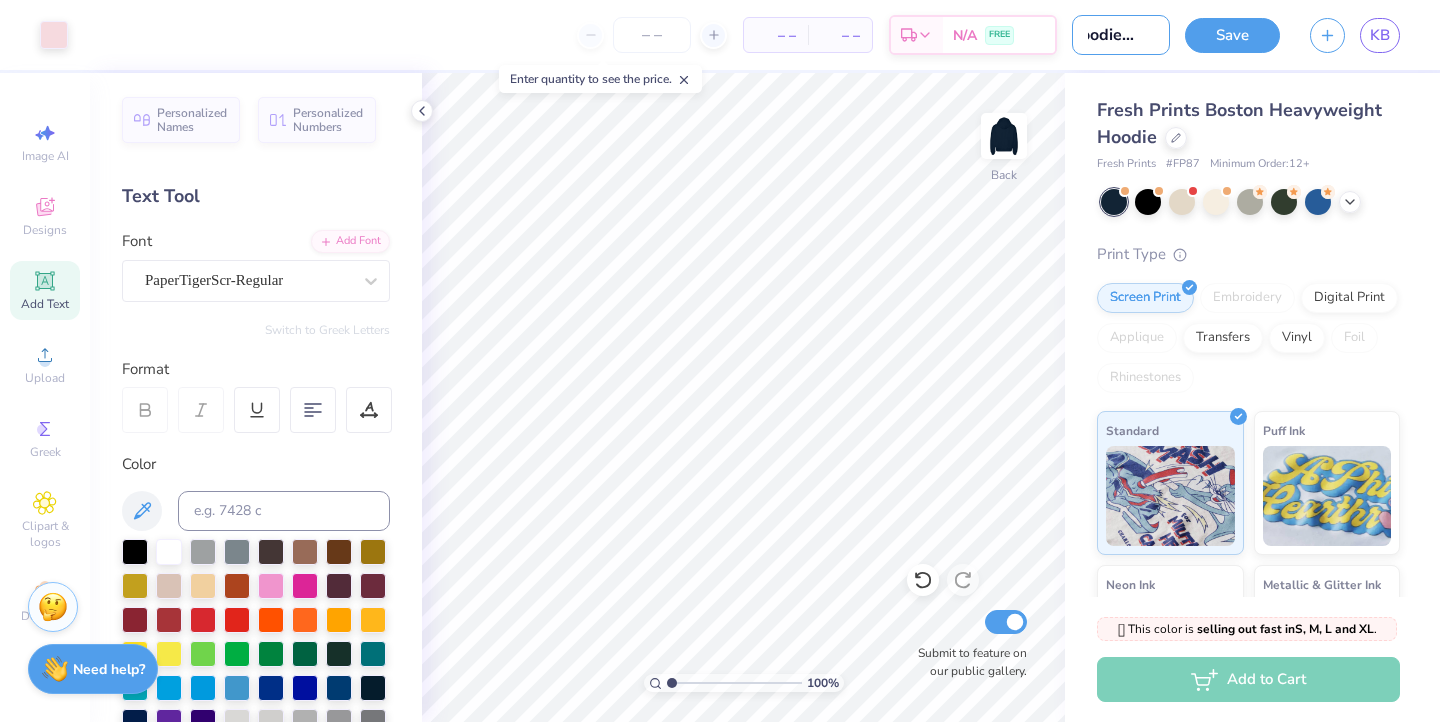 type on "Hoodie Fall" 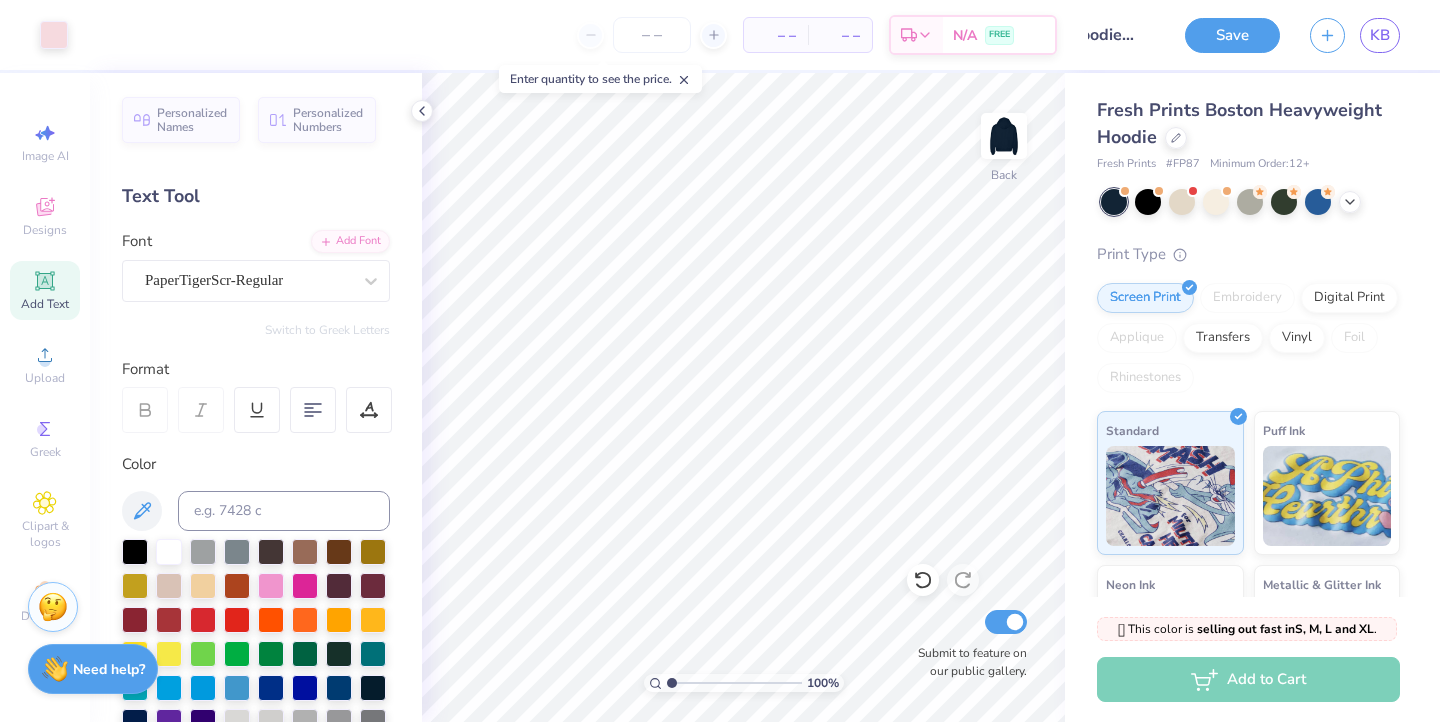 click on "– –" at bounding box center (776, 35) 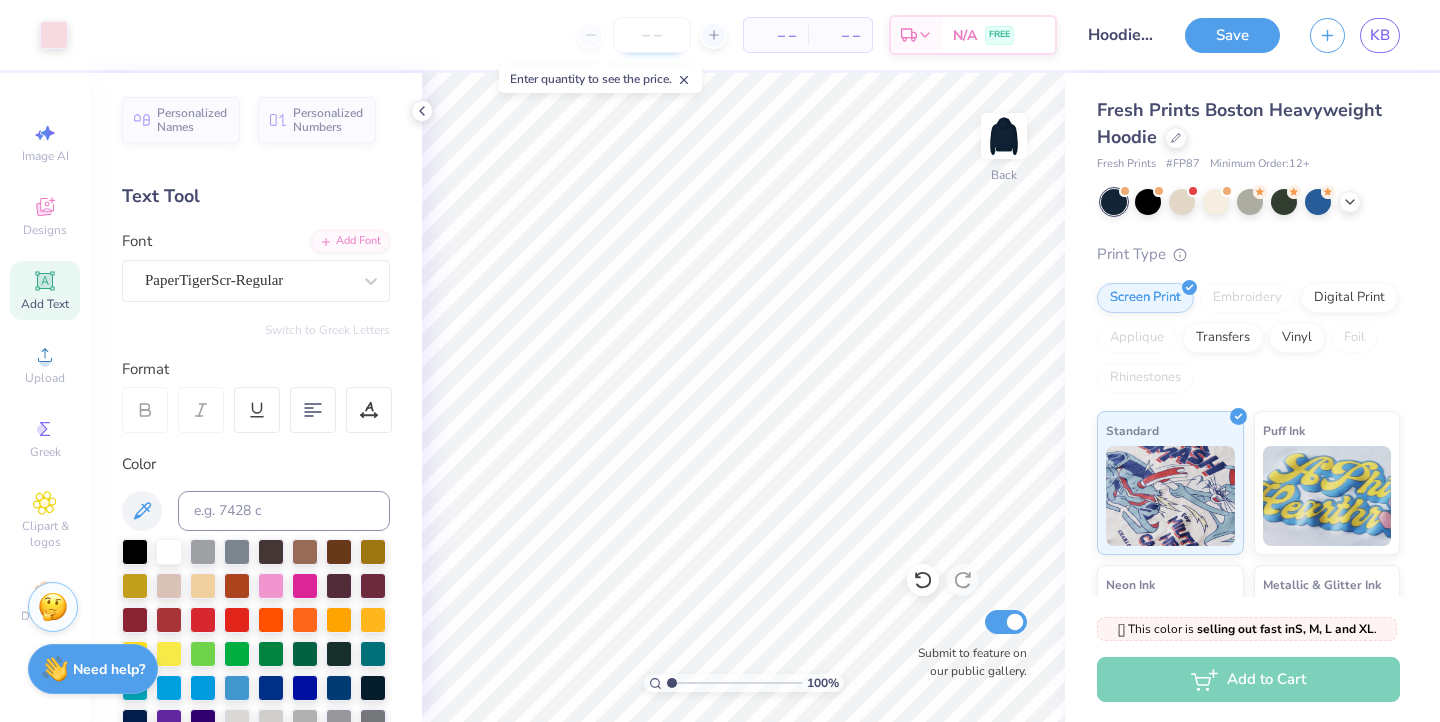 click at bounding box center [652, 35] 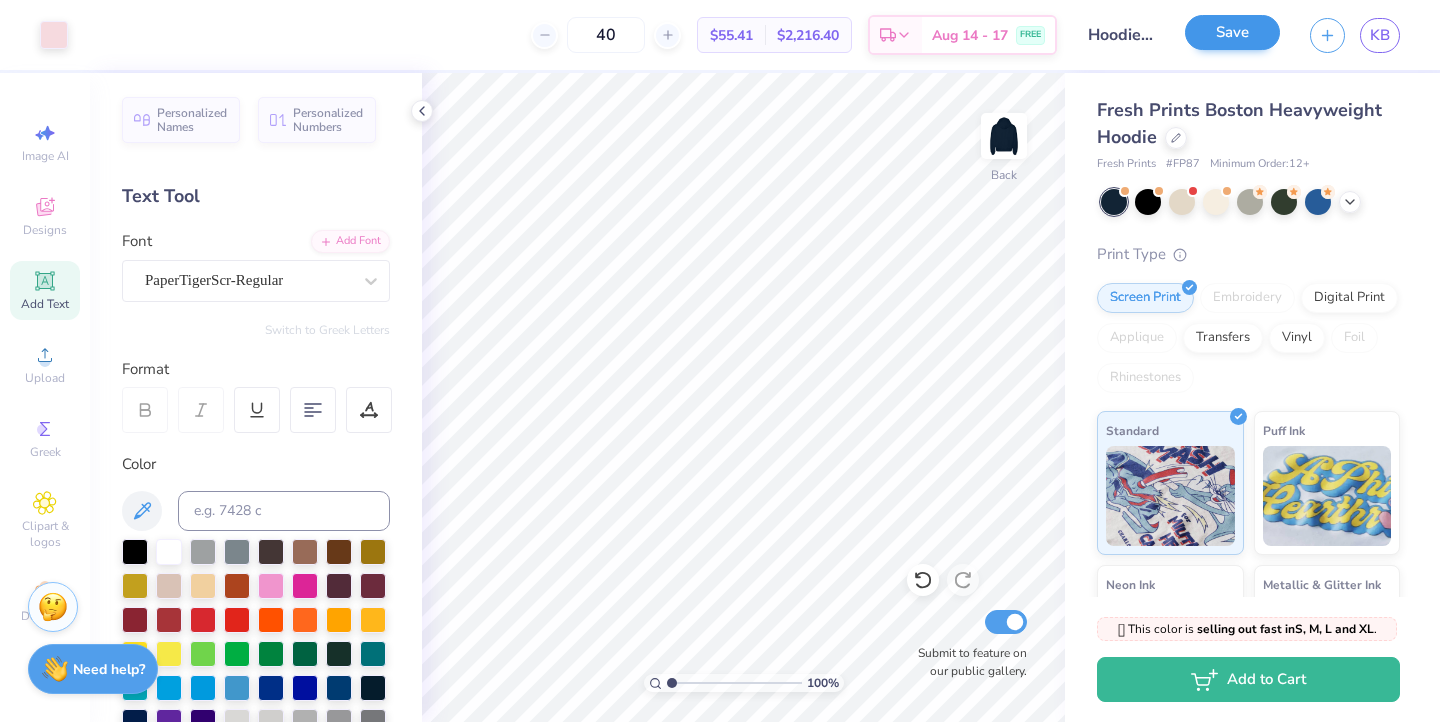 type on "40" 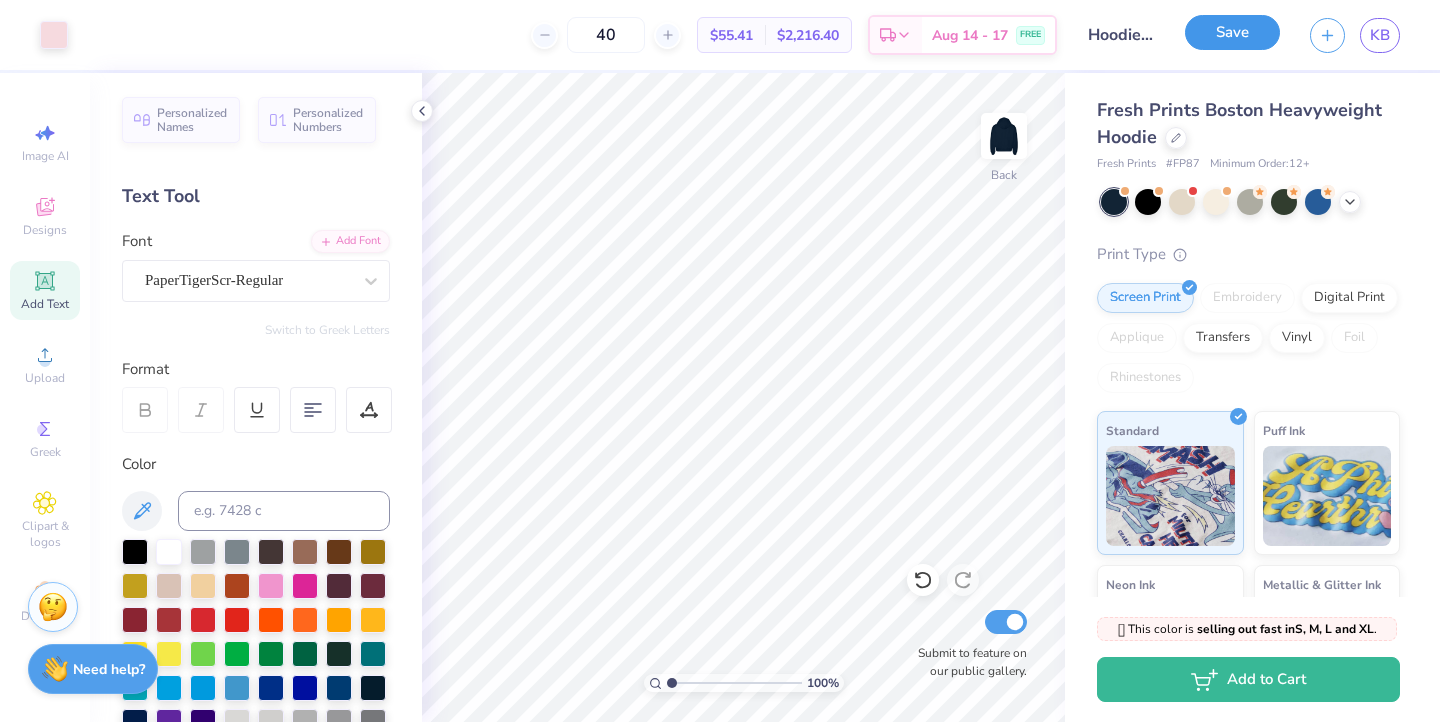 click on "Save" at bounding box center (1232, 32) 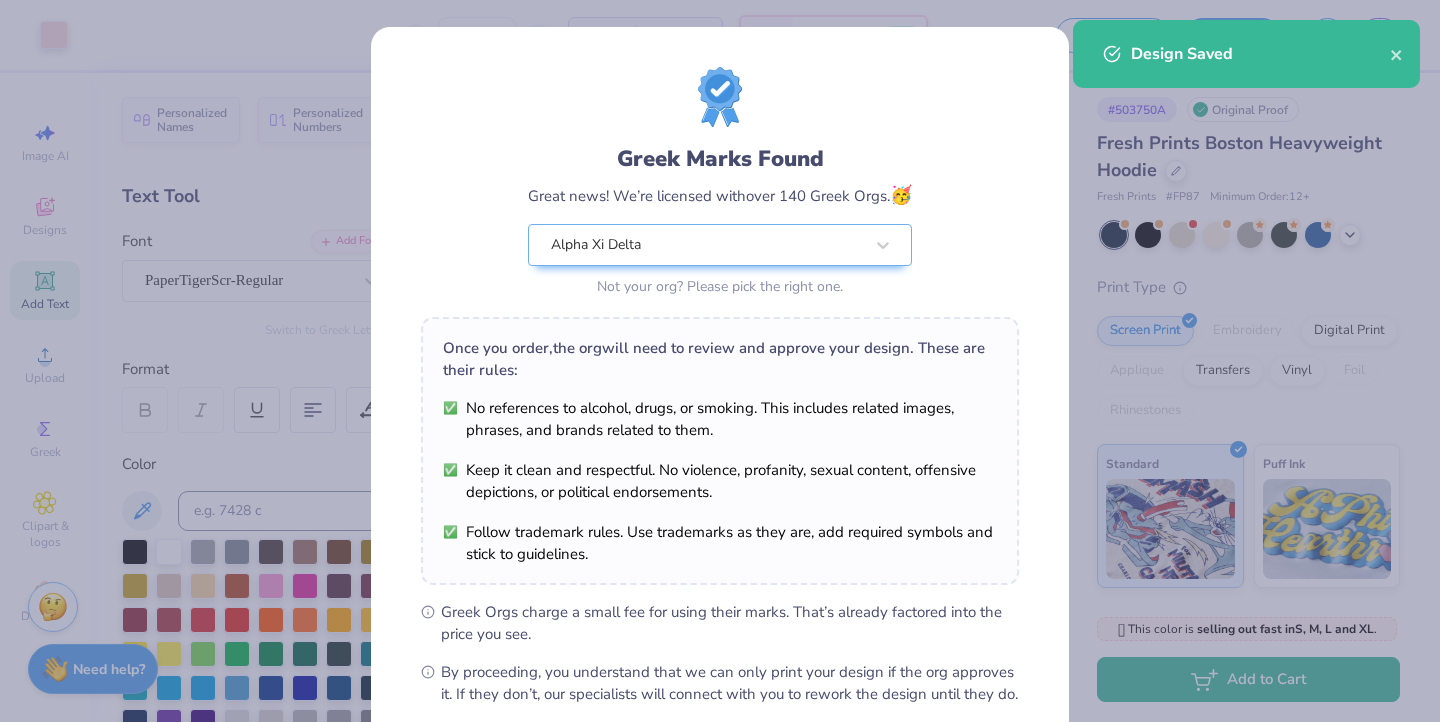 click on "Greek Marks Found Great news! We’re licensed with  over 140 Greek Orgs. 🥳 Alpha Xi Delta Not your org? Please pick the right one. Once you order,  the org  will need to review and approve your design. These are their rules: No references to alcohol, drugs, or smoking. This includes related images, phrases, and brands related to them. Keep it clean and respectful. No violence, profanity, sexual content, offensive depictions, or political endorsements. Follow trademark rules. Use trademarks as they are, add required symbols and stick to guidelines. Greek Orgs charge a small fee for using their marks. That’s already factored into the price you see. By proceeding, you understand that we can only print your design if the org approves it. If they don’t, our specialists will connect with you to rework the design until they do. We’ll only submit the design if you order. I Understand! No  Greek  marks in your design?" at bounding box center [720, 361] 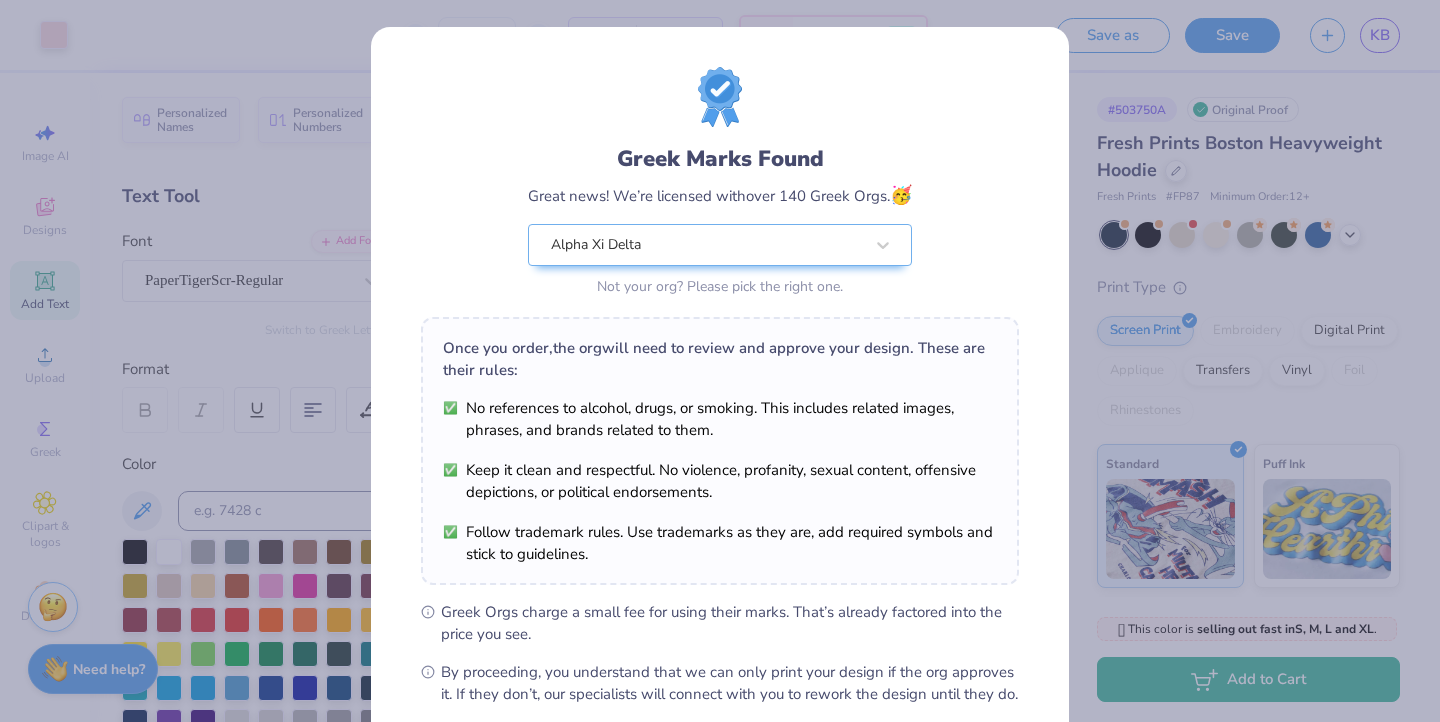 click on "Art colors 40 $55.41 Per Item $2,216.40 Total Est.  Delivery Aug 14 - 17 FREE Design Title Hoodie Fall Save as Save KB Image AI Designs Add Text Upload Greek Clipart & logos Decorate Personalized Names Personalized Numbers Text Tool  Add Font Font PaperTigerScr-Regular Switch to Greek Letters Format Color Styles Text Shape 100  % Back Submit to feature on our public gallery. # 503750A Original Proof Fresh Prints Boston Heavyweight Hoodie Fresh Prints # FP87 Minimum Order:  12 +   Print Type Screen Print Embroidery Digital Print Applique Transfers Vinyl Foil Rhinestones Standard Puff Ink Neon Ink Metallic & Glitter Ink Glow in the Dark Ink Water based Ink 🫣   This color is   selling out fast in  S, M, L and XL . 🫣   There are only  216 Ss, 629 Ms, 661 Ls and 303 XLs  left of this color. Order now before that's gone. Not ready to order yet? Switch to a color with stock Switch to a similar product with stock Add to Cart Stuck?  Our Art team will finish your design for free." at bounding box center (720, 361) 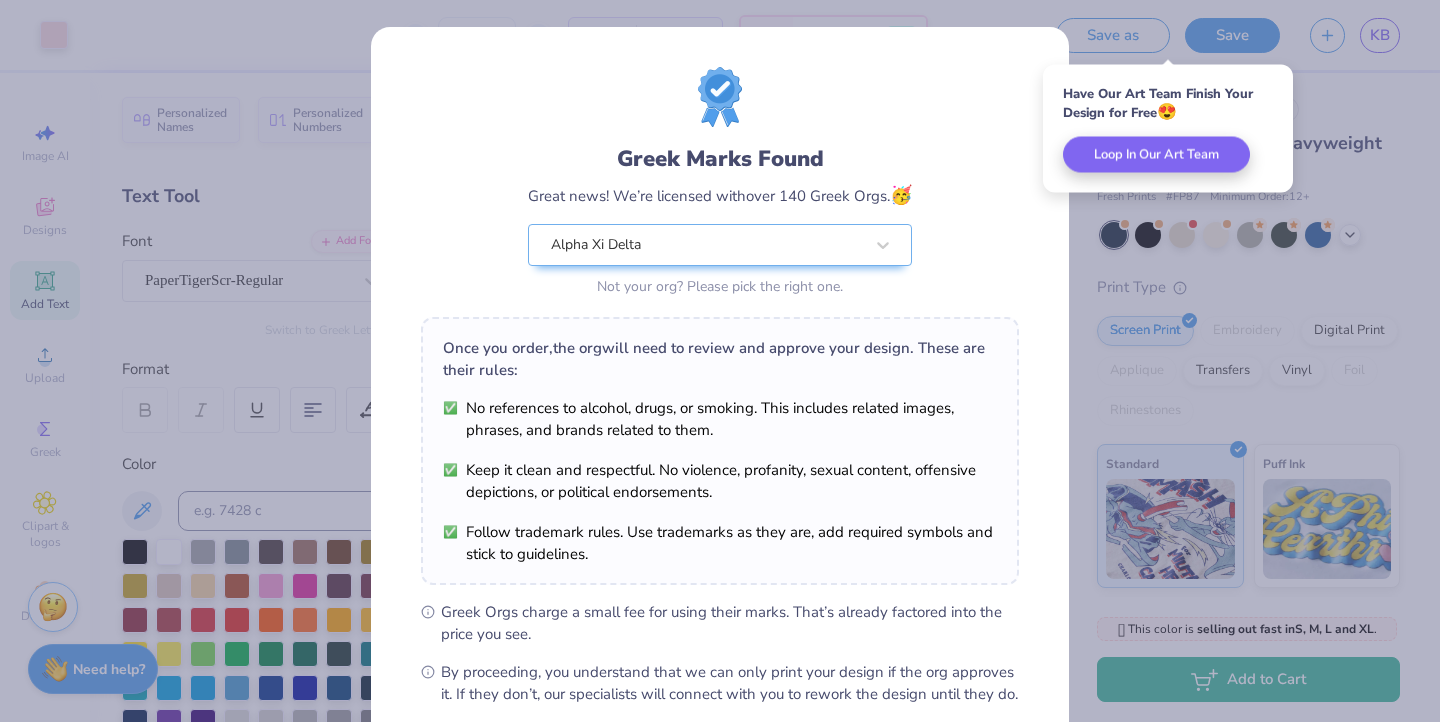 click on "Greek Marks Found Great news! We’re licensed with  over 140 Greek Orgs. 🥳 Alpha Xi Delta Not your org? Please pick the right one. Once you order,  the org  will need to review and approve your design. These are their rules: No references to alcohol, drugs, or smoking. This includes related images, phrases, and brands related to them. Keep it clean and respectful. No violence, profanity, sexual content, offensive depictions, or political endorsements. Follow trademark rules. Use trademarks as they are, add required symbols and stick to guidelines. Greek Orgs charge a small fee for using their marks. That’s already factored into the price you see. By proceeding, you understand that we can only print your design if the org approves it. If they don’t, our specialists will connect with you to rework the design until they do. We’ll only submit the design if you order. I Understand! No  Greek  marks in your design?" at bounding box center [720, 457] 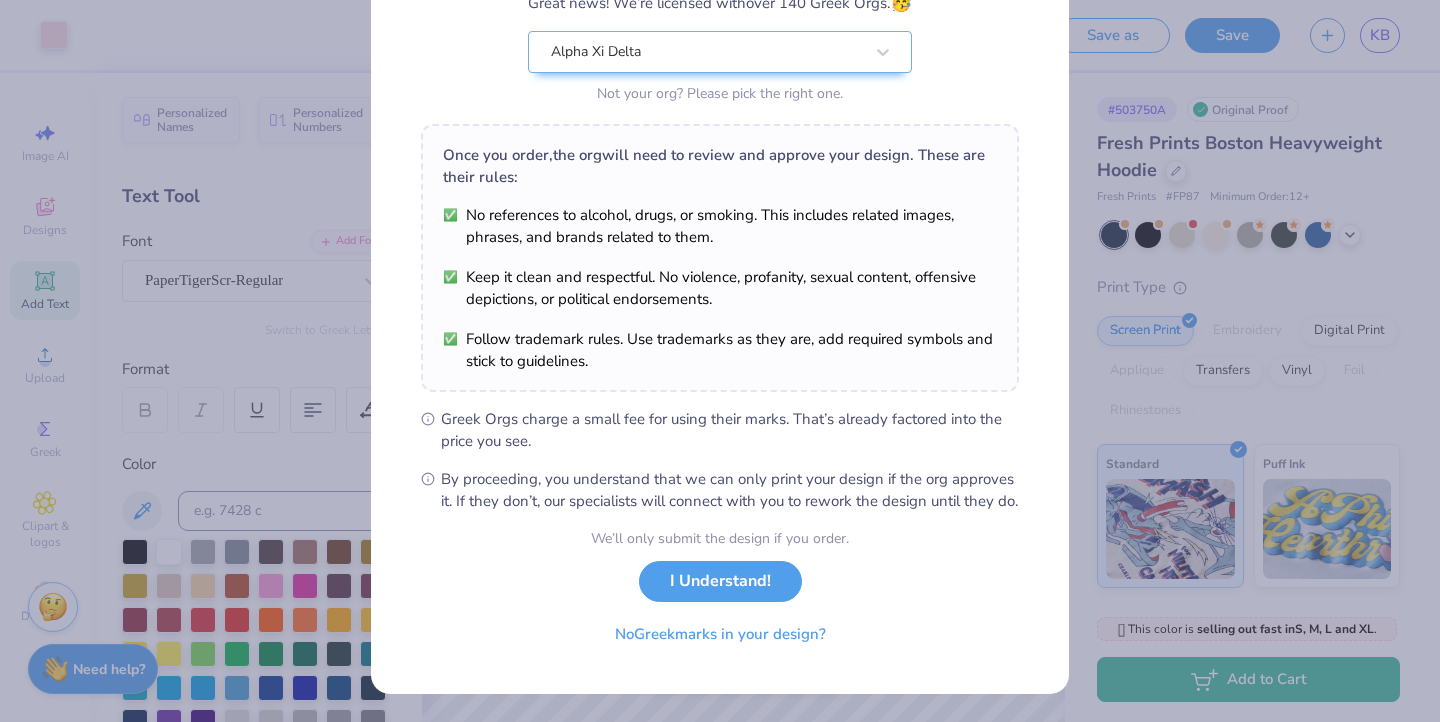 click on "I Understand!" at bounding box center [720, 581] 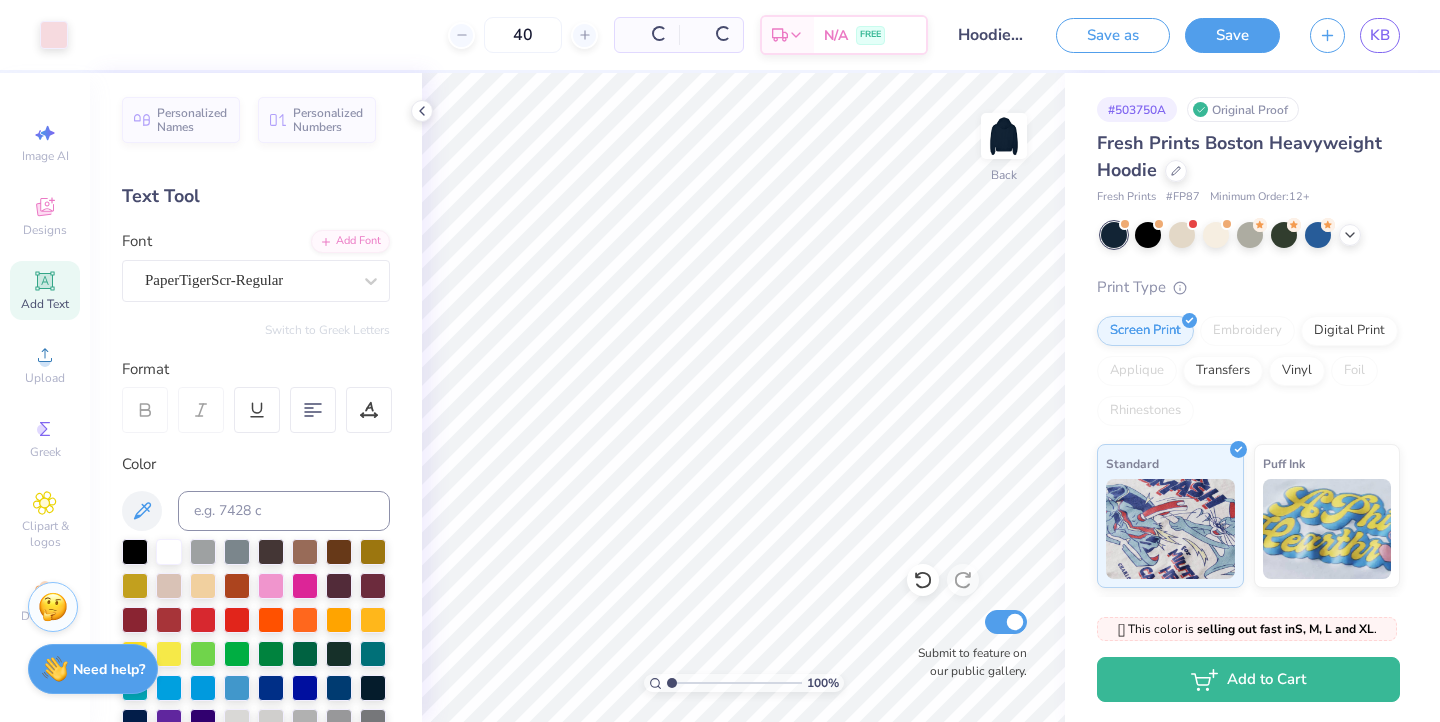 scroll, scrollTop: 0, scrollLeft: 0, axis: both 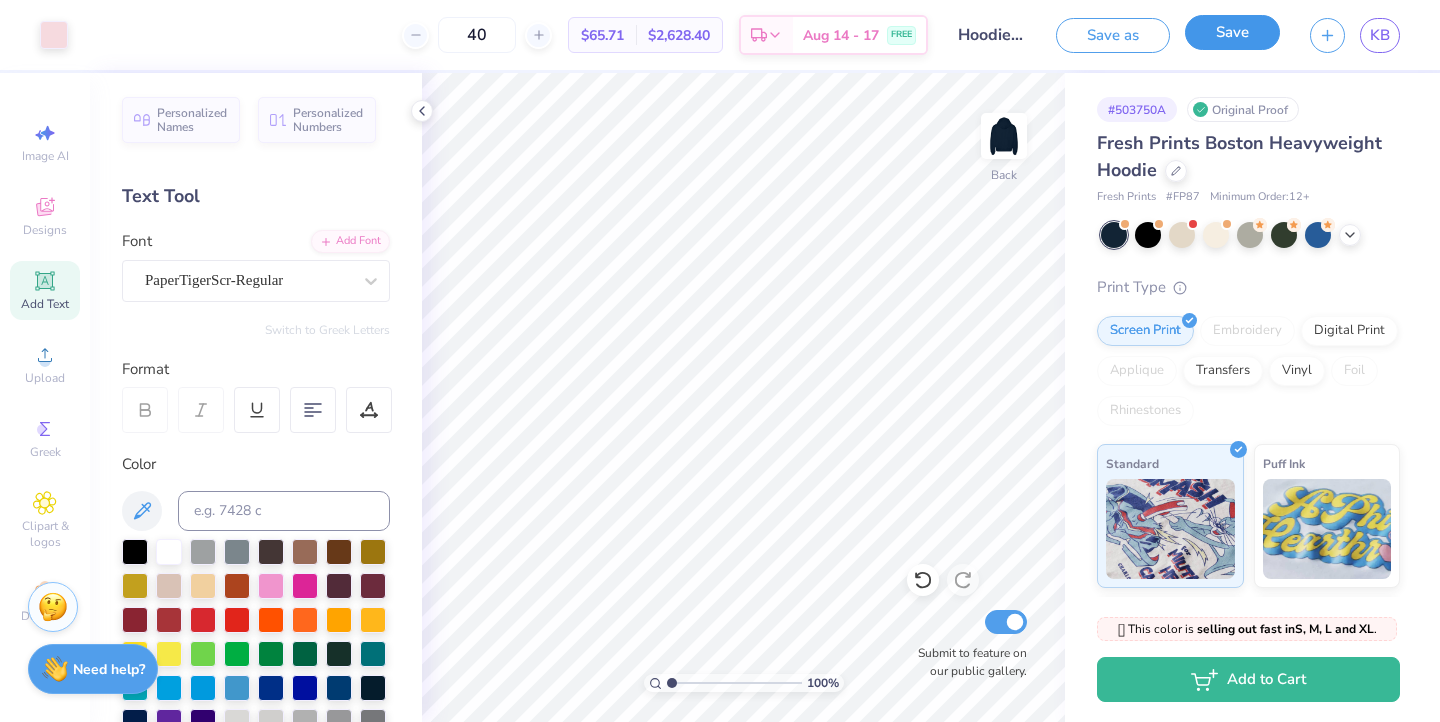 click on "Save" at bounding box center (1232, 32) 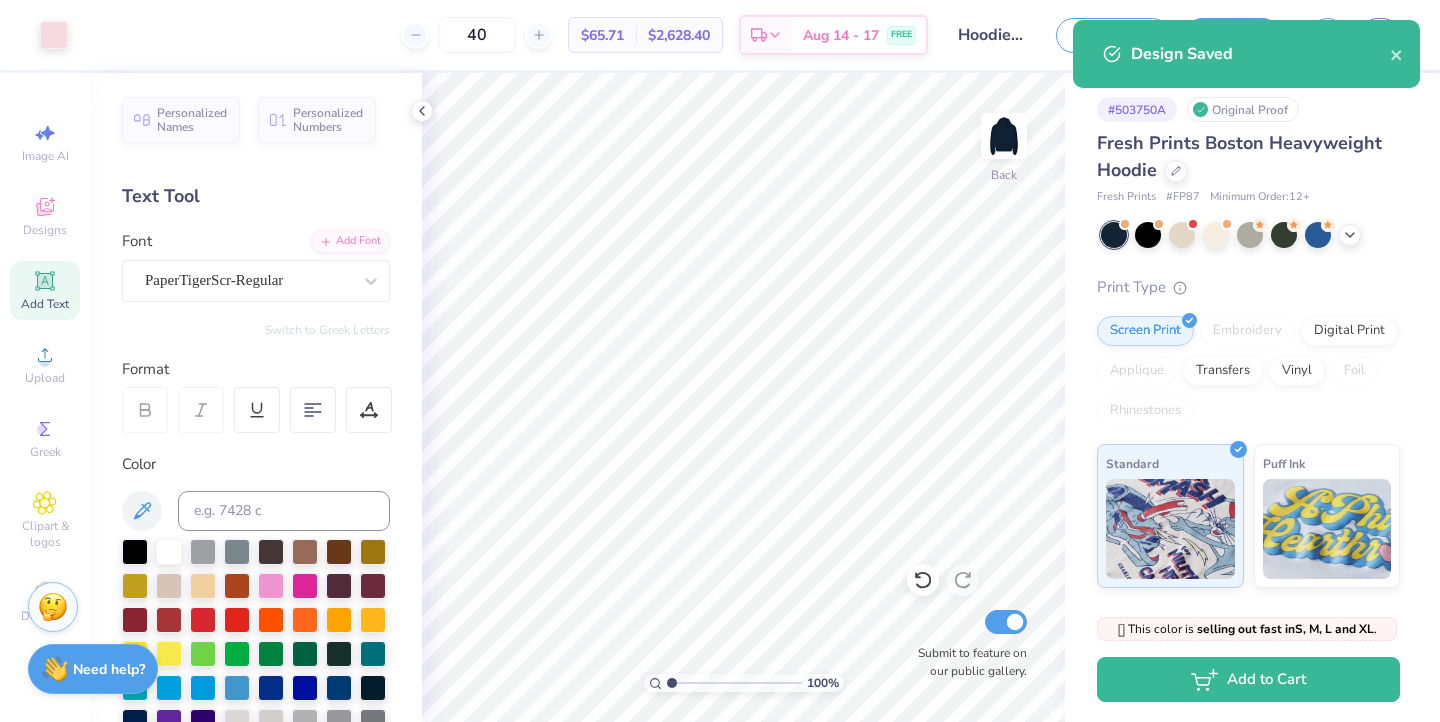 click on "Fresh Prints Boston Heavyweight Hoodie" at bounding box center [1239, 156] 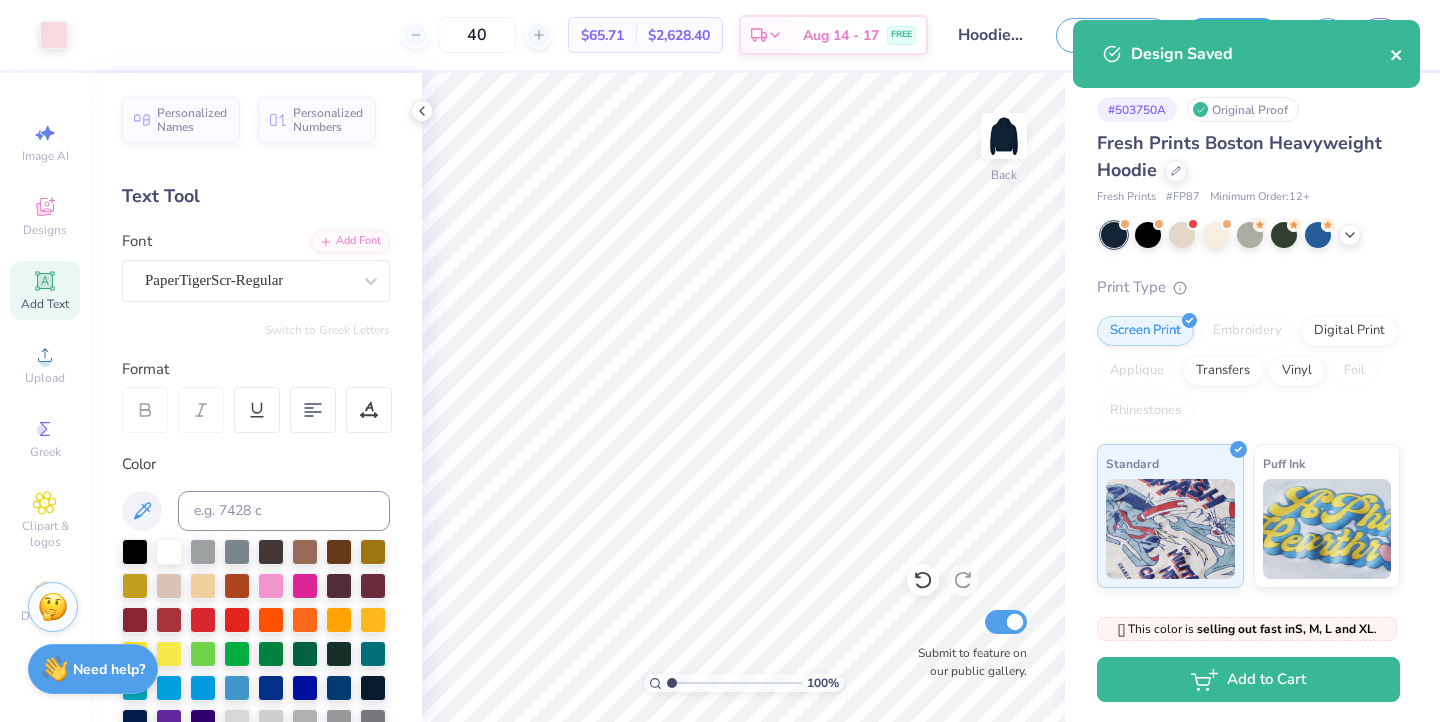 click 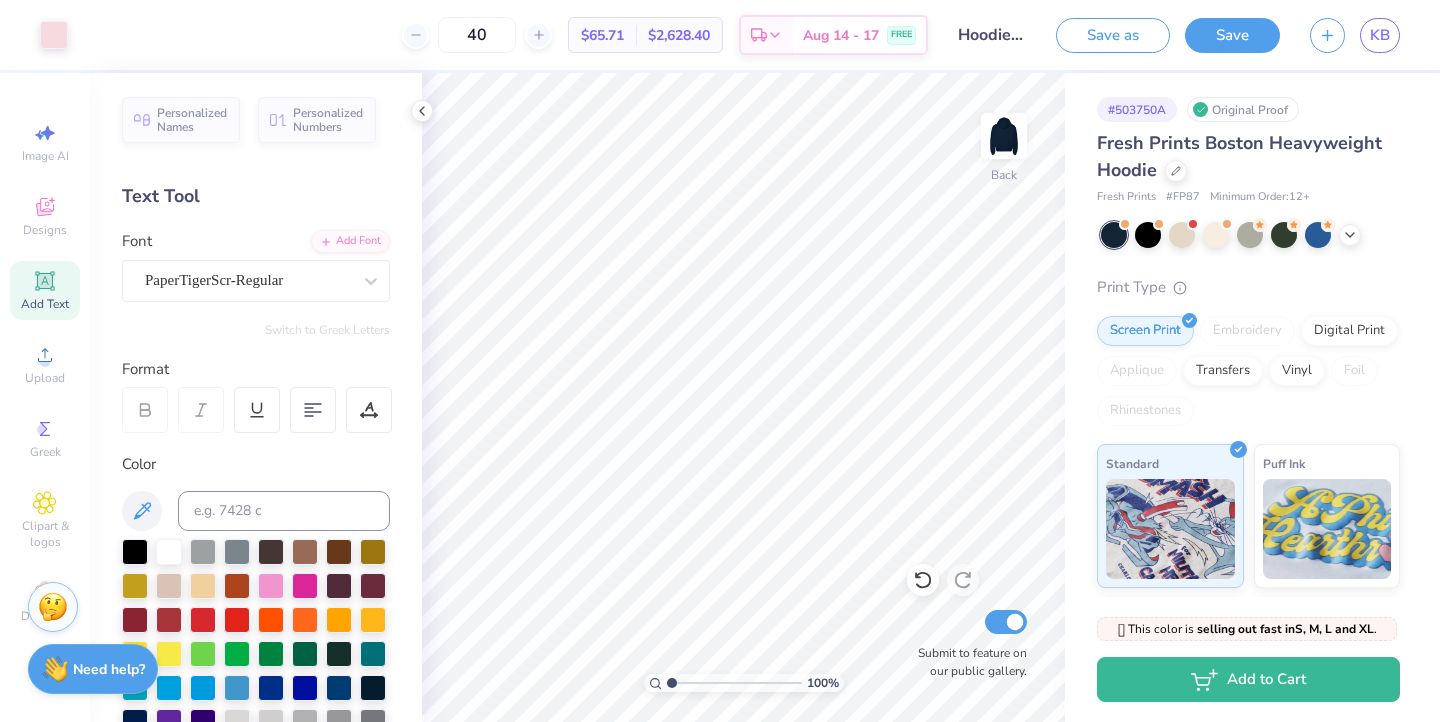 click on "Design Saved" at bounding box center (1246, 61) 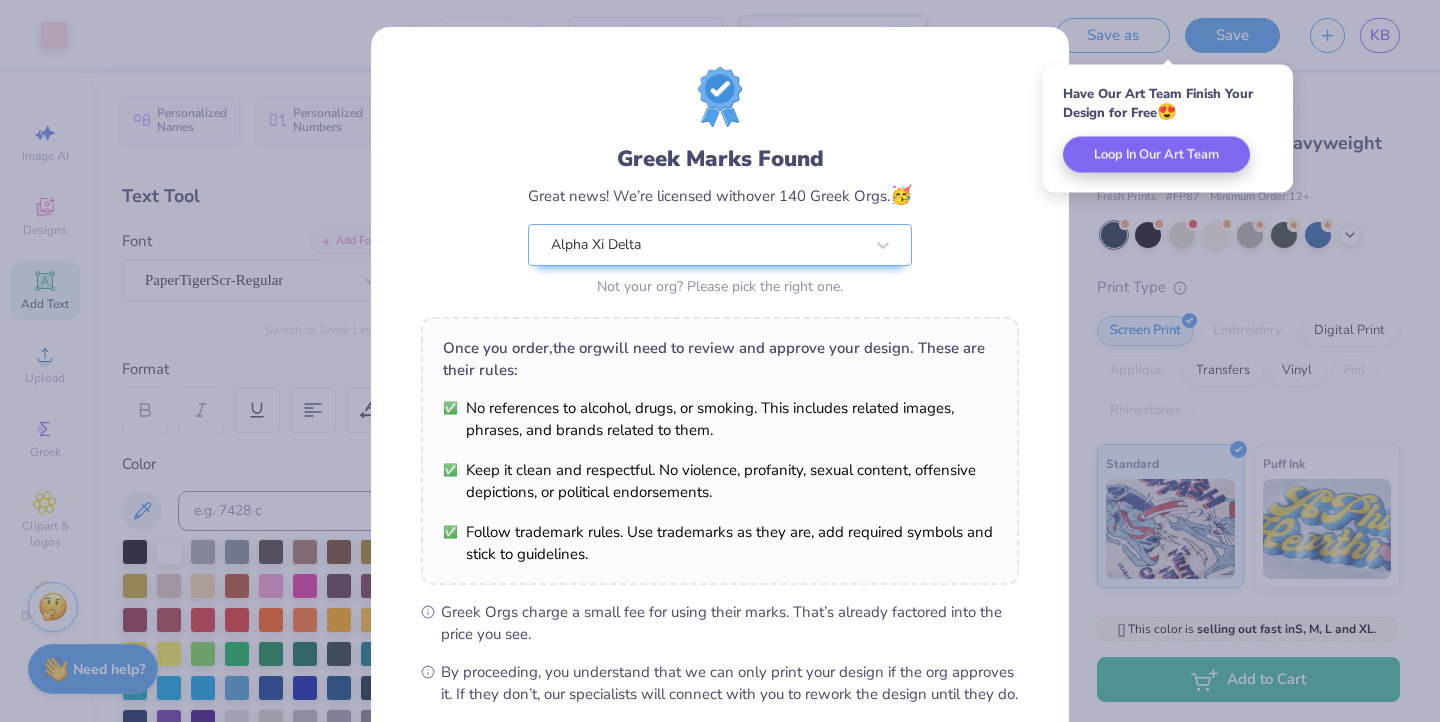 click on "Greek Marks Found Great news! We’re licensed with  over 140 Greek Orgs. 🥳 Alpha Xi Delta Not your org? Please pick the right one. Once you order,  the org  will need to review and approve your design. These are their rules: No references to alcohol, drugs, or smoking. This includes related images, phrases, and brands related to them. Keep it clean and respectful. No violence, profanity, sexual content, offensive depictions, or political endorsements. Follow trademark rules. Use trademarks as they are, add required symbols and stick to guidelines. Greek Orgs charge a small fee for using their marks. That’s already factored into the price you see. By proceeding, you understand that we can only print your design if the org approves it. If they don’t, our specialists will connect with you to rework the design until they do. We’ll only submit the design if you order. I Understand! No  Greek  marks in your design?" at bounding box center [720, 361] 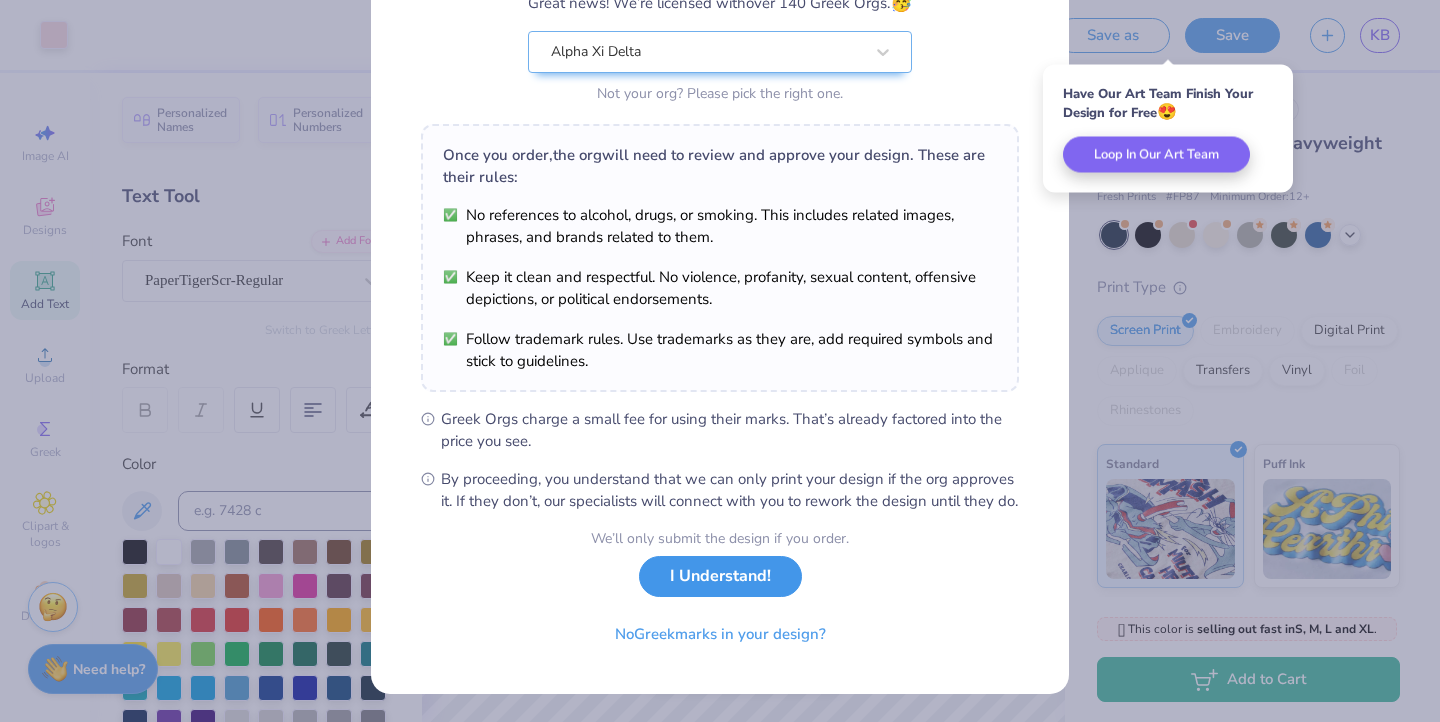 click on "I Understand!" at bounding box center (720, 576) 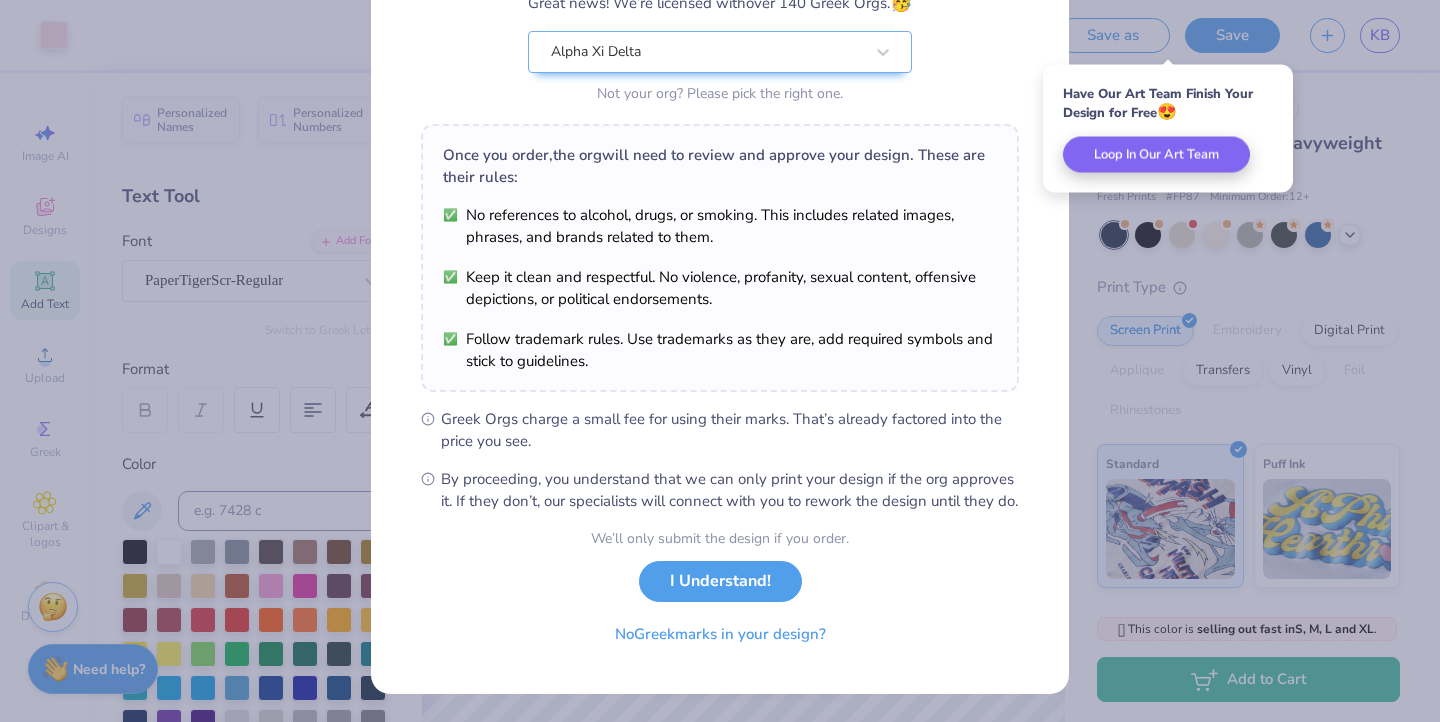 scroll, scrollTop: 0, scrollLeft: 0, axis: both 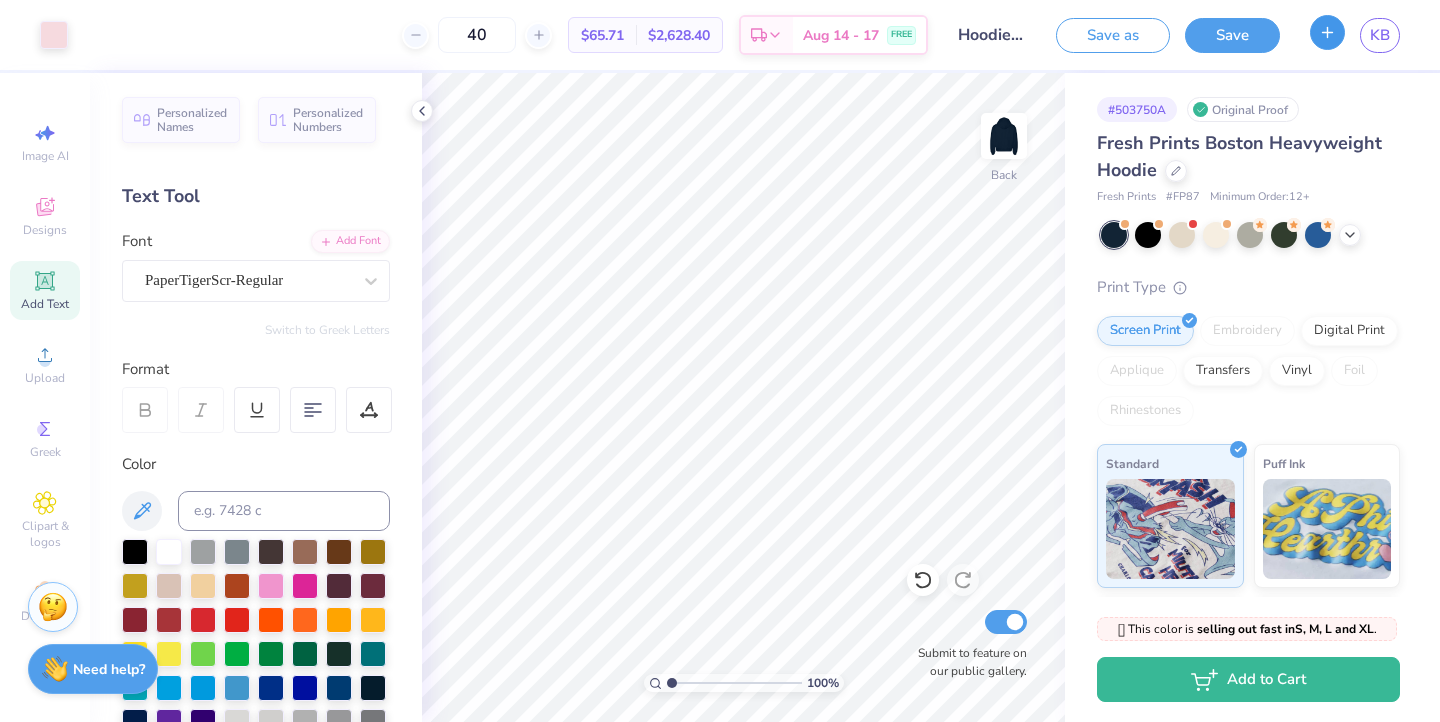 click 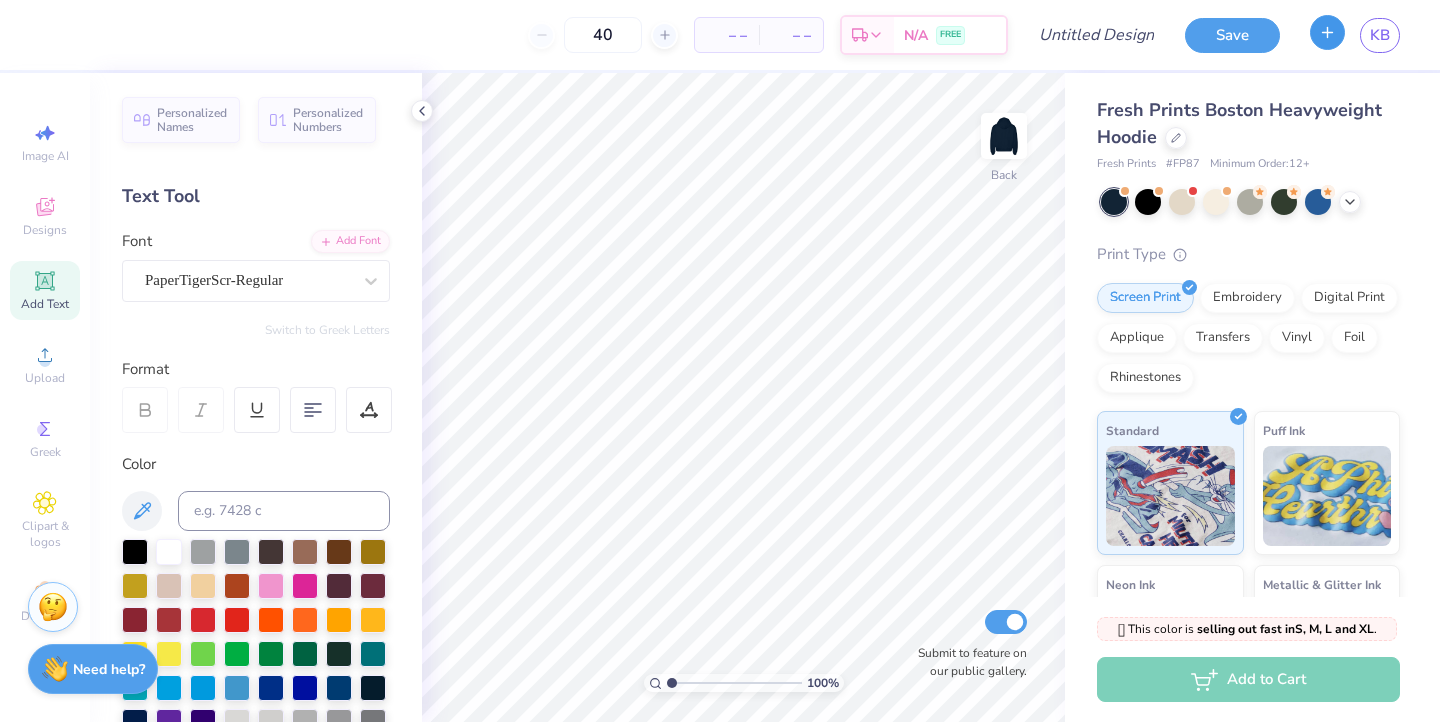 type 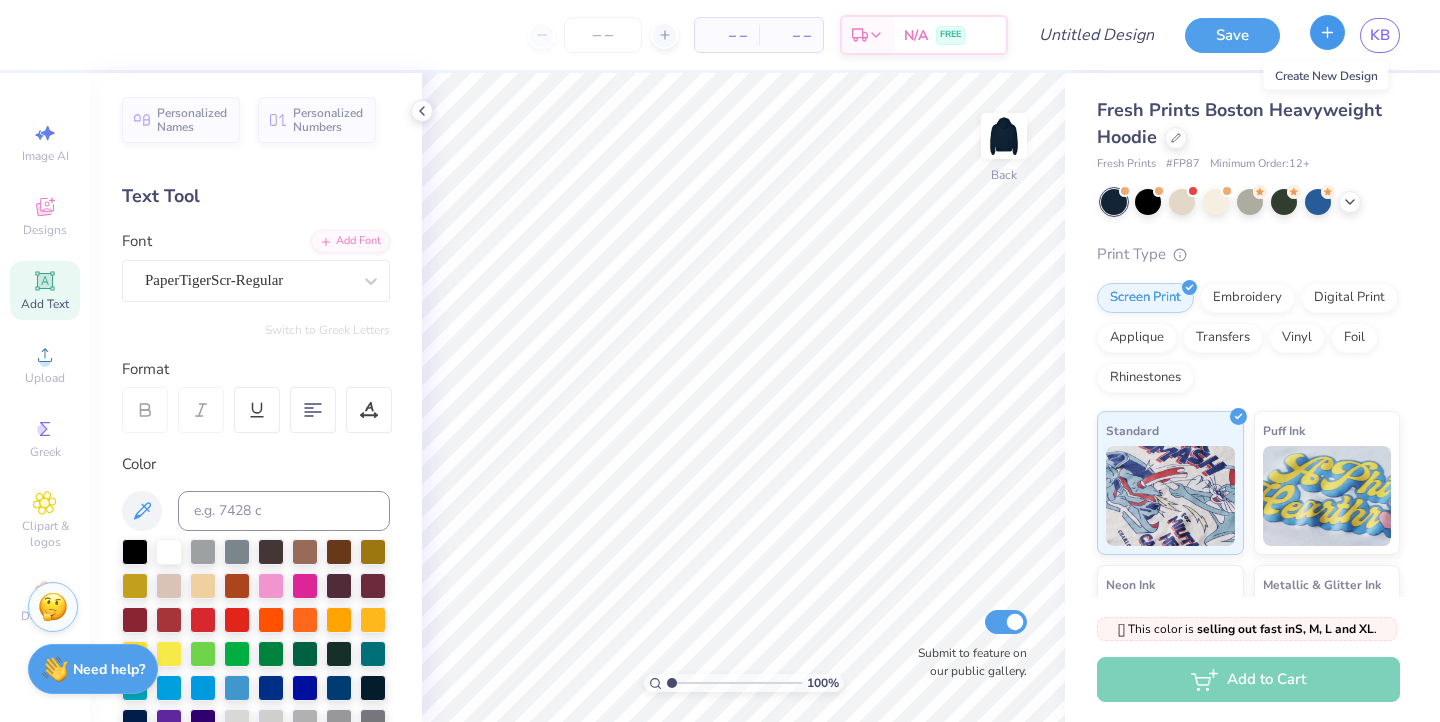 click 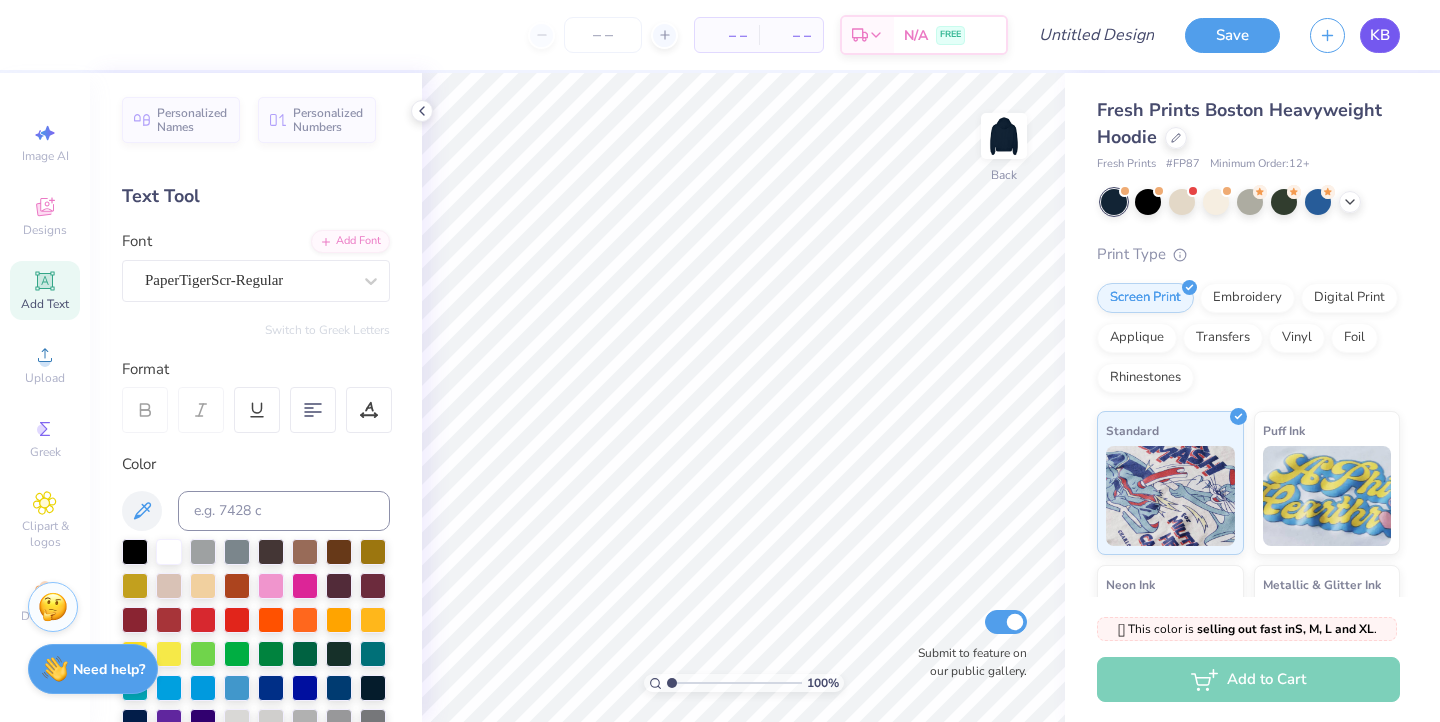 click on "KB" at bounding box center (1380, 35) 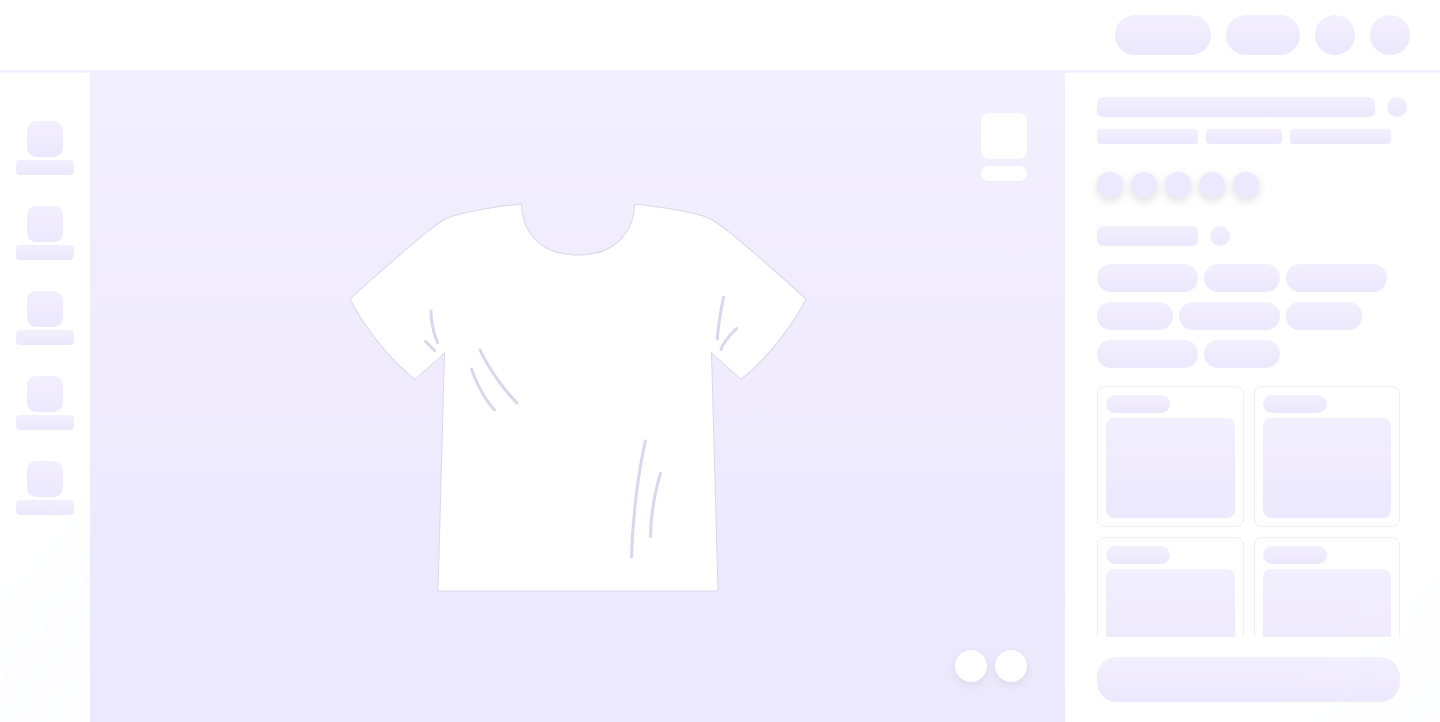 scroll, scrollTop: 0, scrollLeft: 0, axis: both 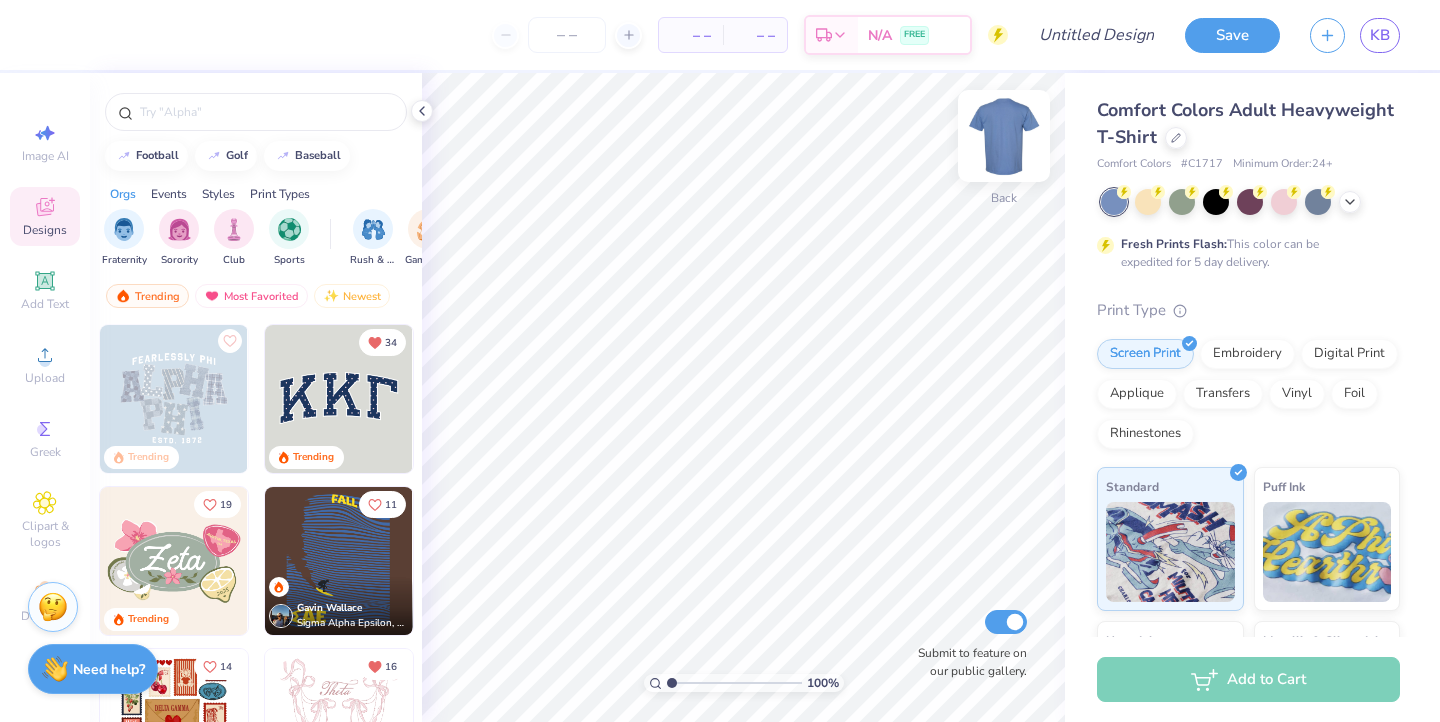 click at bounding box center (1004, 136) 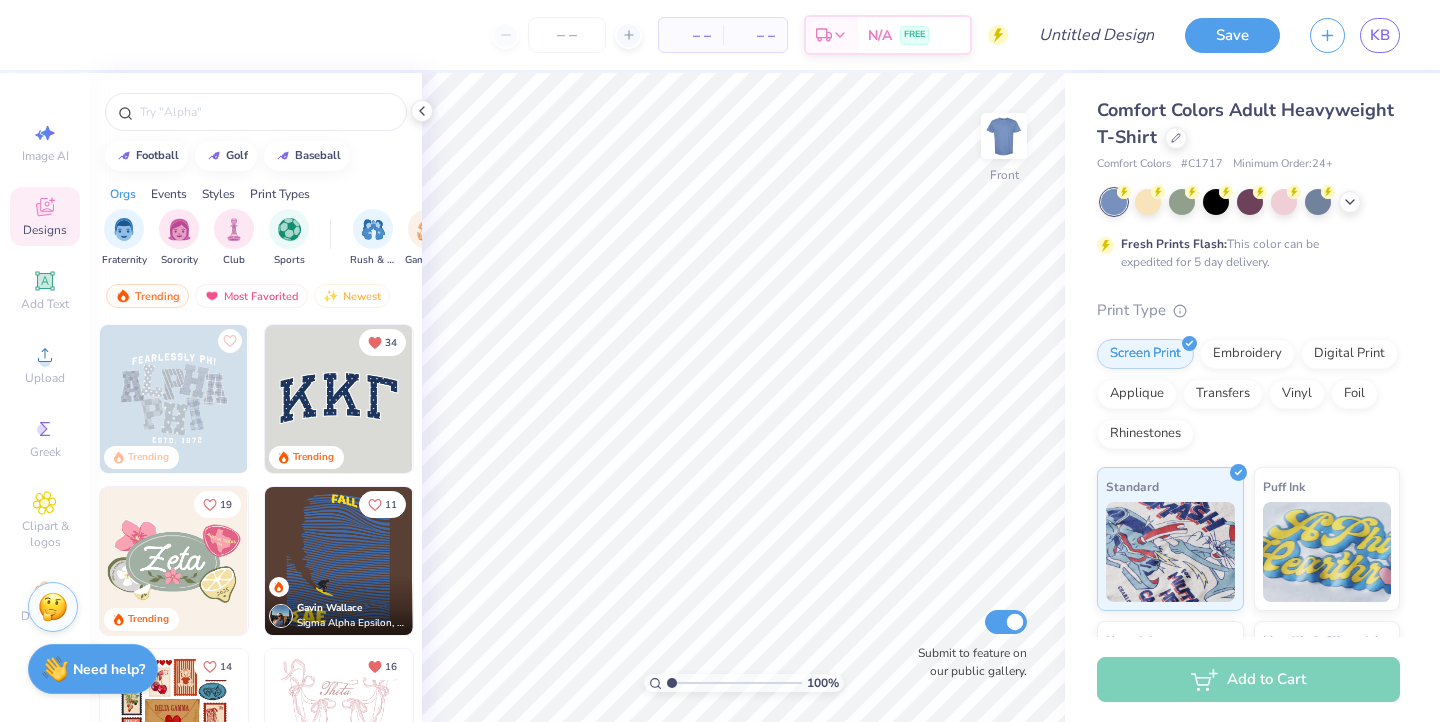 click on "KB" at bounding box center [1380, 35] 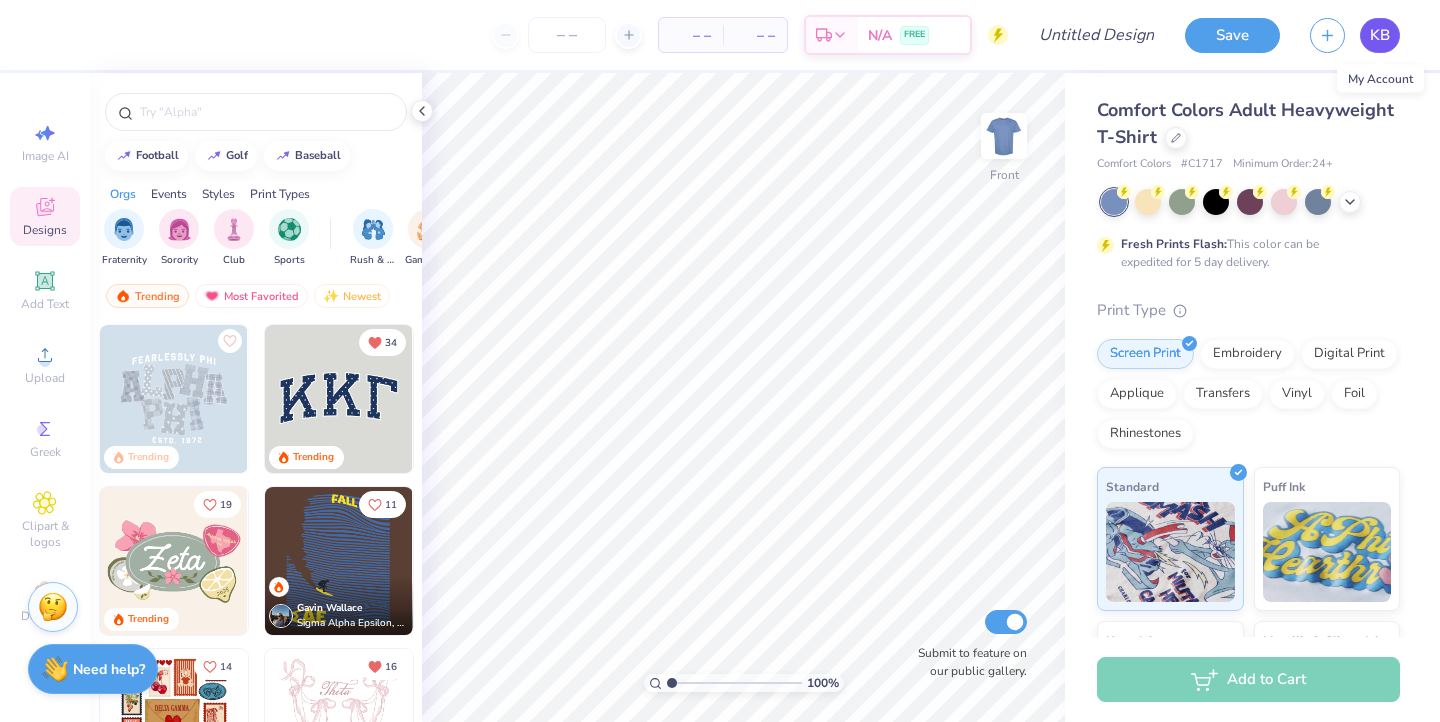 click on "KB" at bounding box center [1380, 35] 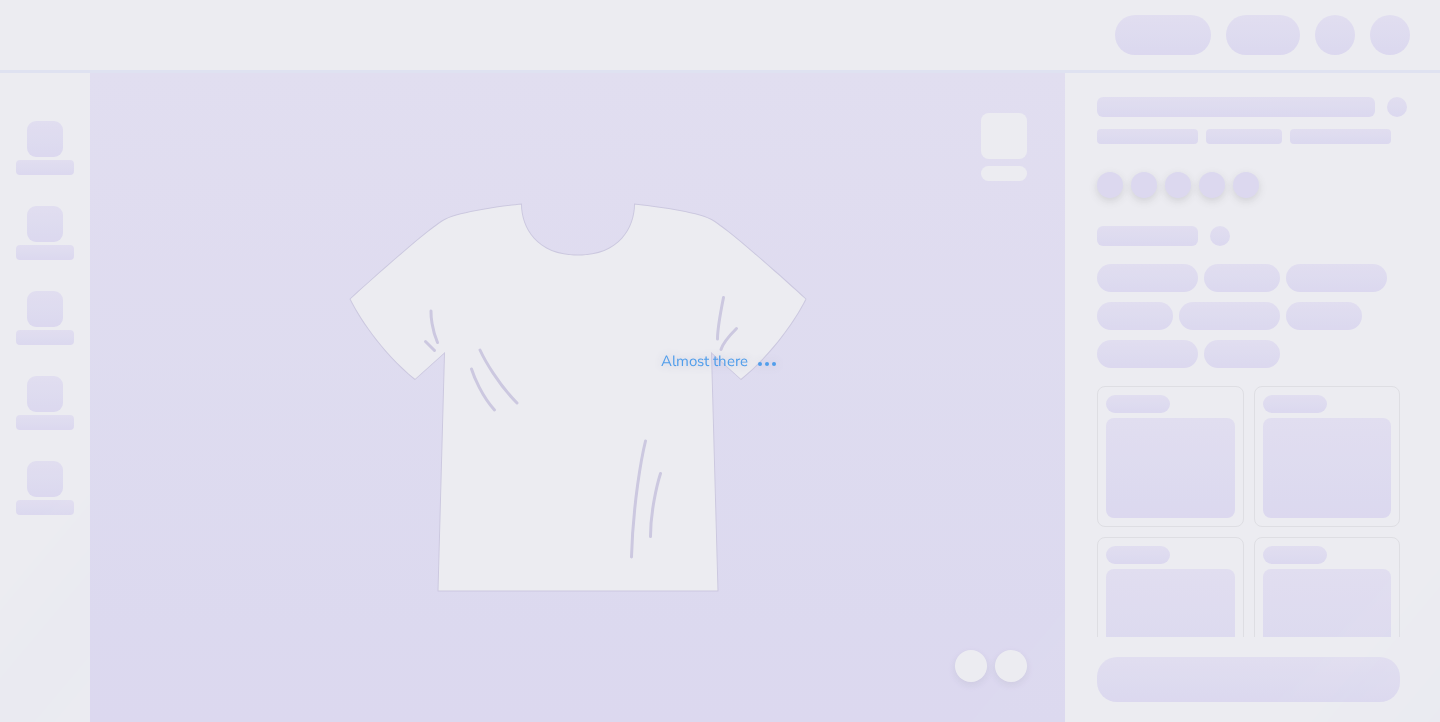 scroll, scrollTop: 0, scrollLeft: 0, axis: both 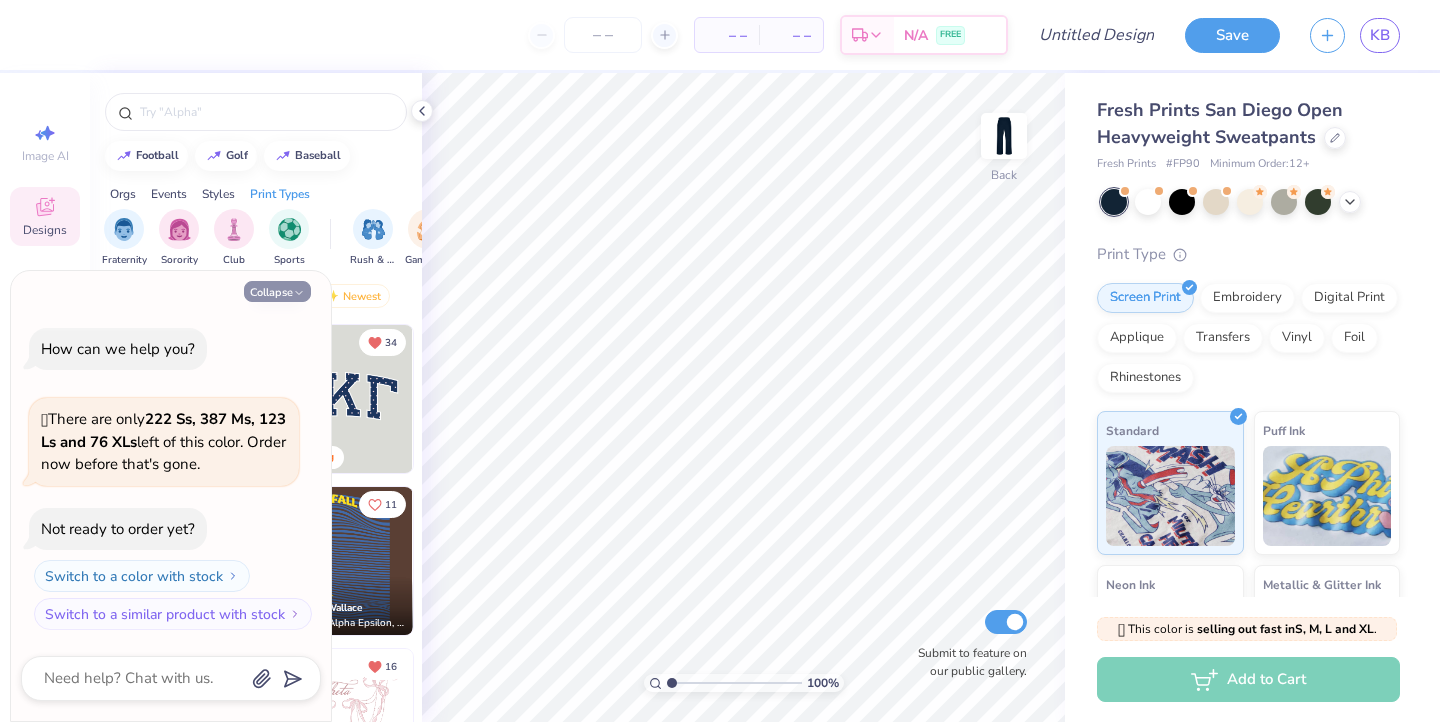 click on "Collapse" at bounding box center [277, 291] 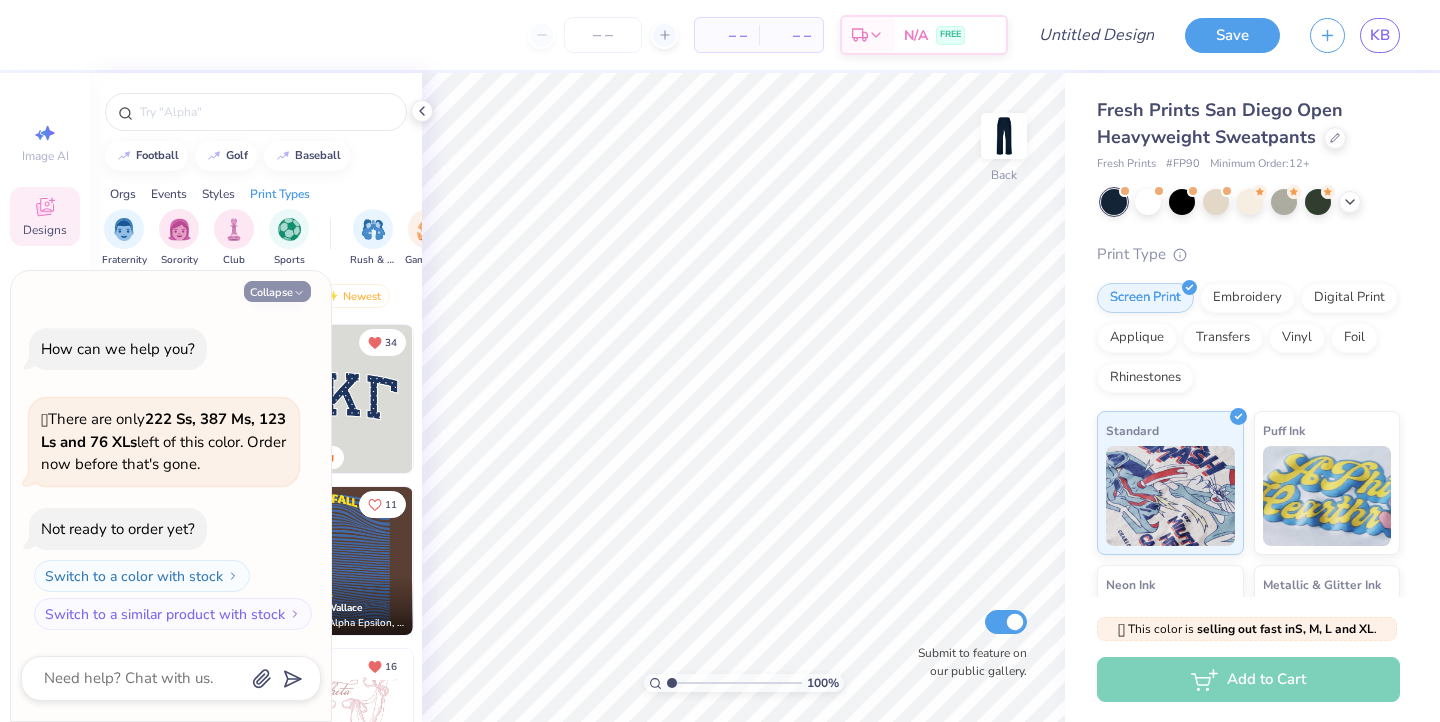type on "x" 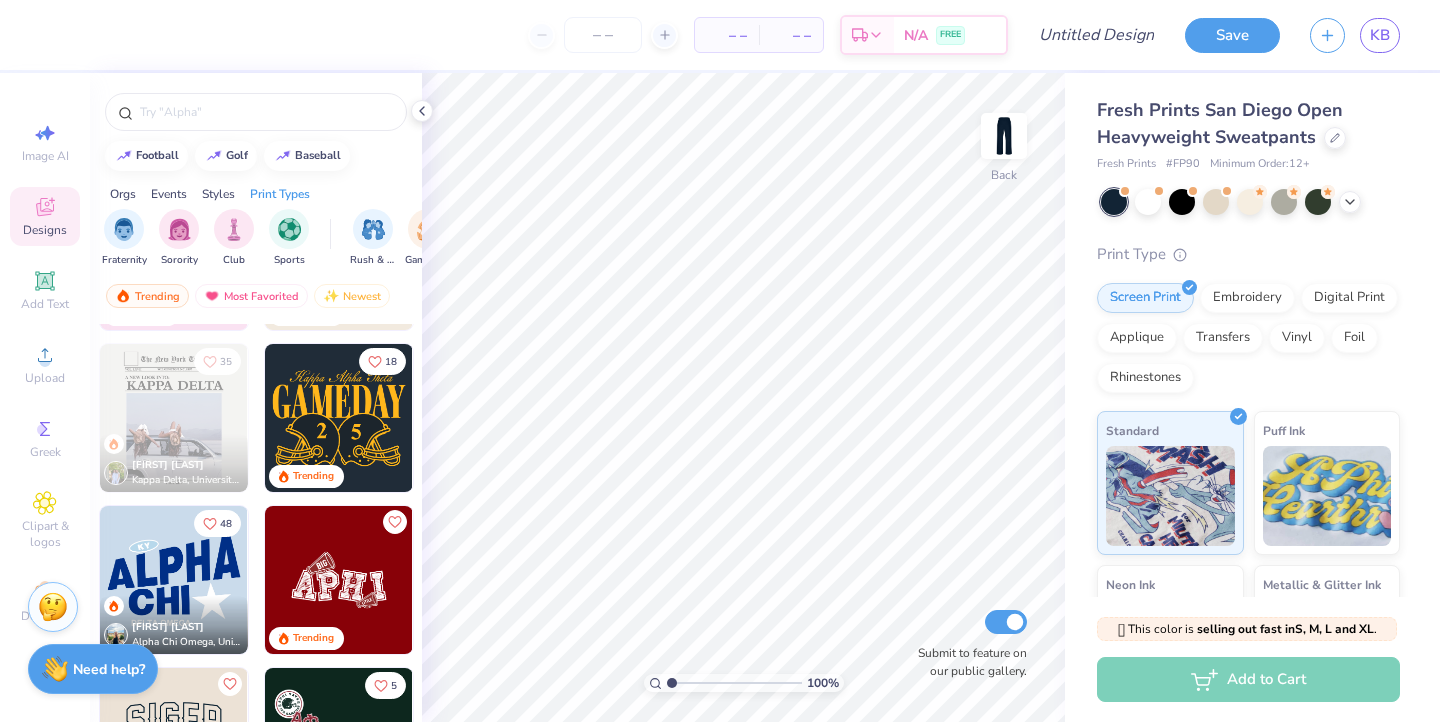 scroll, scrollTop: 1263, scrollLeft: 0, axis: vertical 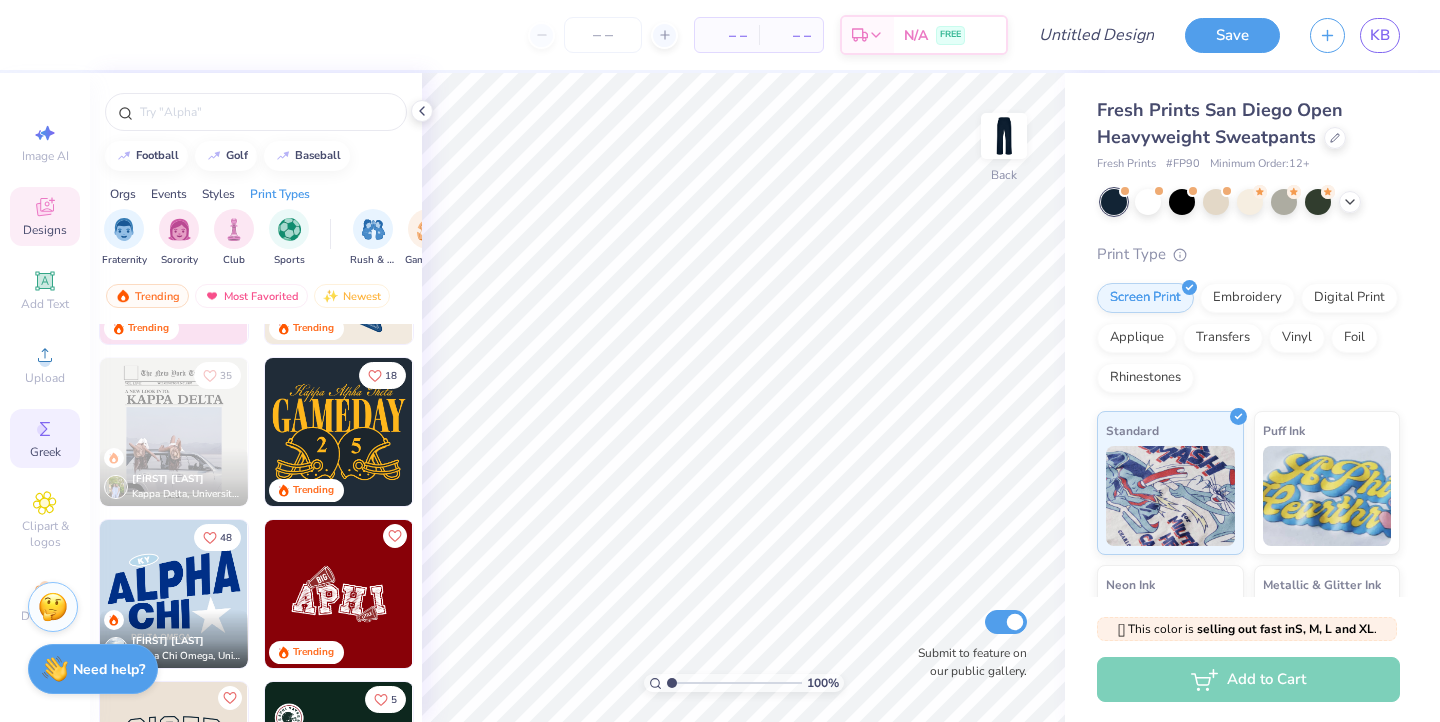 click 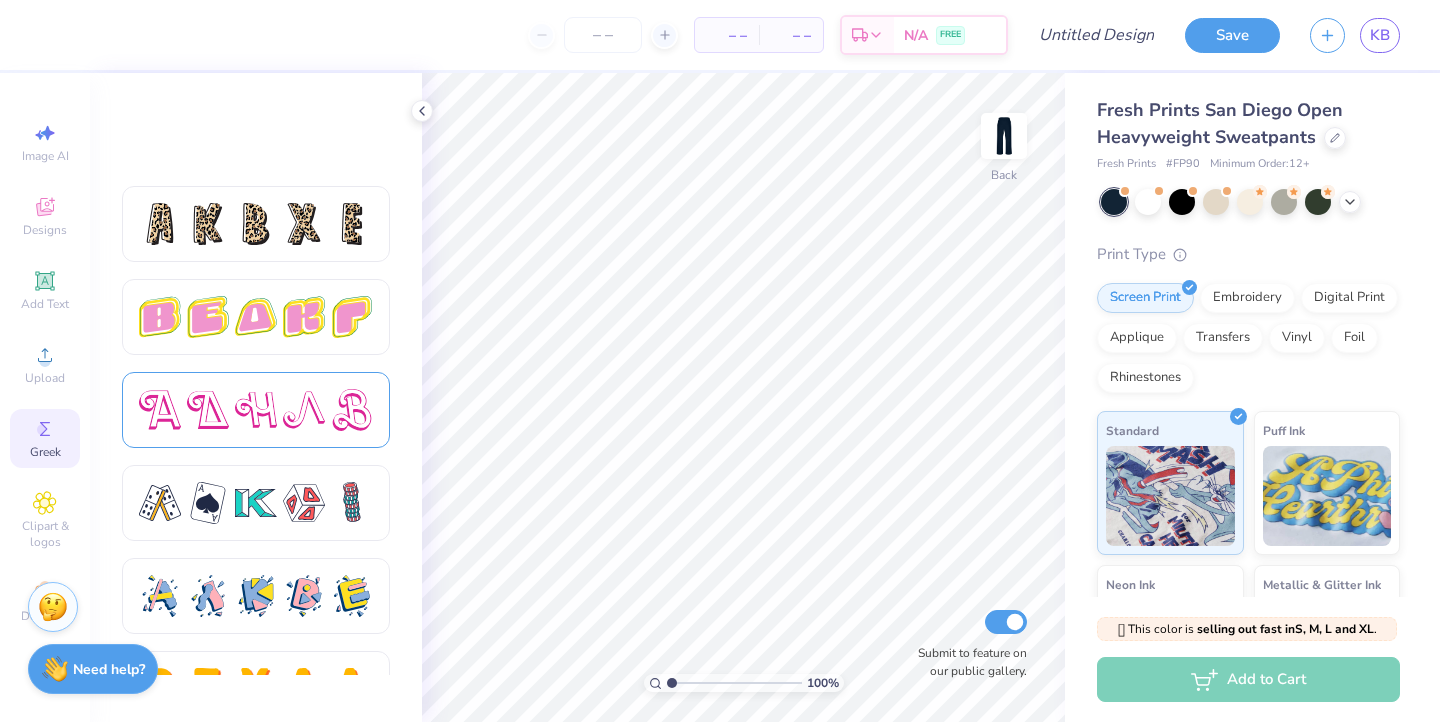 scroll, scrollTop: 3420, scrollLeft: 0, axis: vertical 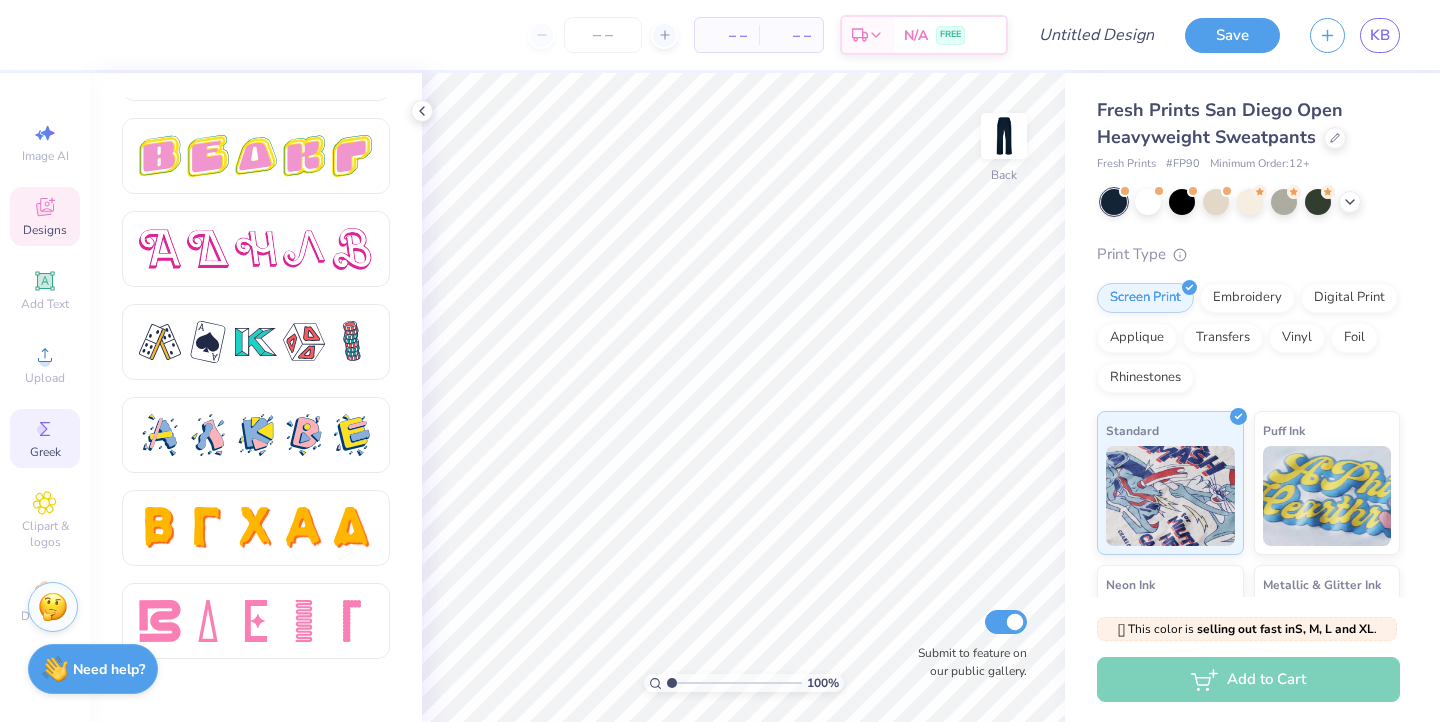 click 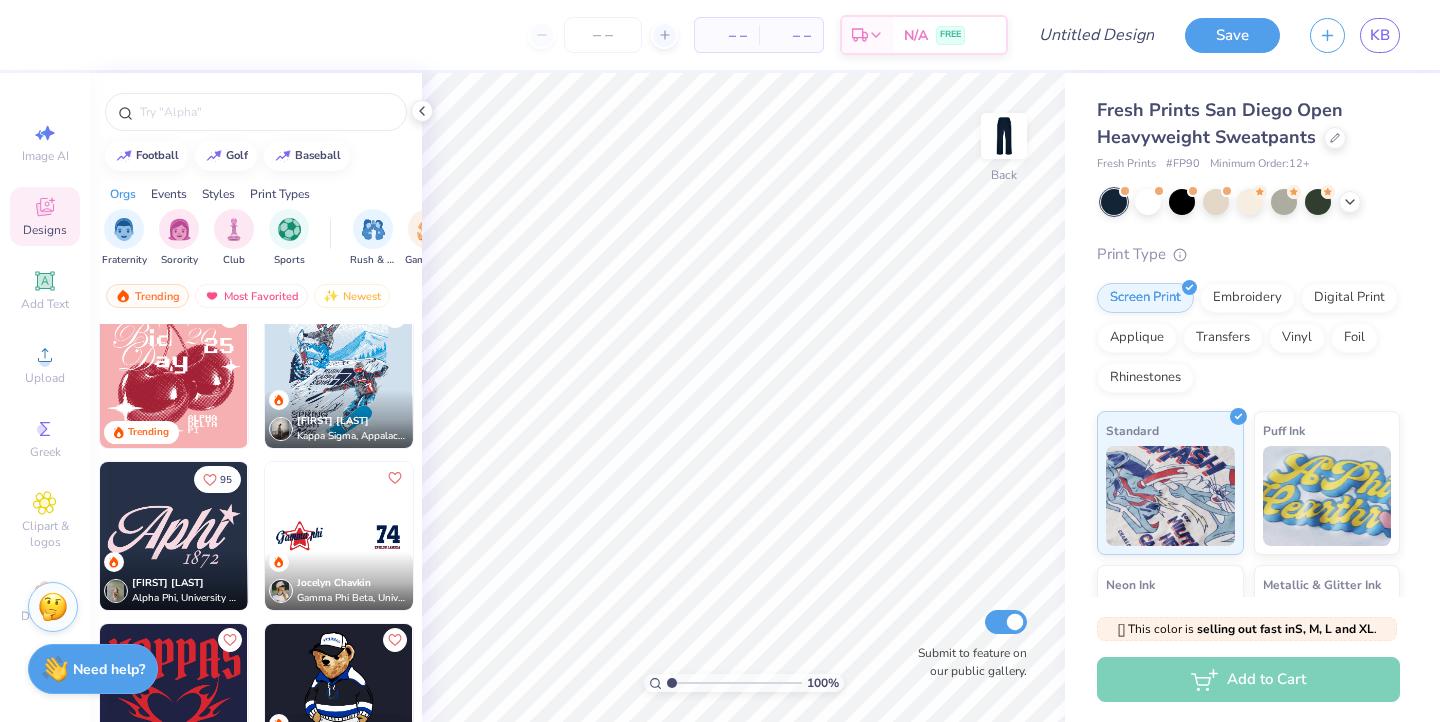 scroll, scrollTop: 2252, scrollLeft: 0, axis: vertical 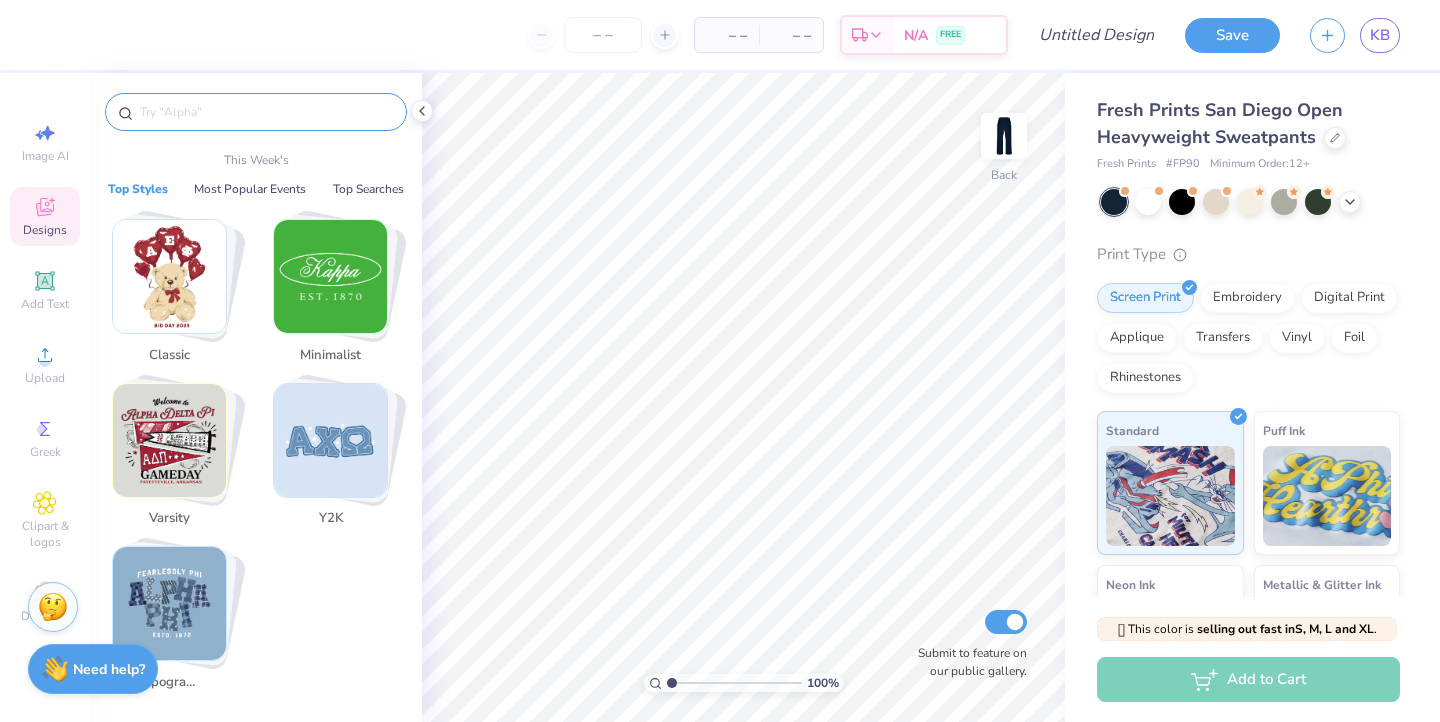 click at bounding box center (266, 112) 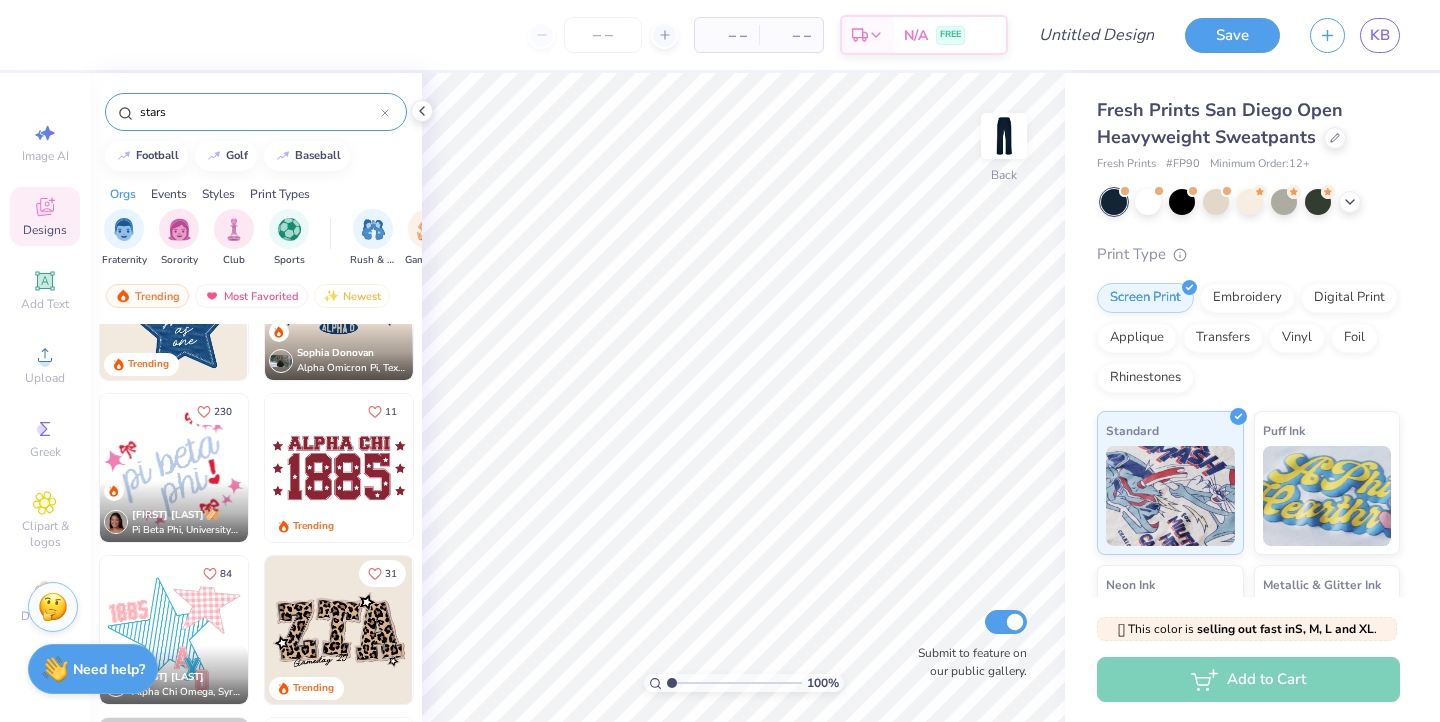 scroll, scrollTop: 0, scrollLeft: 0, axis: both 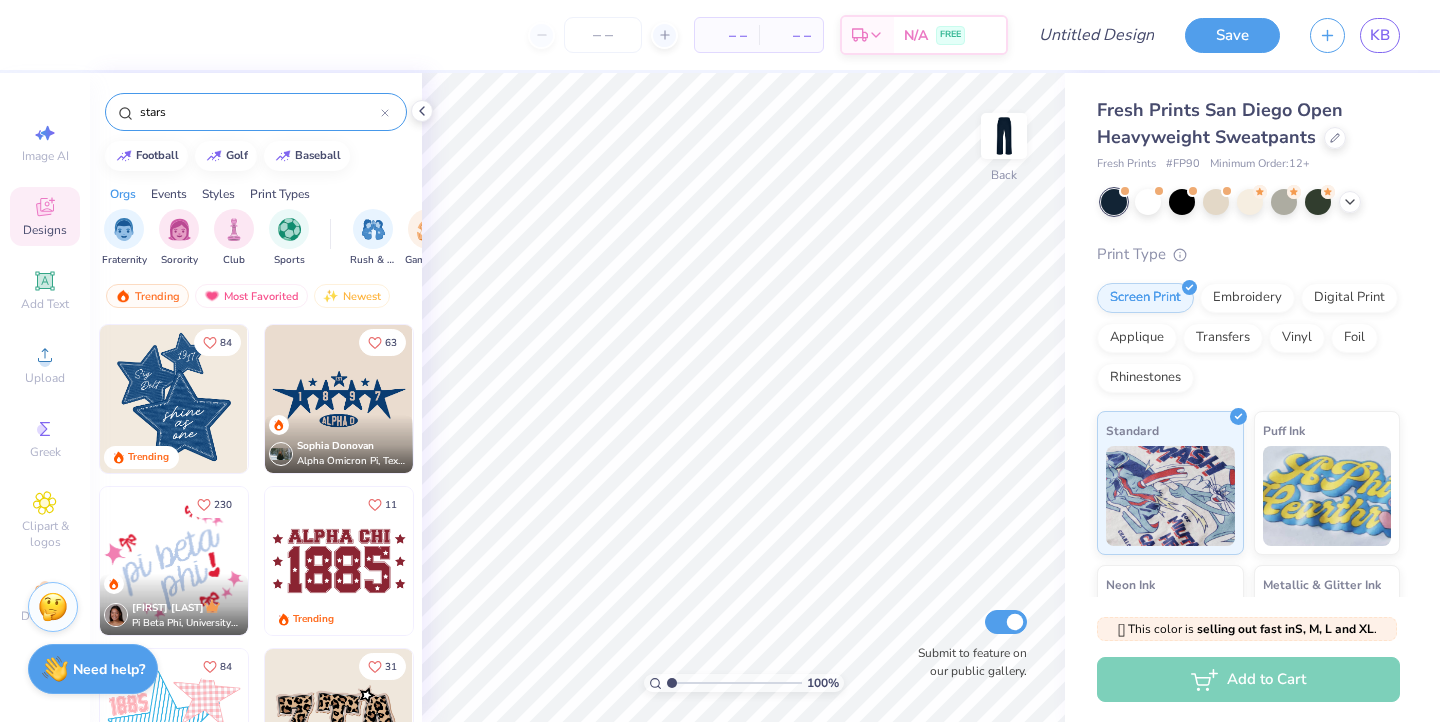 type on "stars" 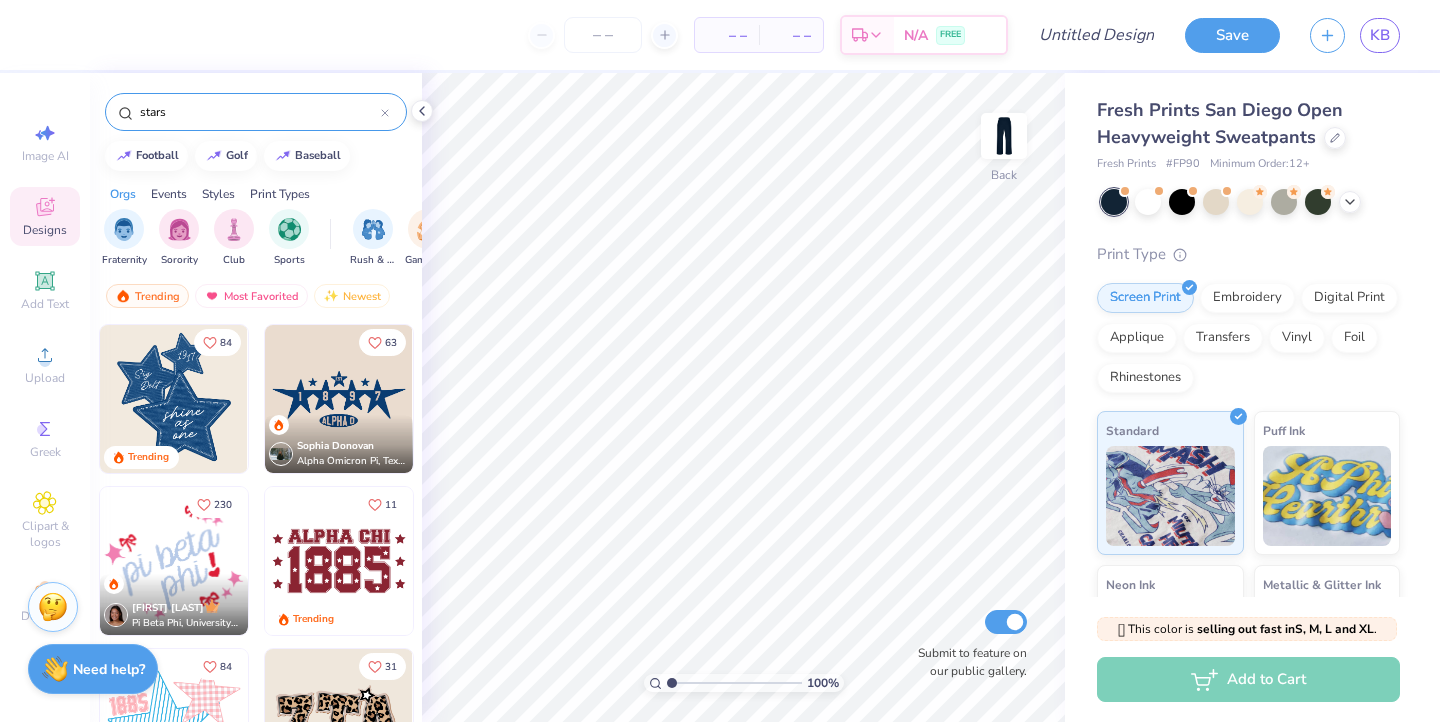 click on "stars" at bounding box center [256, 112] 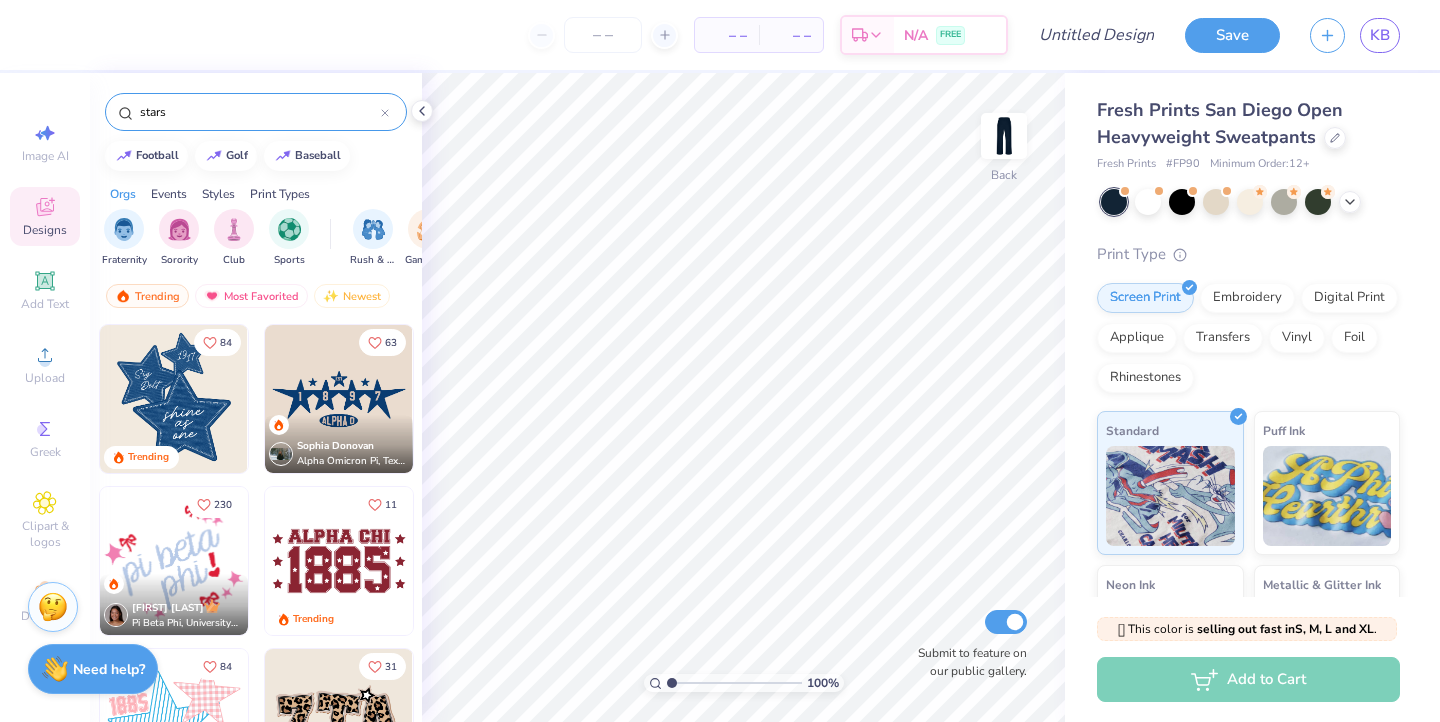 click 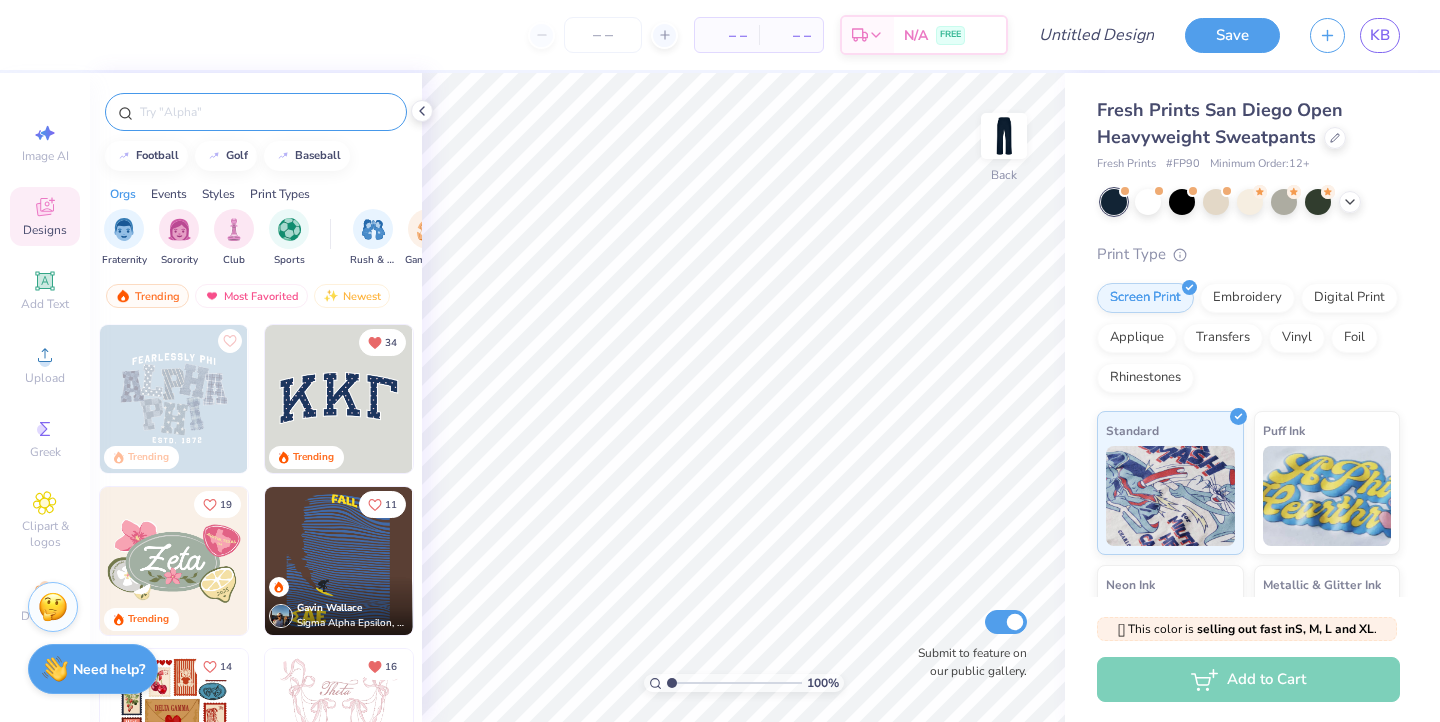click at bounding box center [266, 112] 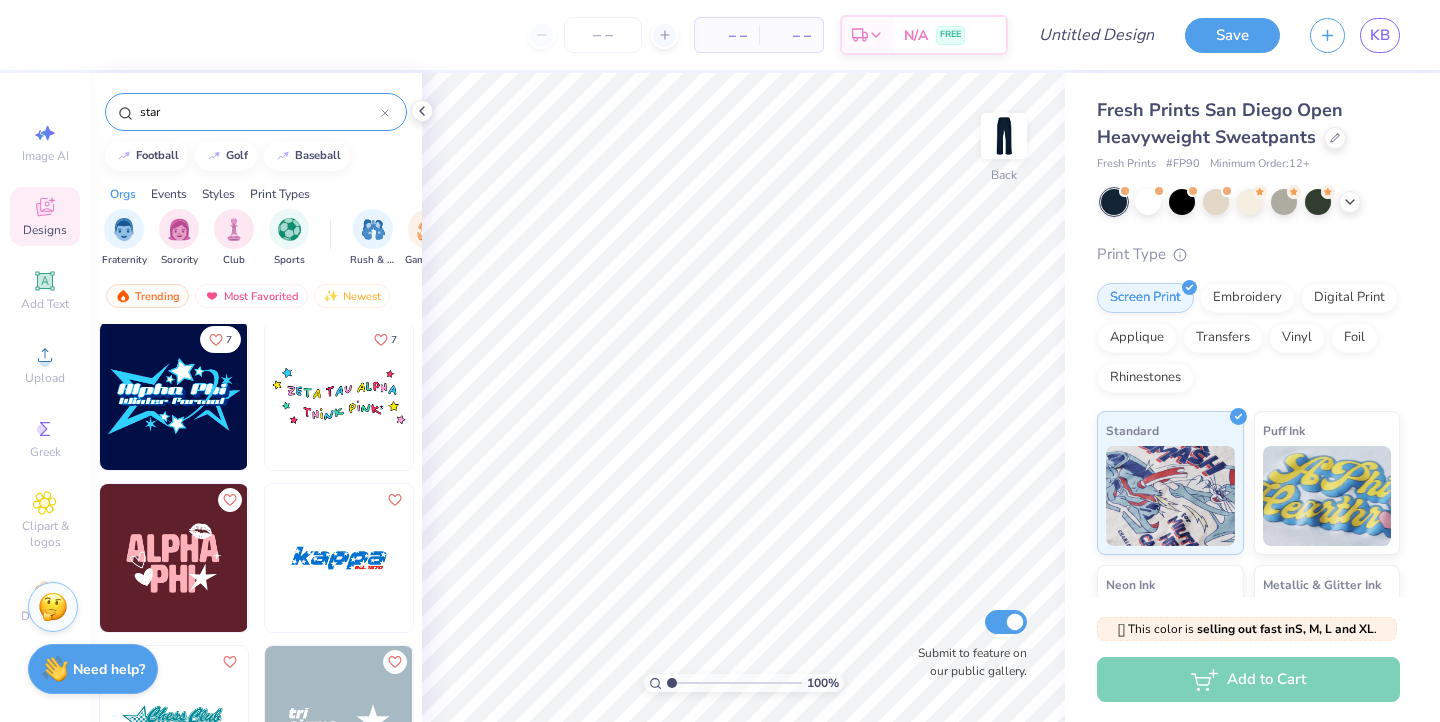 scroll, scrollTop: 5553, scrollLeft: 0, axis: vertical 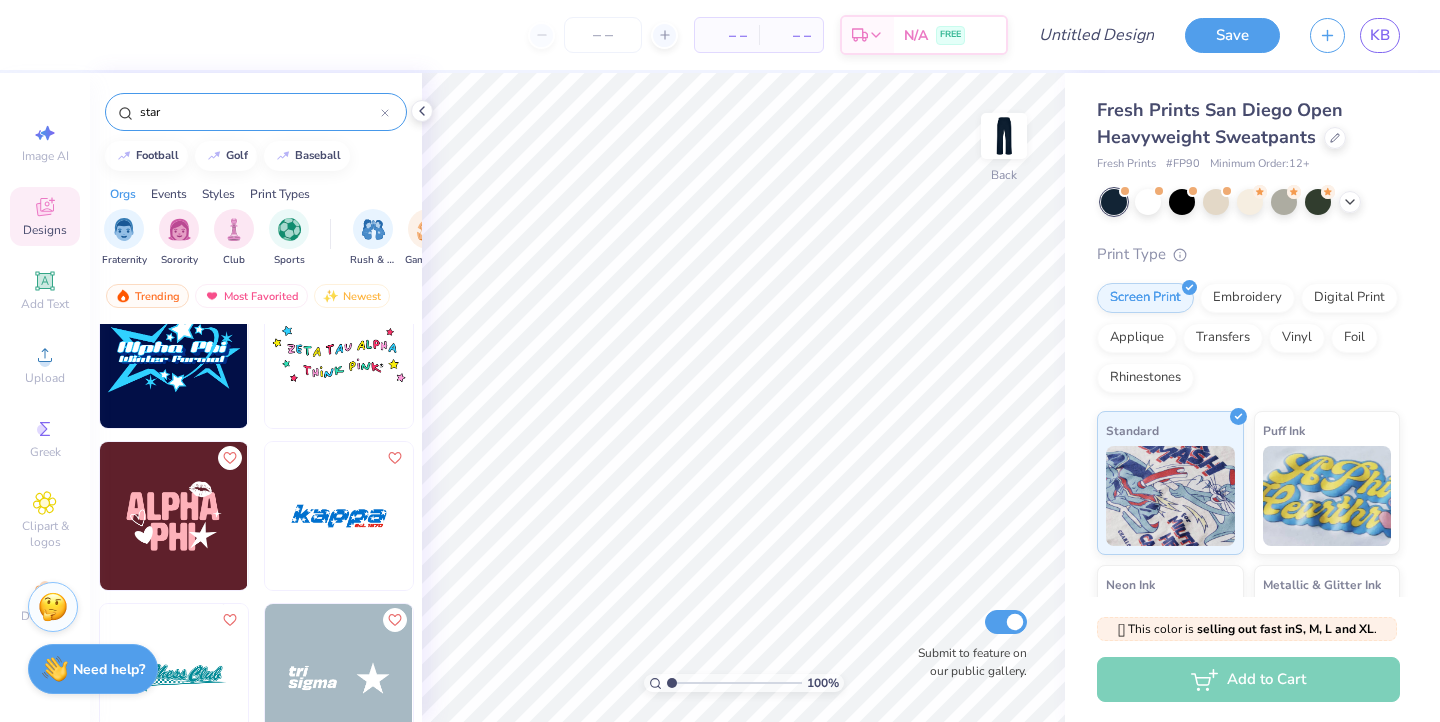 type on "star" 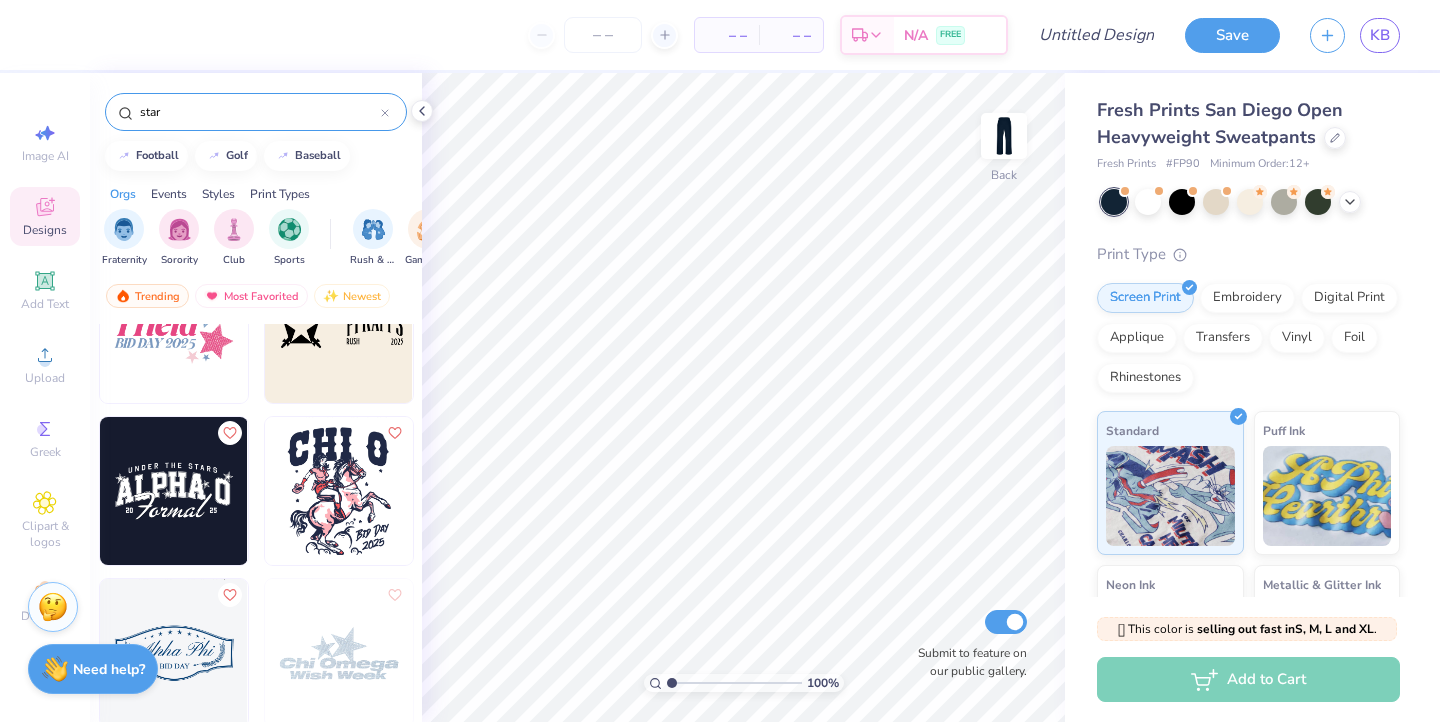 scroll, scrollTop: 8004, scrollLeft: 0, axis: vertical 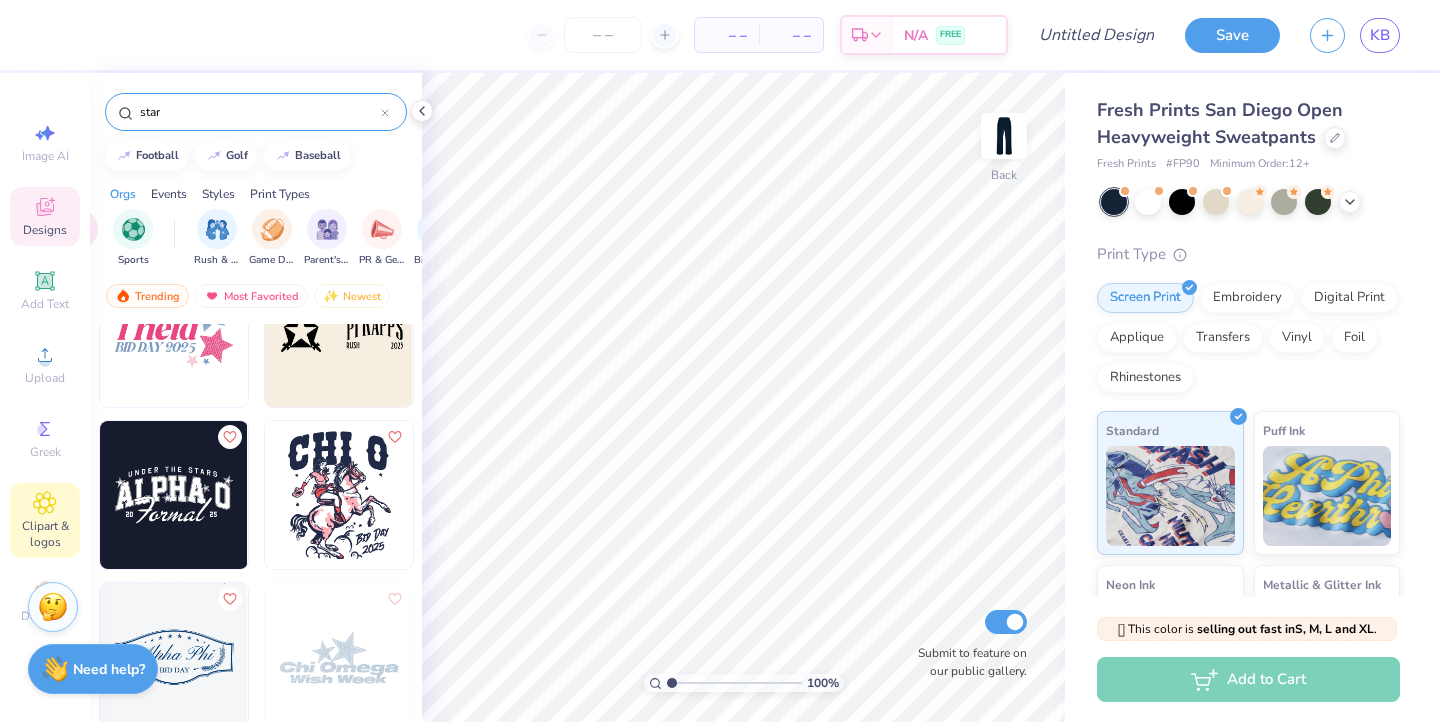 click 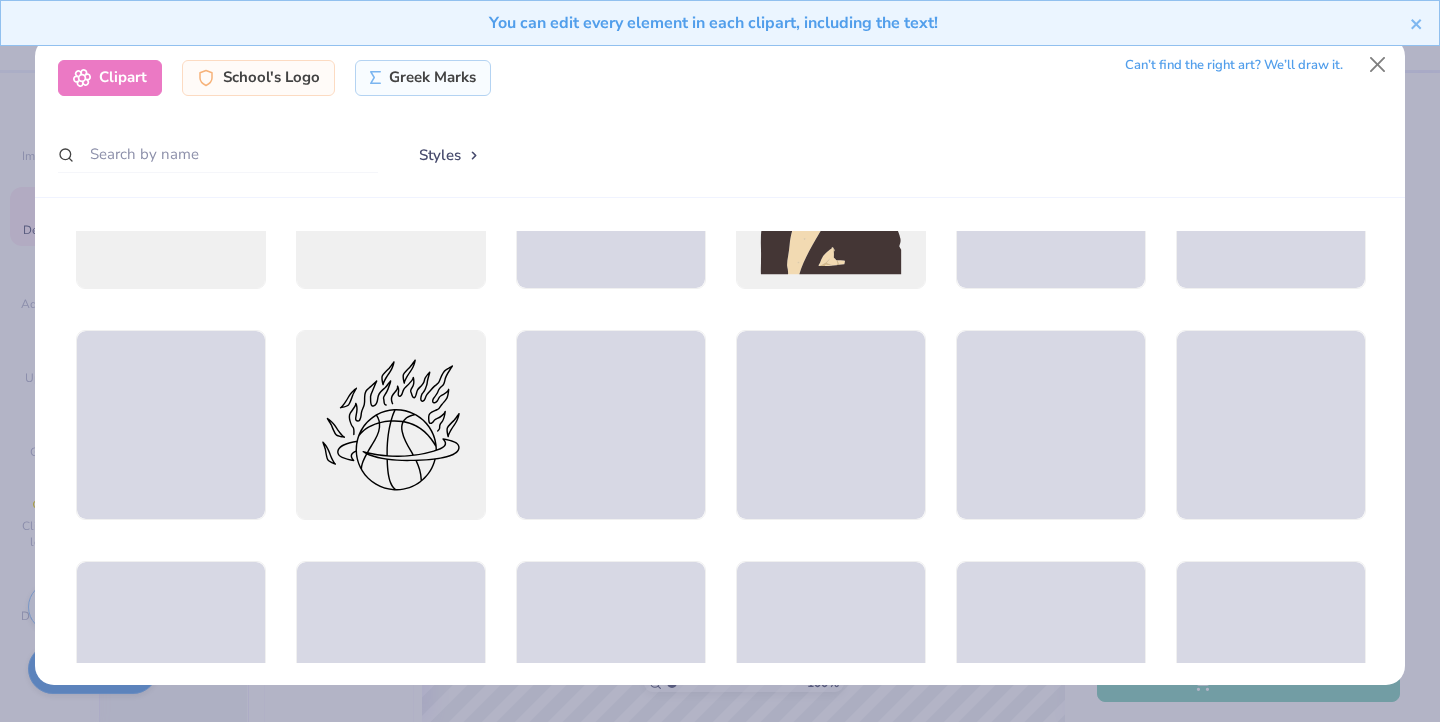scroll, scrollTop: 1245, scrollLeft: 0, axis: vertical 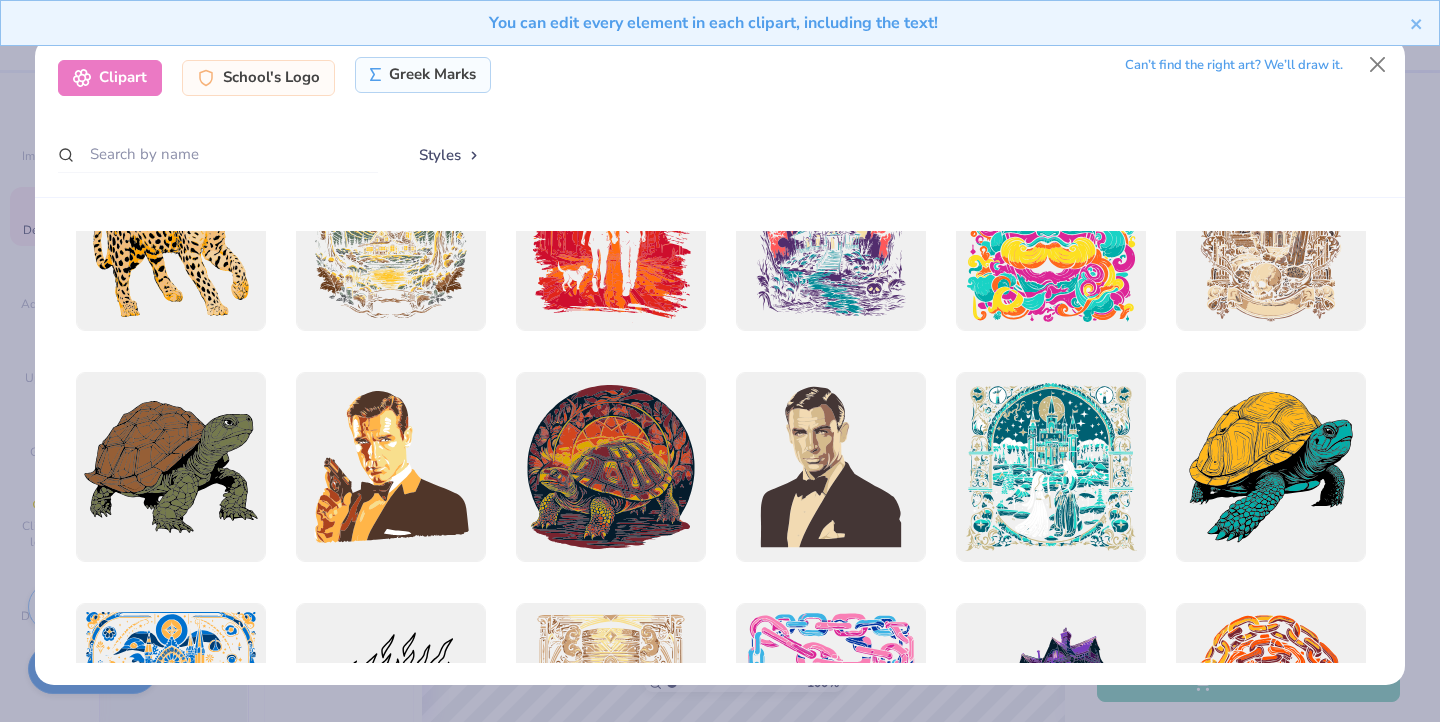 click on "Greek Marks" at bounding box center [423, 75] 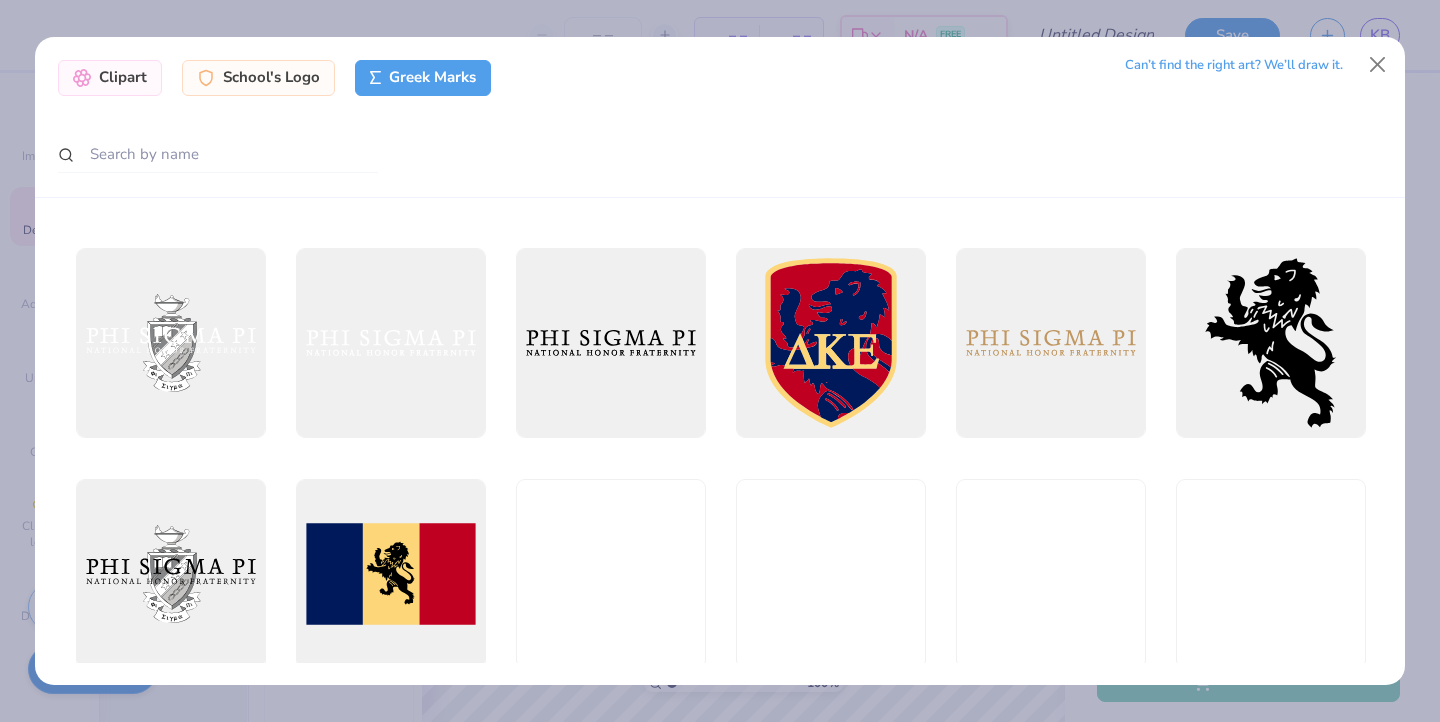 scroll, scrollTop: 446, scrollLeft: 0, axis: vertical 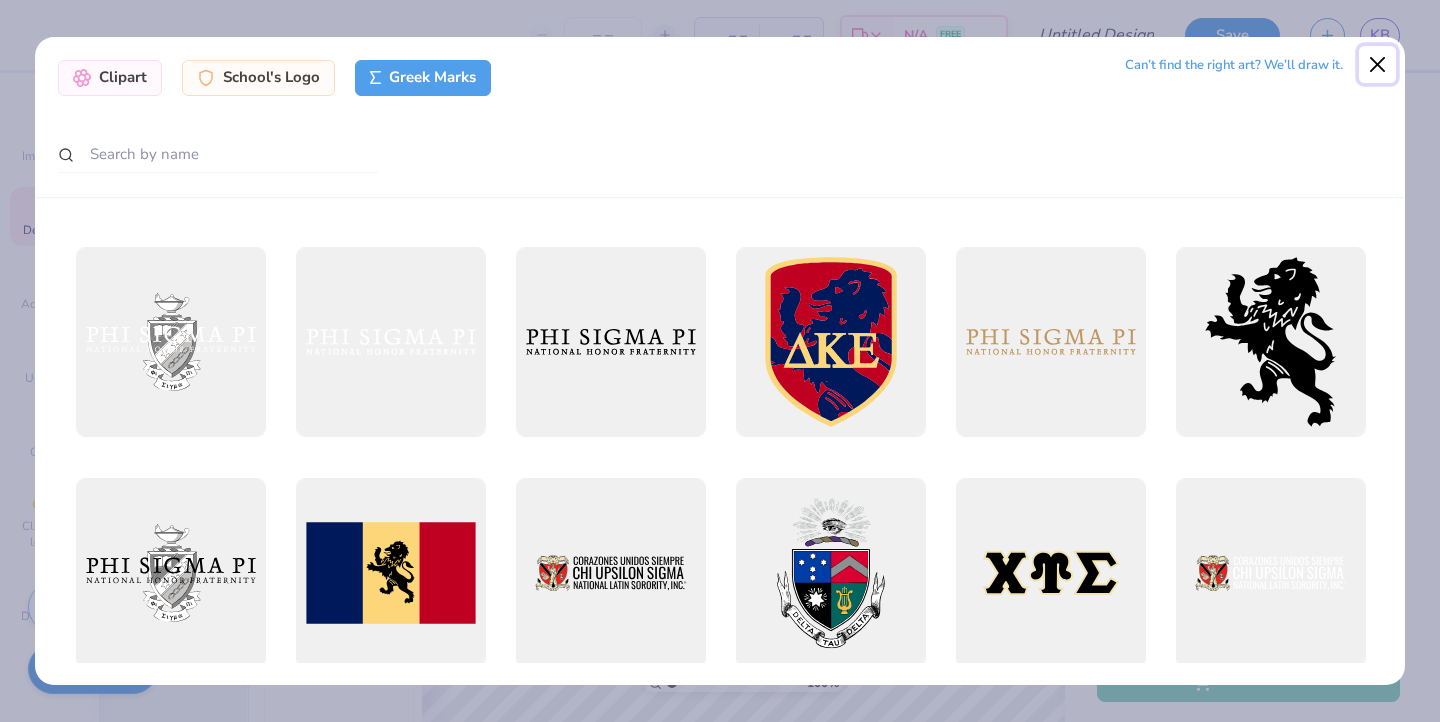 click at bounding box center [1378, 65] 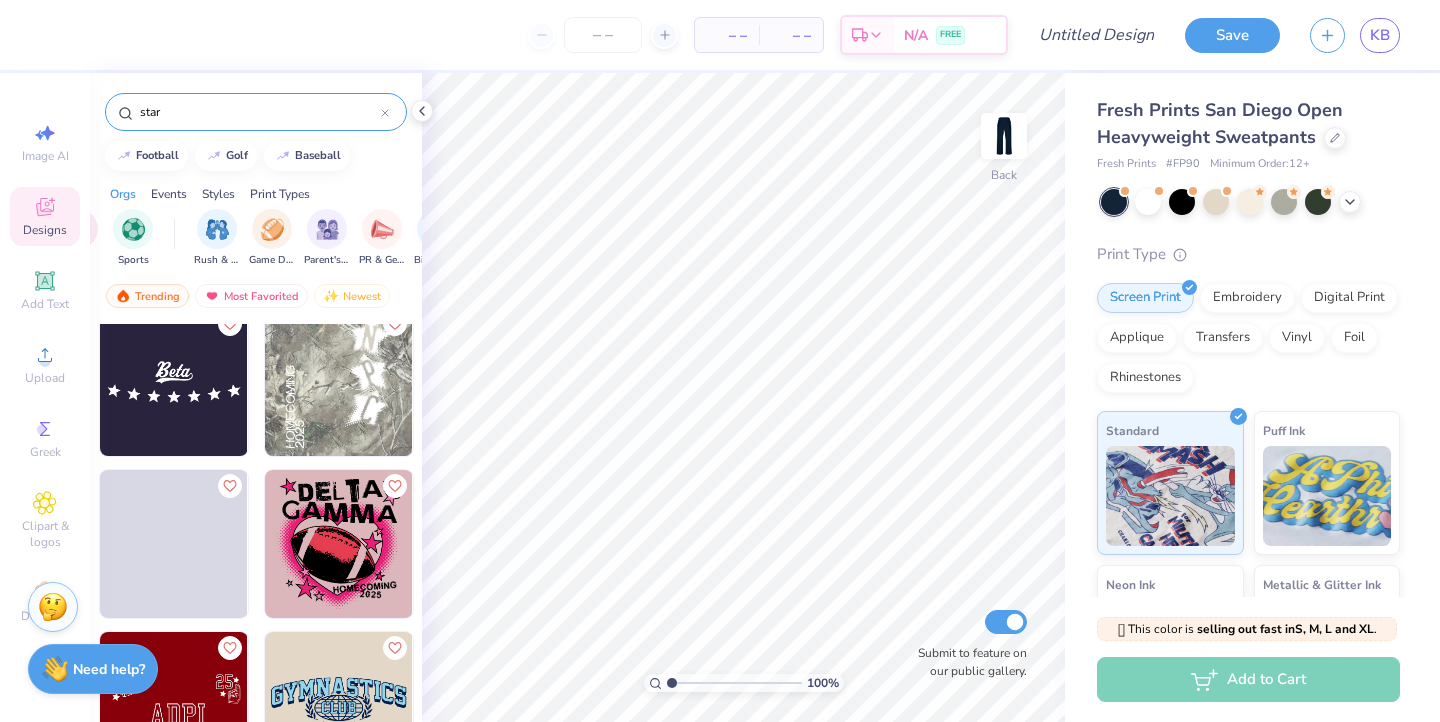 scroll, scrollTop: 15891, scrollLeft: 0, axis: vertical 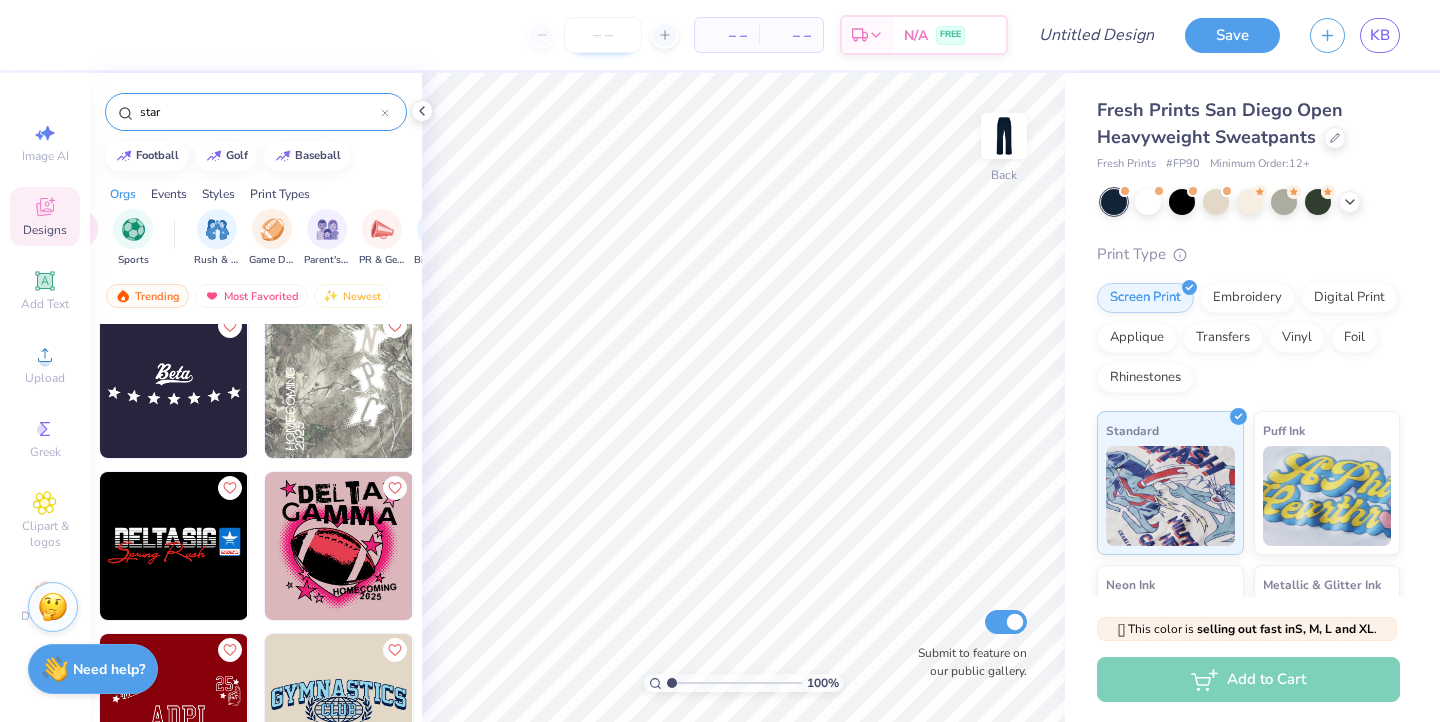 click at bounding box center (603, 35) 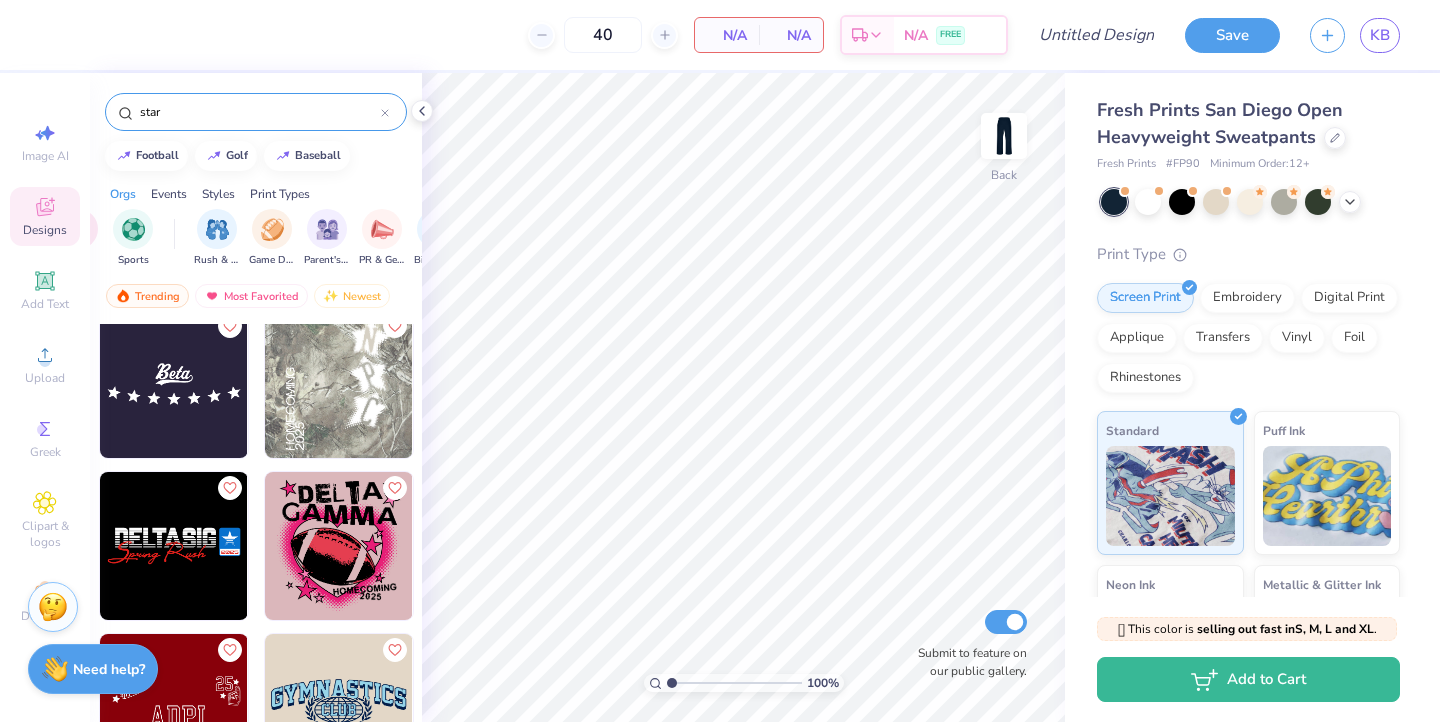 type on "40" 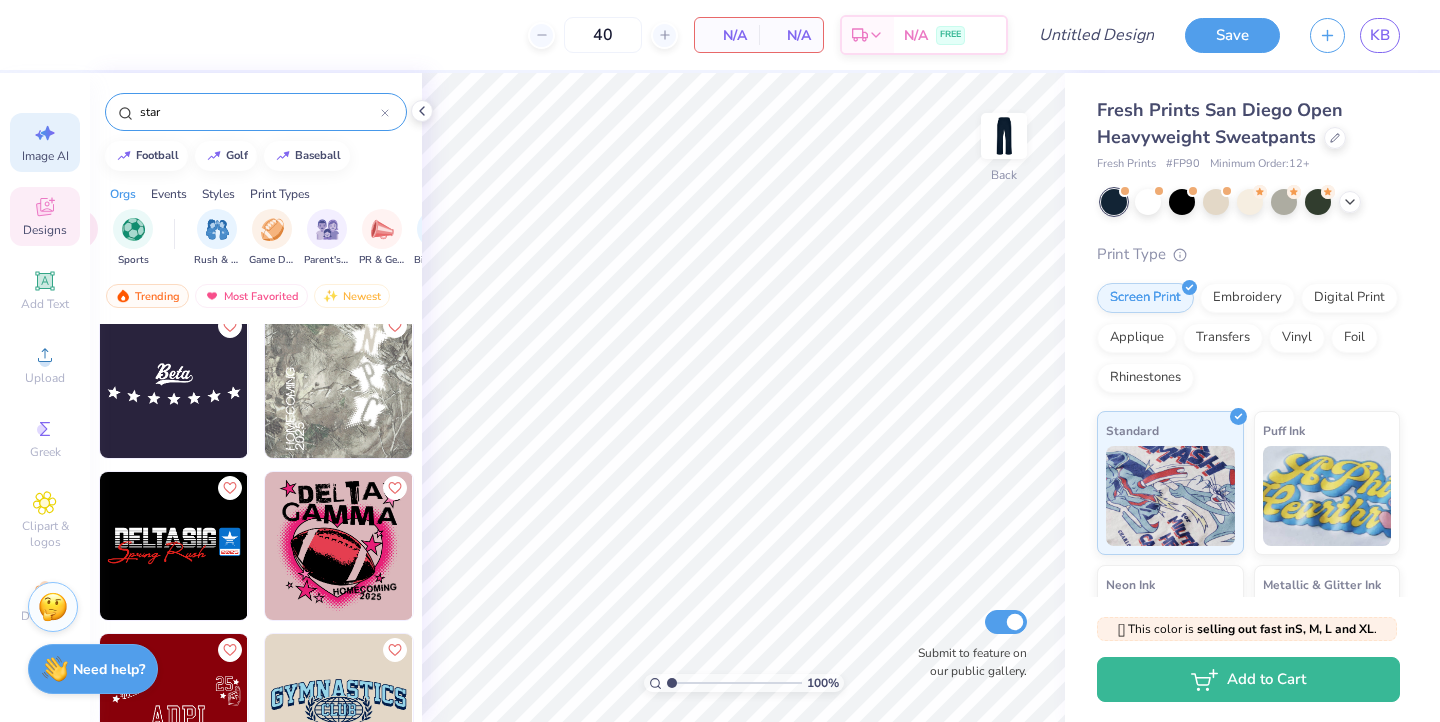 click on "Image AI" at bounding box center (45, 156) 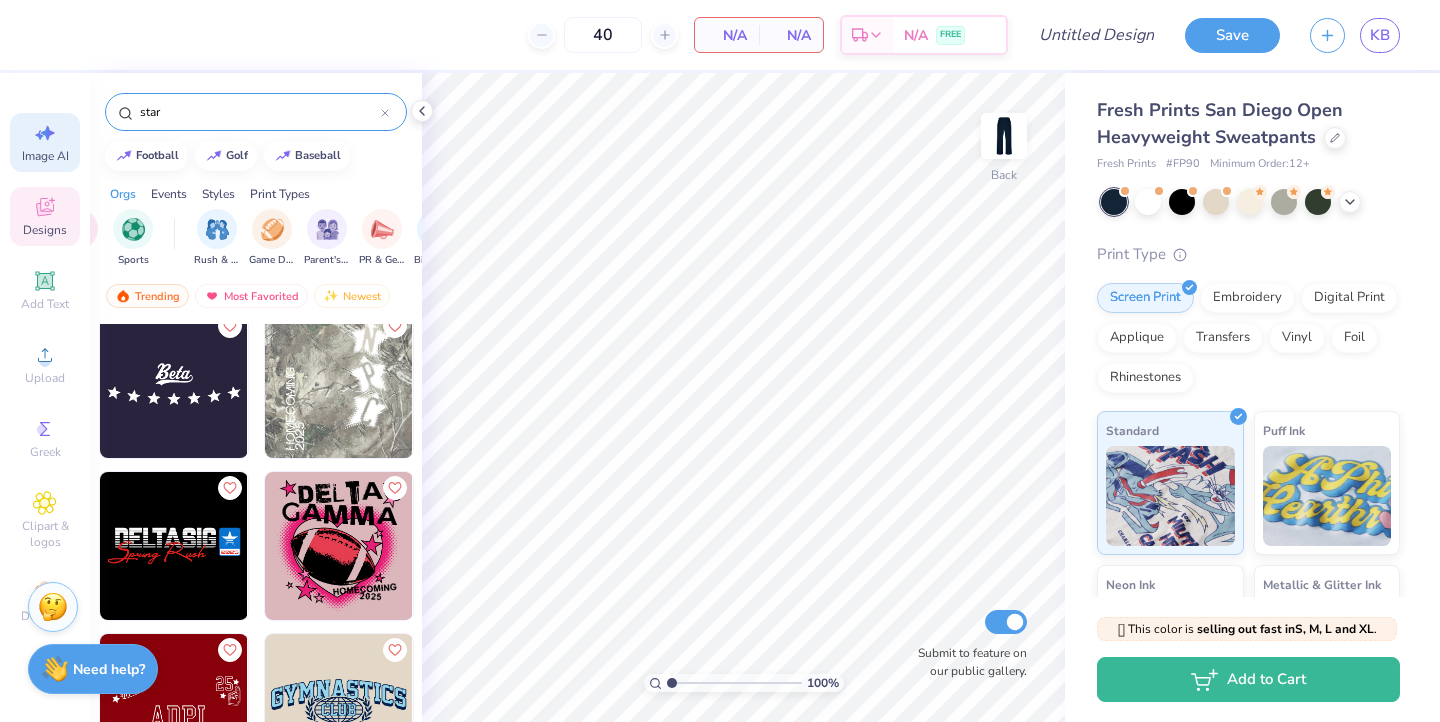 select on "4" 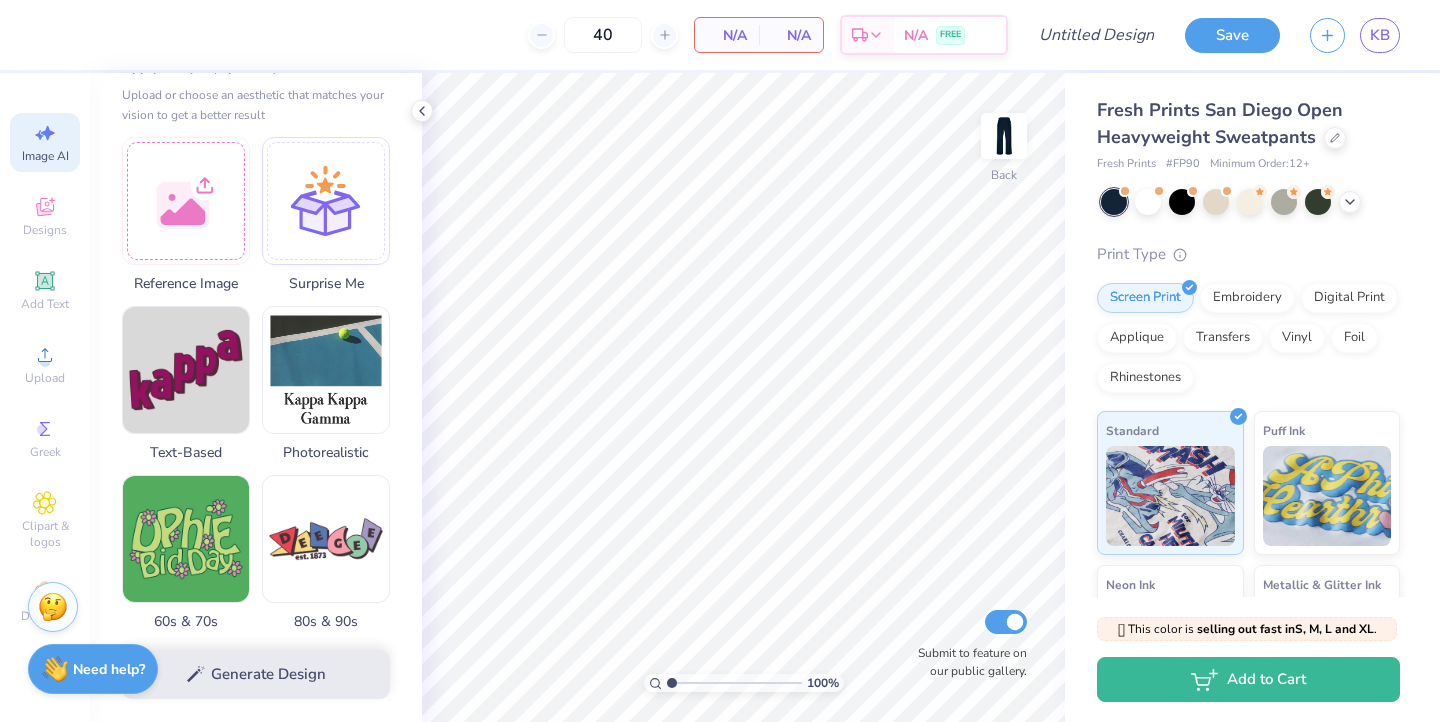 scroll, scrollTop: 225, scrollLeft: 0, axis: vertical 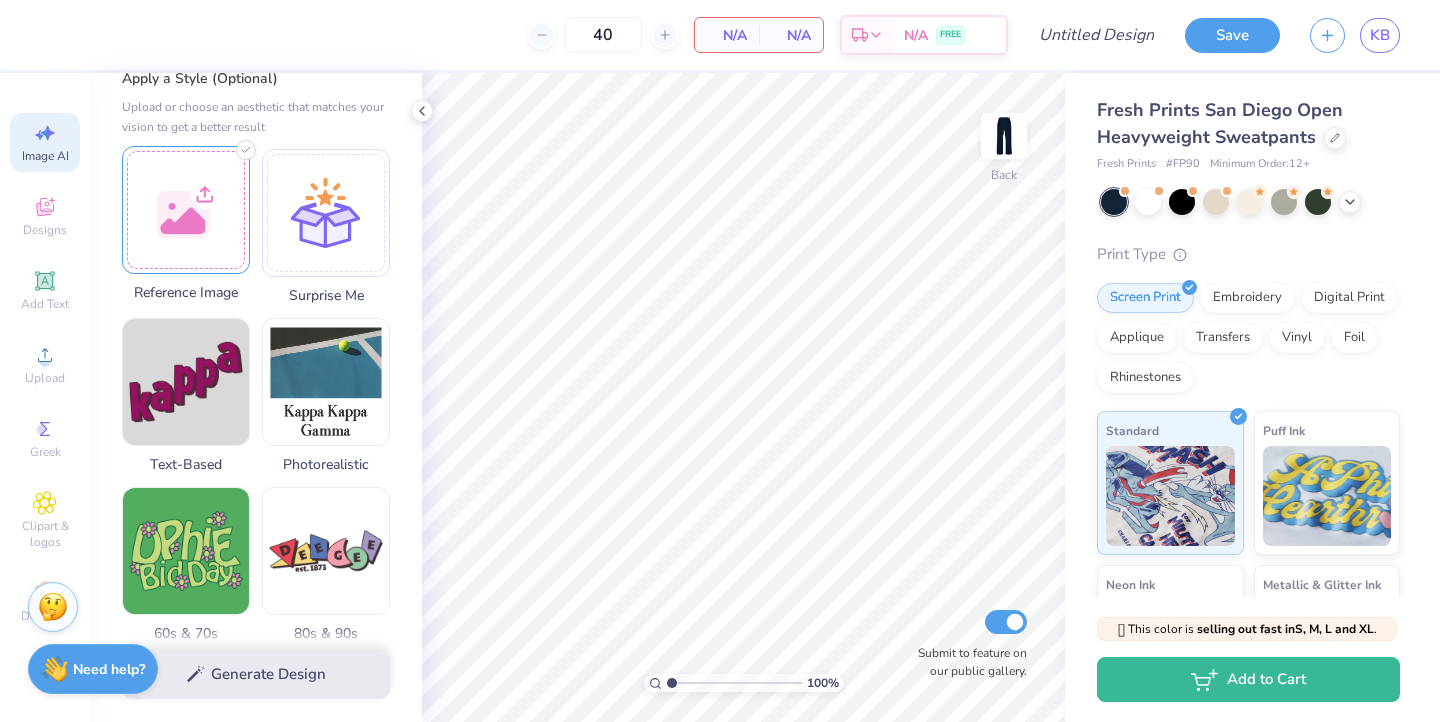 click at bounding box center [186, 210] 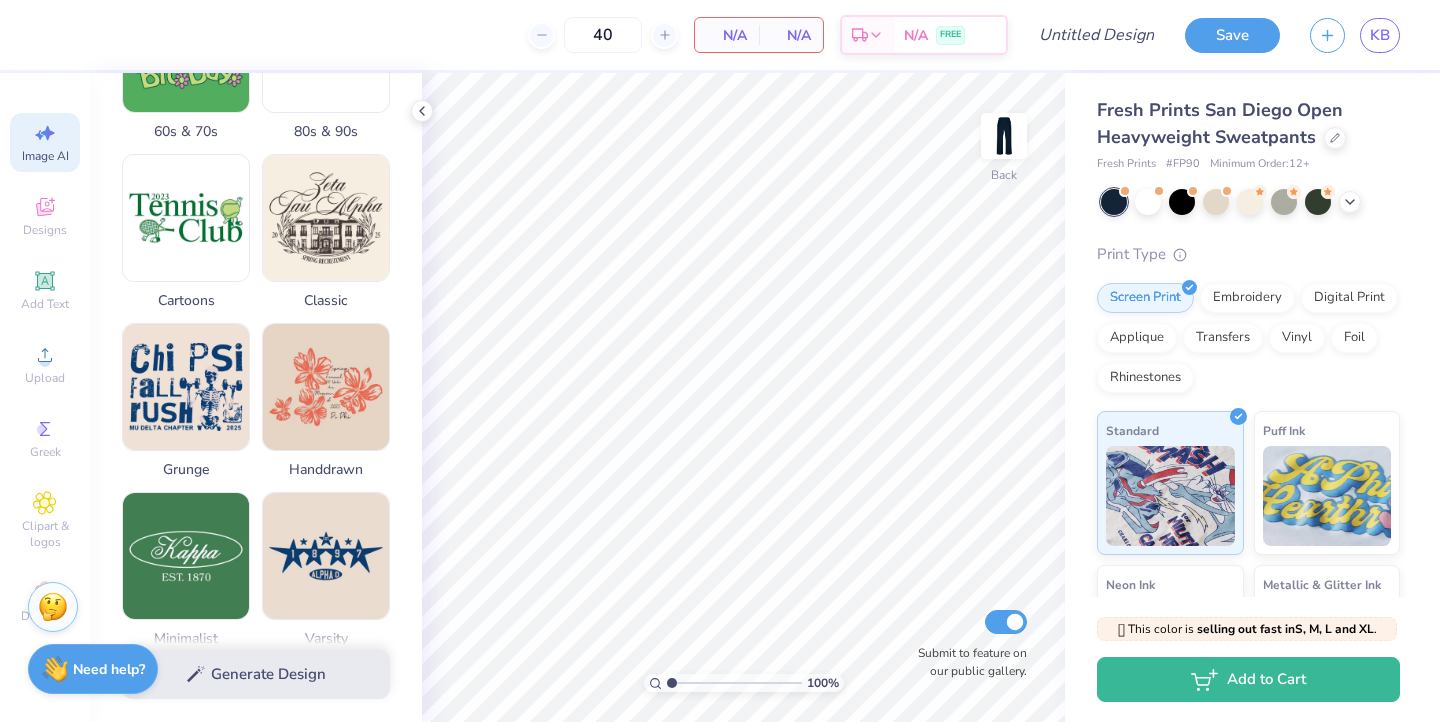 scroll, scrollTop: 980, scrollLeft: 0, axis: vertical 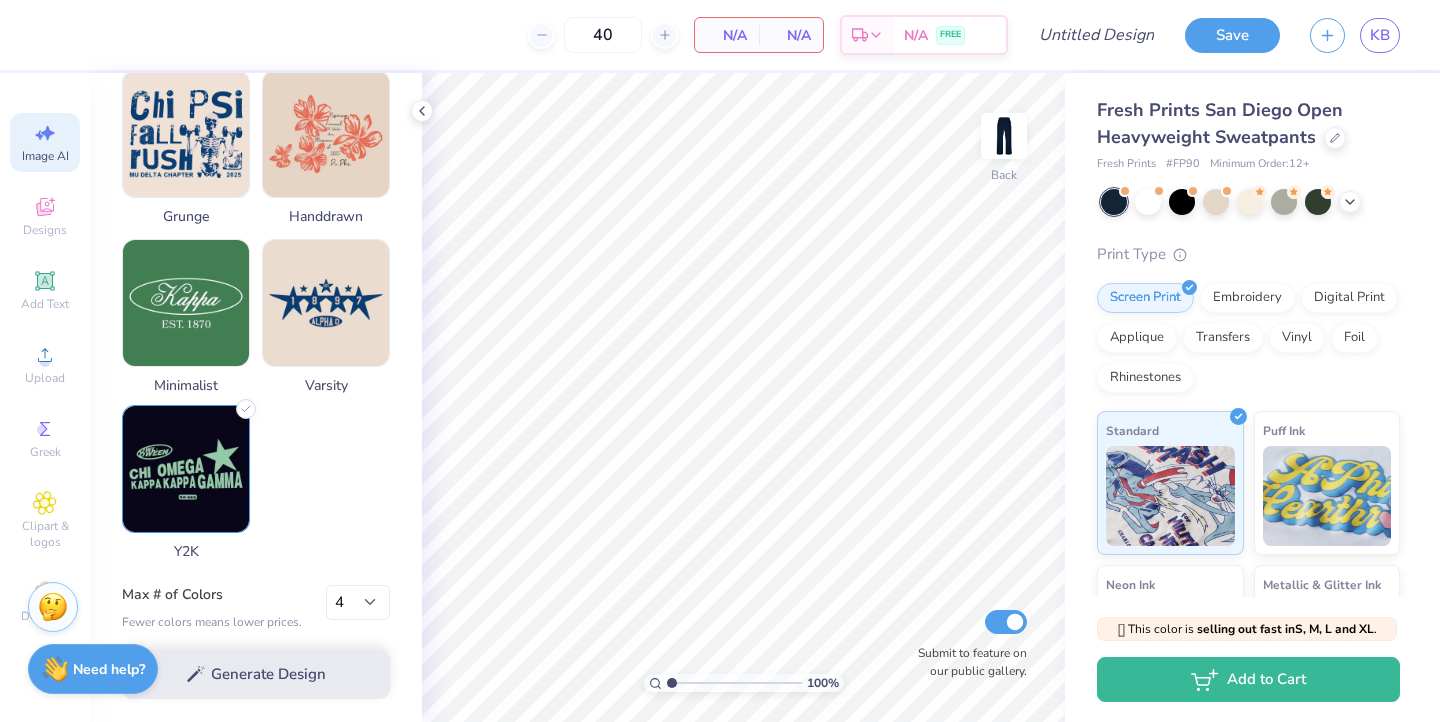 click at bounding box center (186, 469) 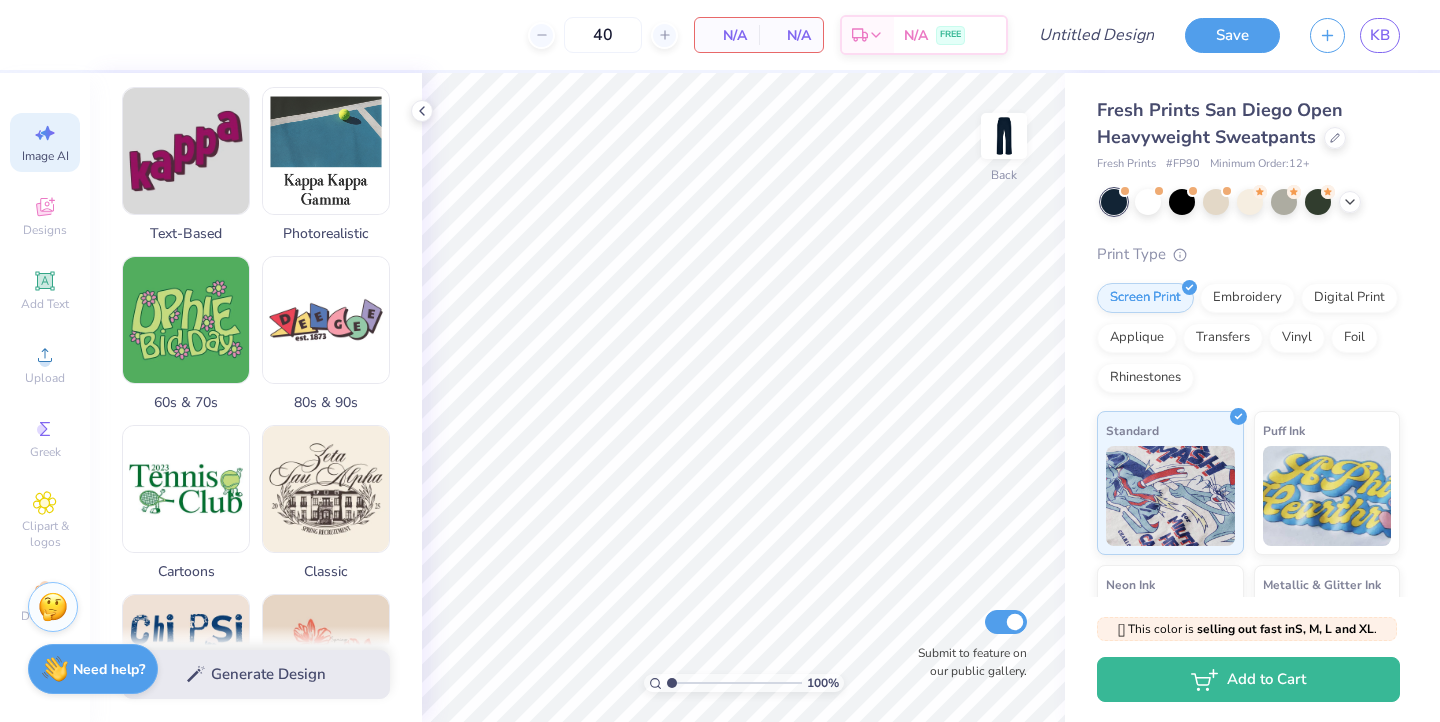 scroll, scrollTop: 0, scrollLeft: 0, axis: both 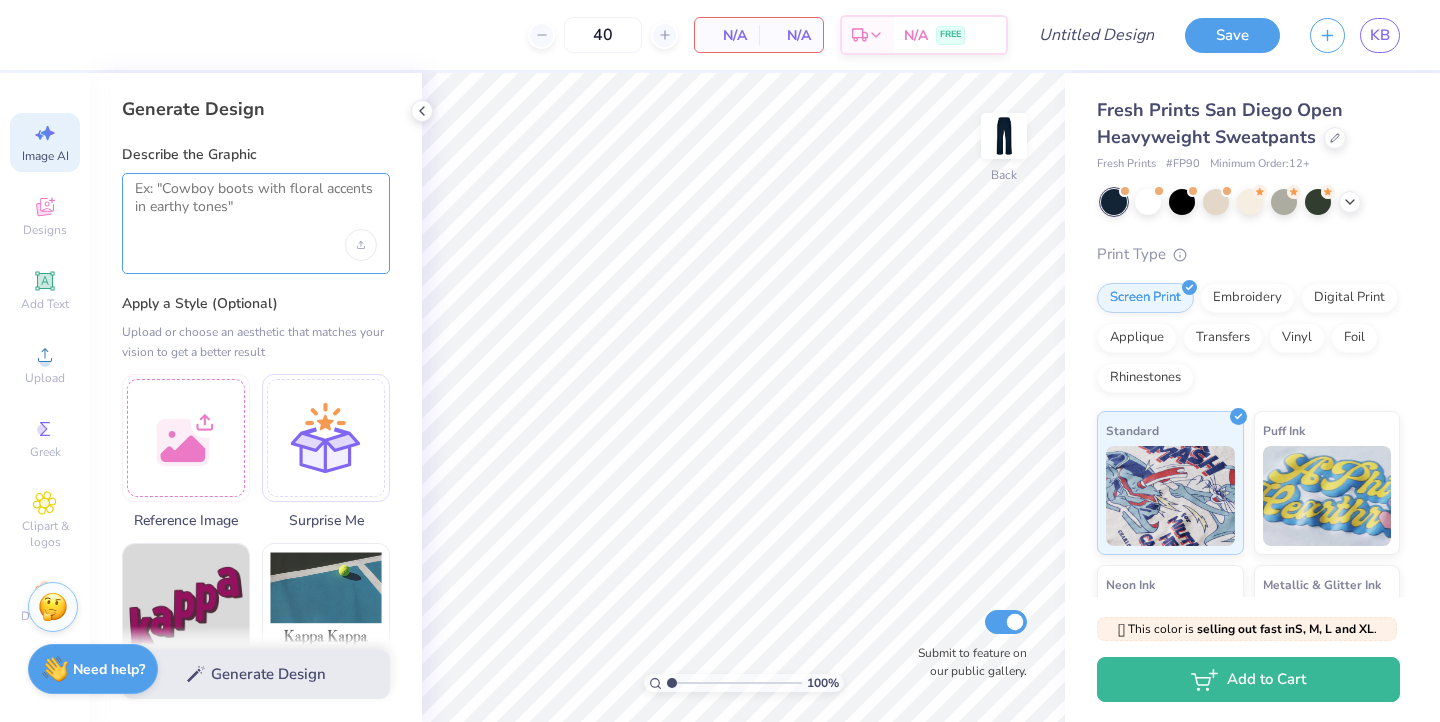 click at bounding box center (256, 205) 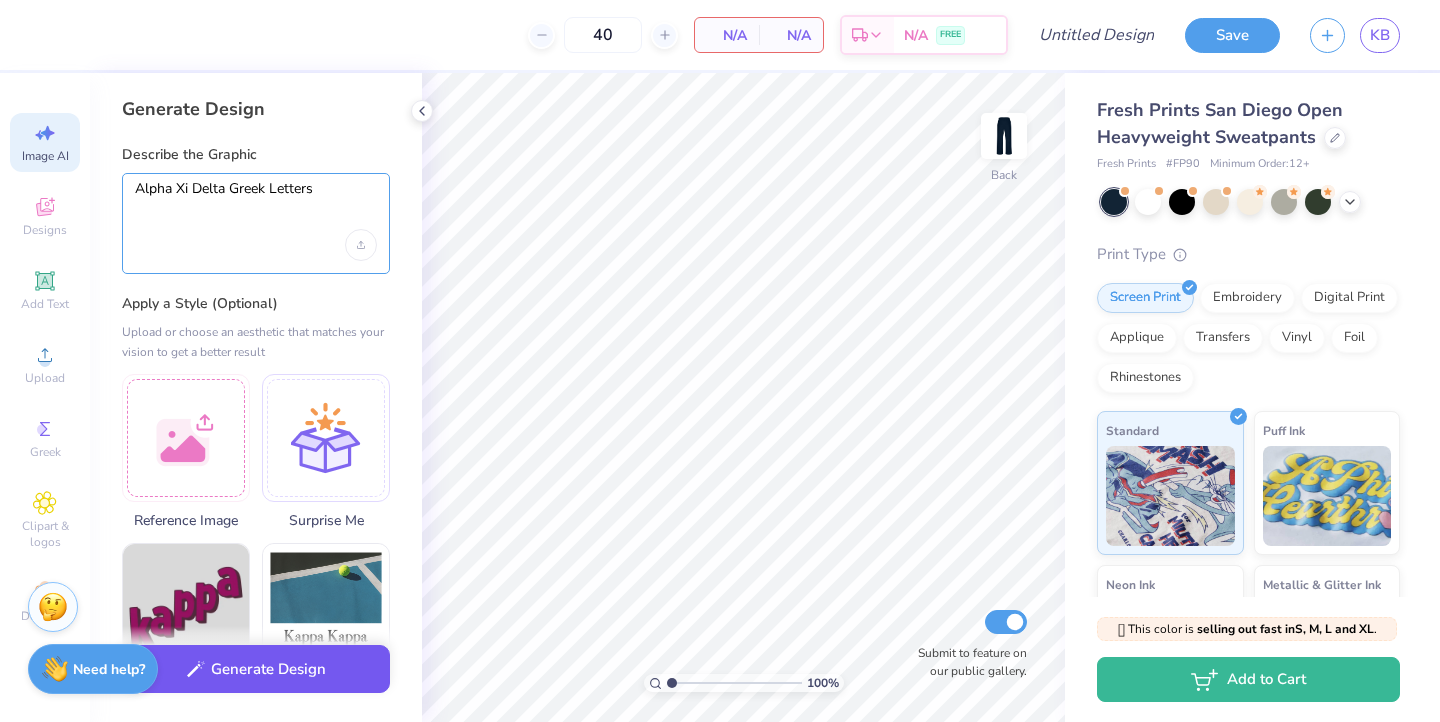 type on "Alpha Xi Delta Greek Letters" 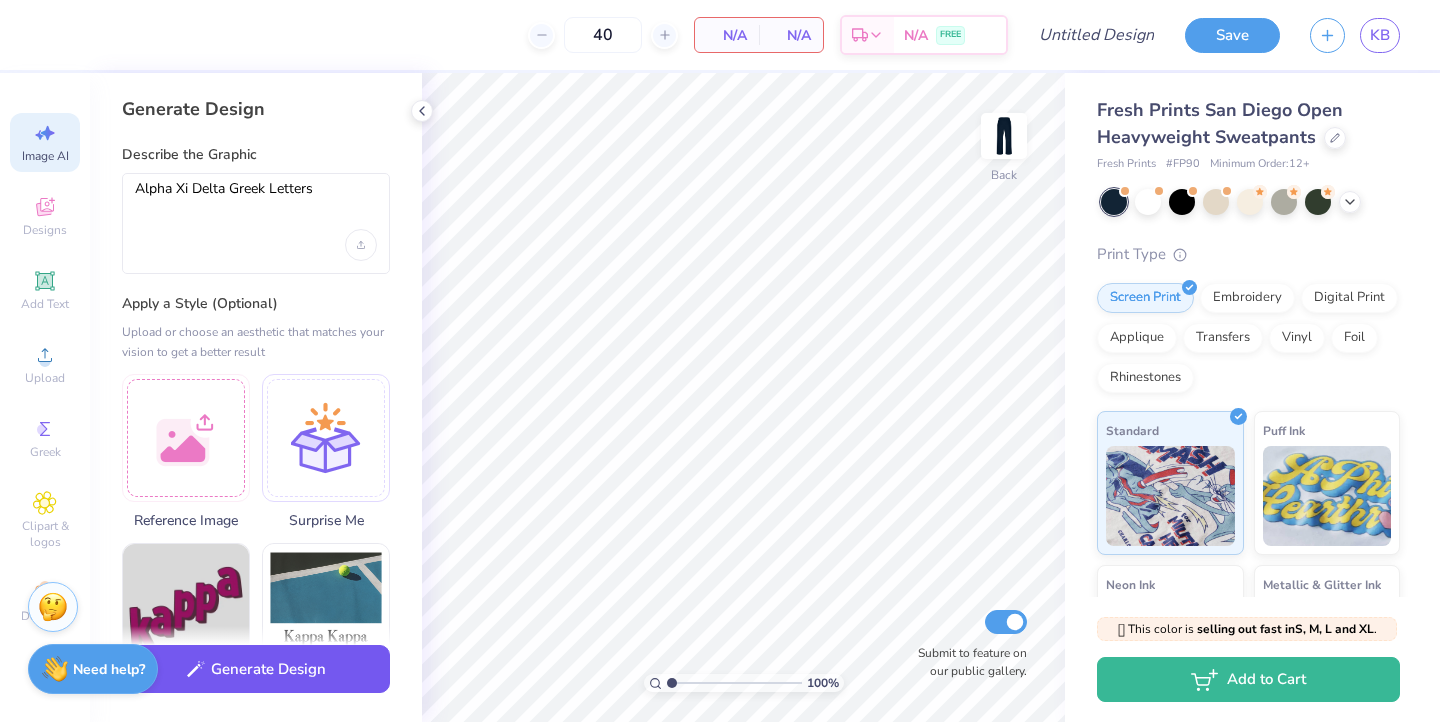 click on "Generate Design" at bounding box center (256, 669) 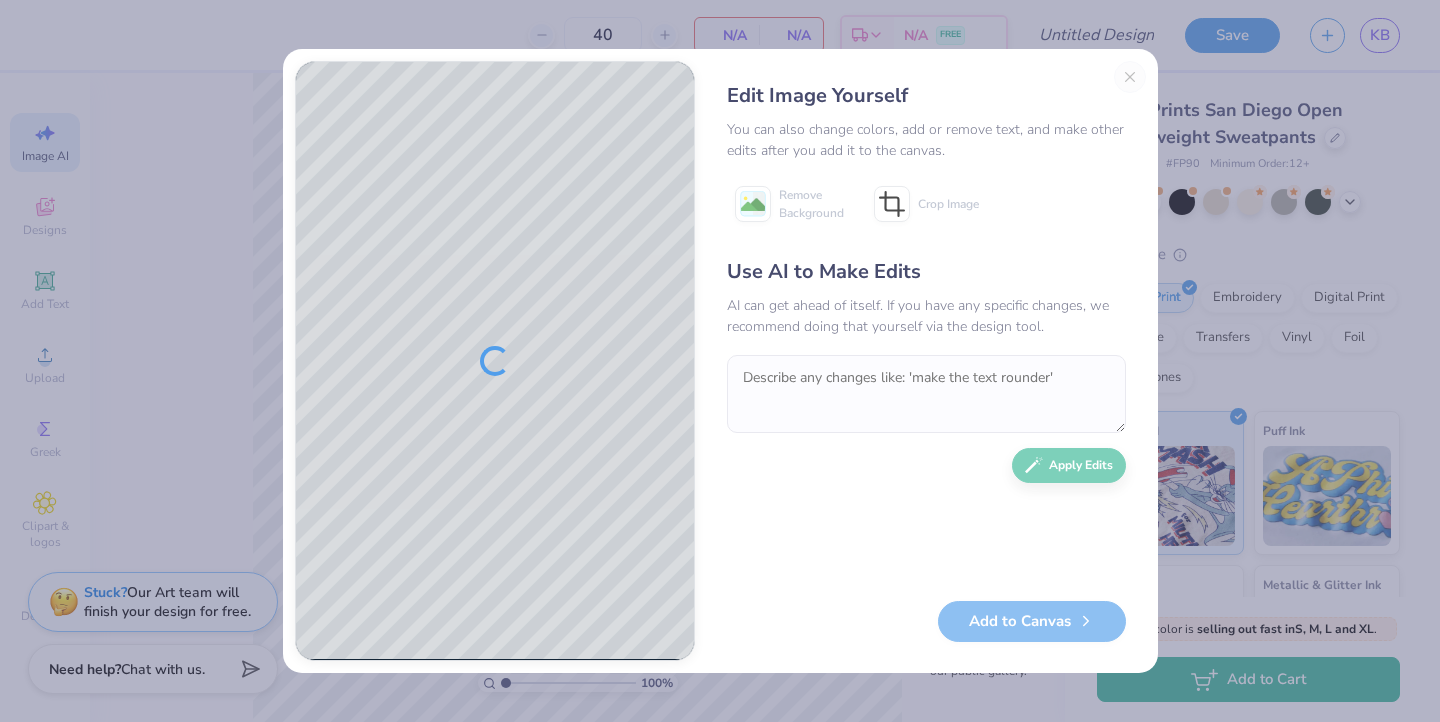 click on "Edit Image Yourself You can also change colors, add or remove text, and make other edits after you add it to the canvas. Remove Background Crop Image Use AI to Make Edits AI can get ahead of itself. If you have any specific changes, we recommend doing that yourself via the design tool. Apply Edits Add to Canvas" at bounding box center [926, 361] 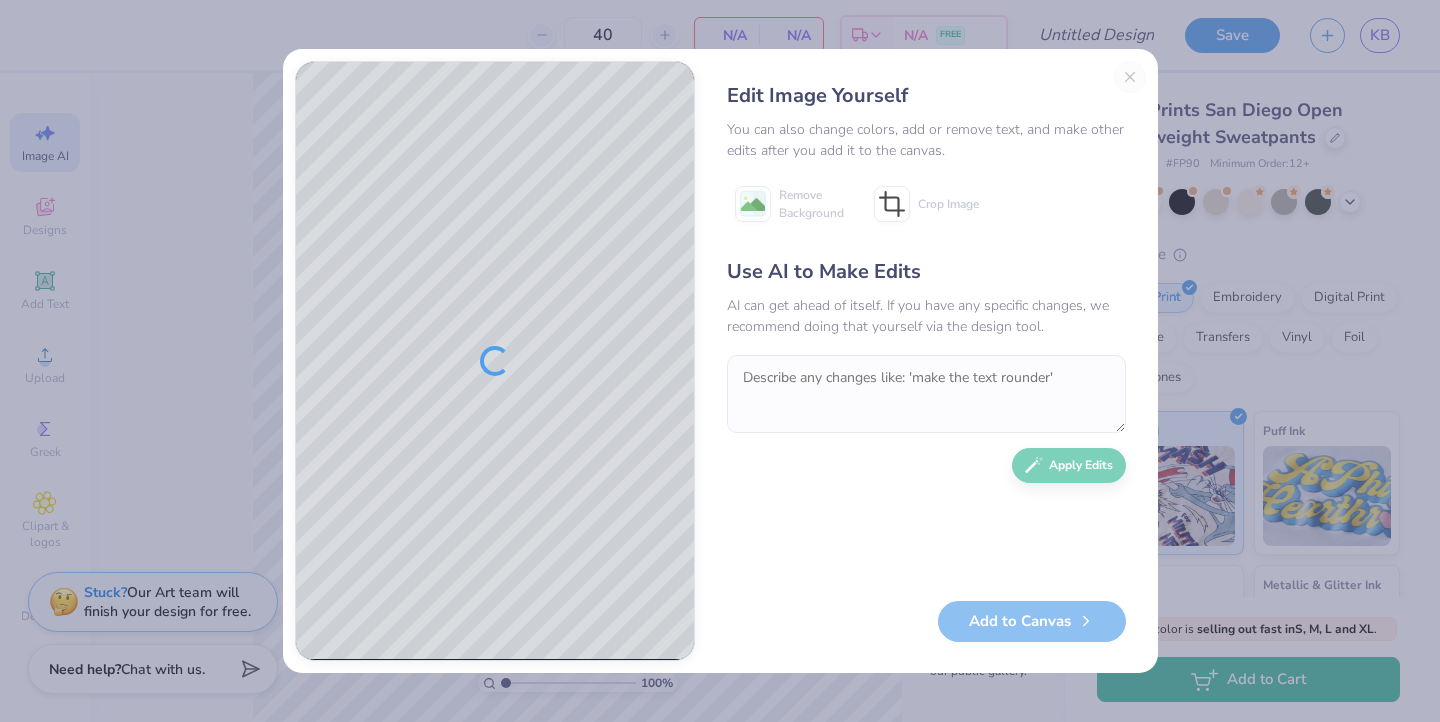 click on "Edit Image Yourself" at bounding box center [926, 96] 